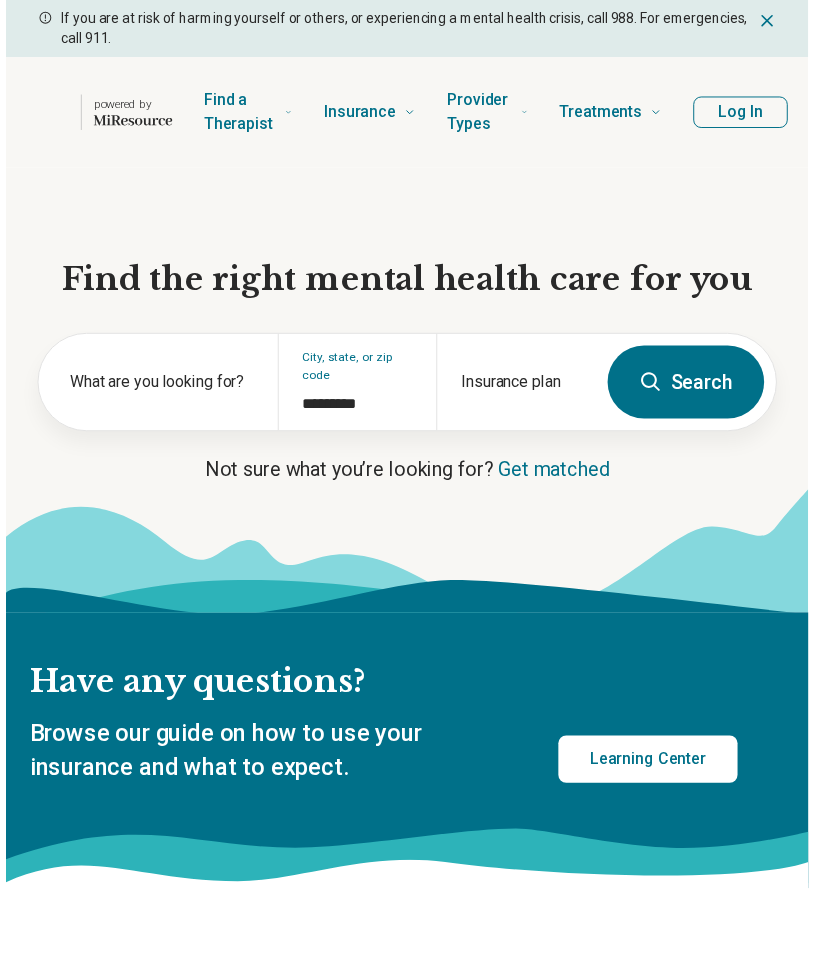 scroll, scrollTop: 0, scrollLeft: 0, axis: both 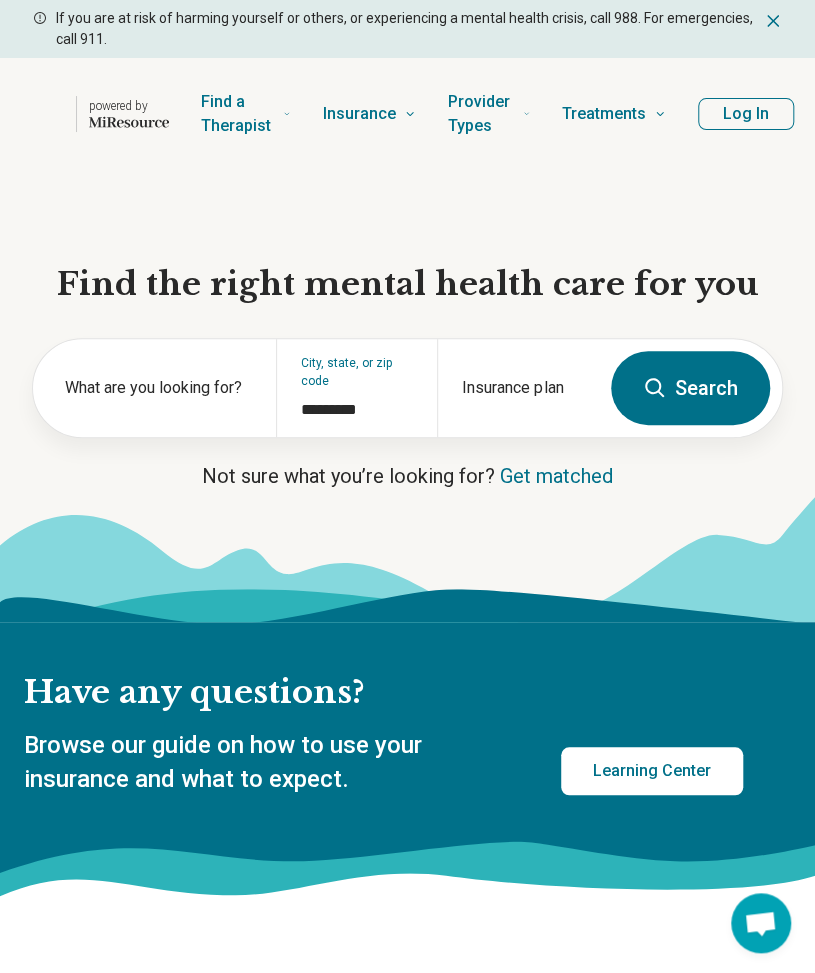 click on "Search" at bounding box center [690, 388] 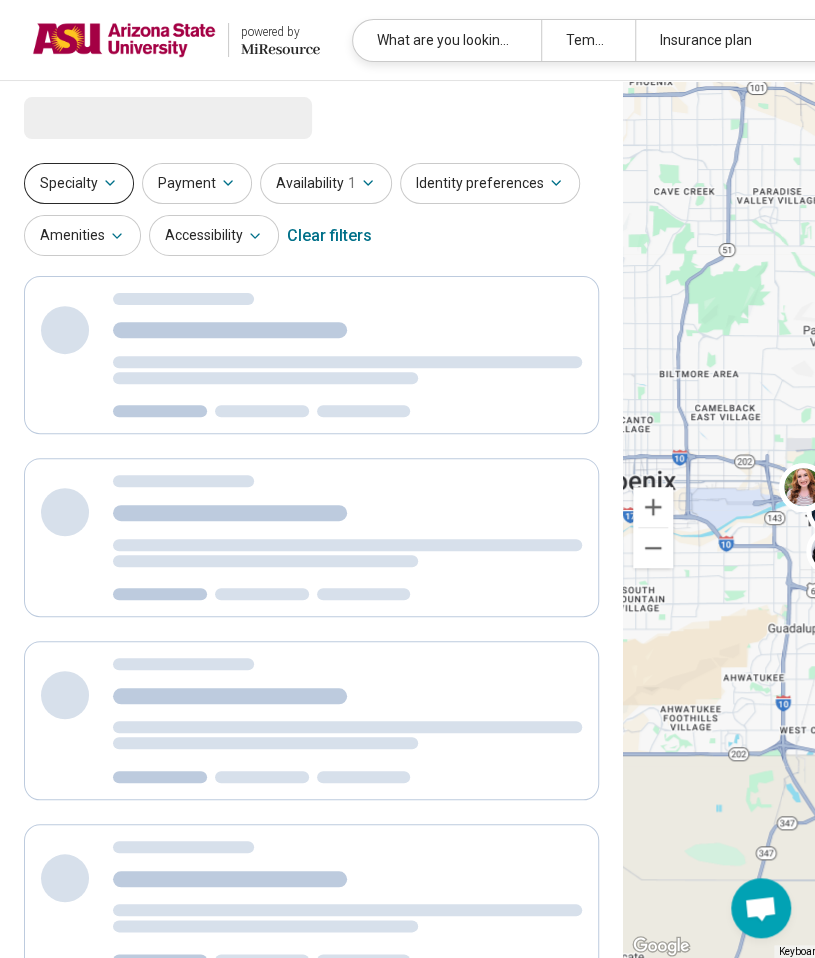 select on "***" 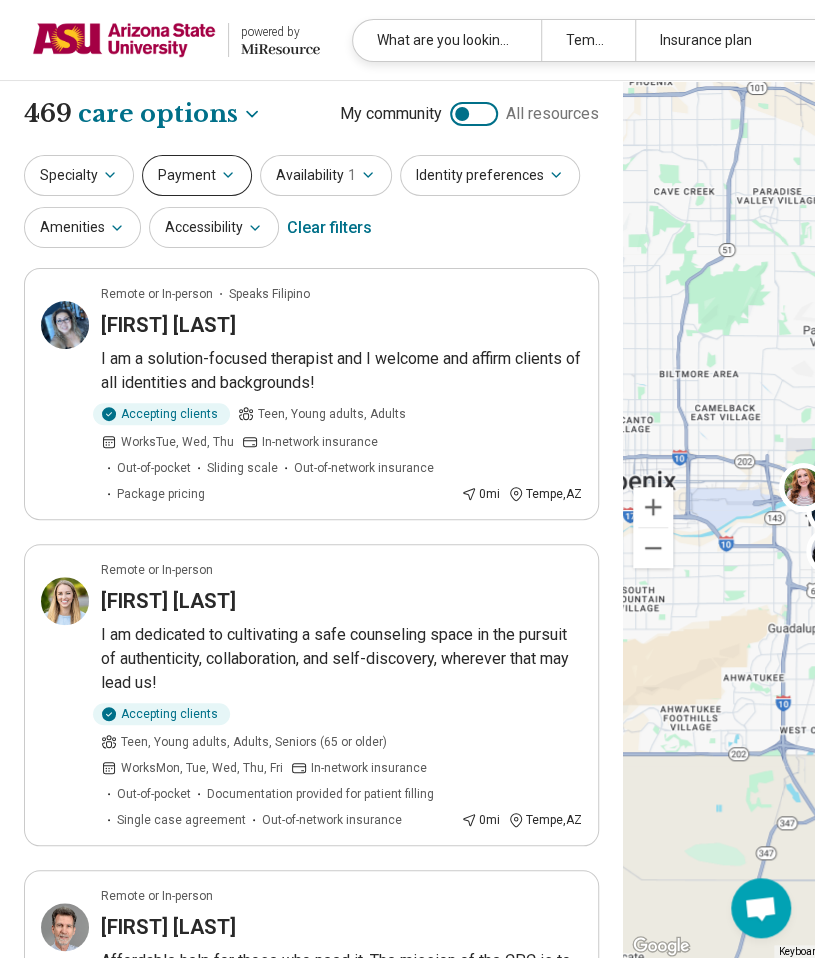 click on "Payment" at bounding box center (197, 175) 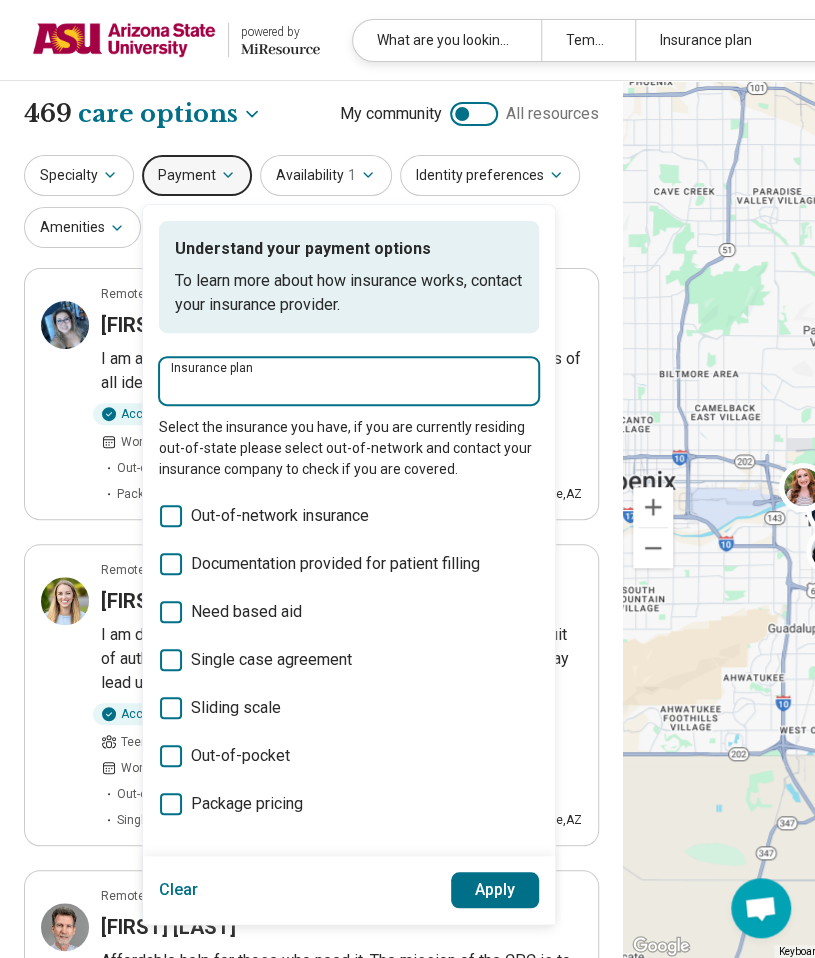click on "Insurance plan" at bounding box center [349, 387] 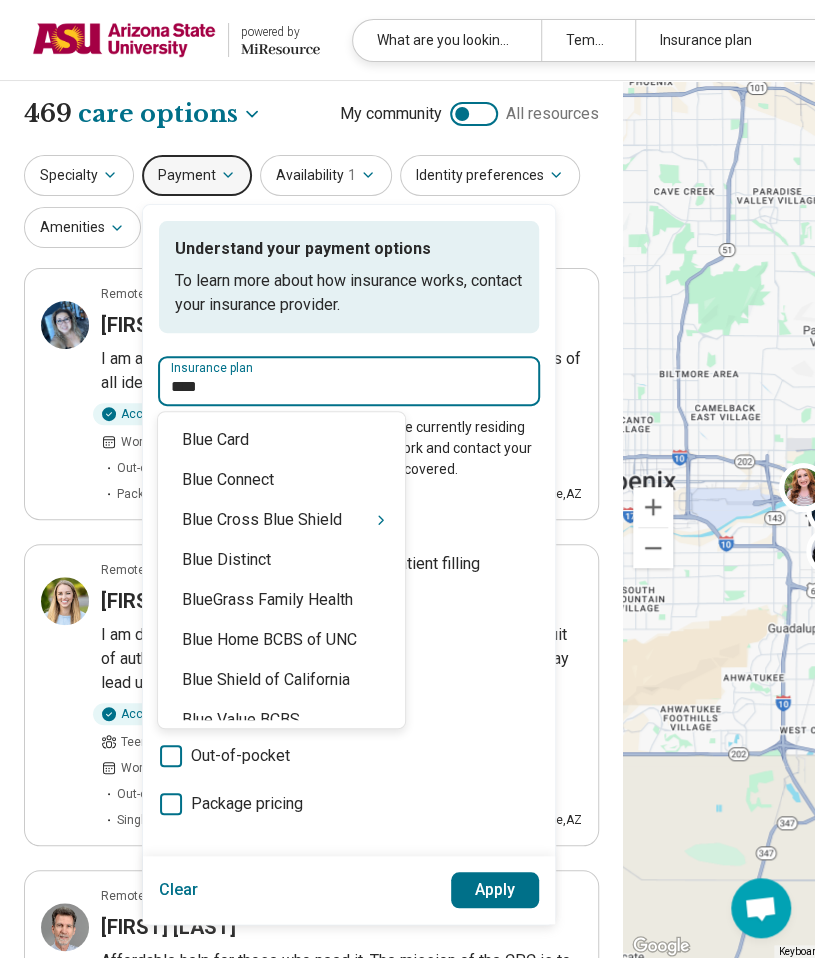 type on "****" 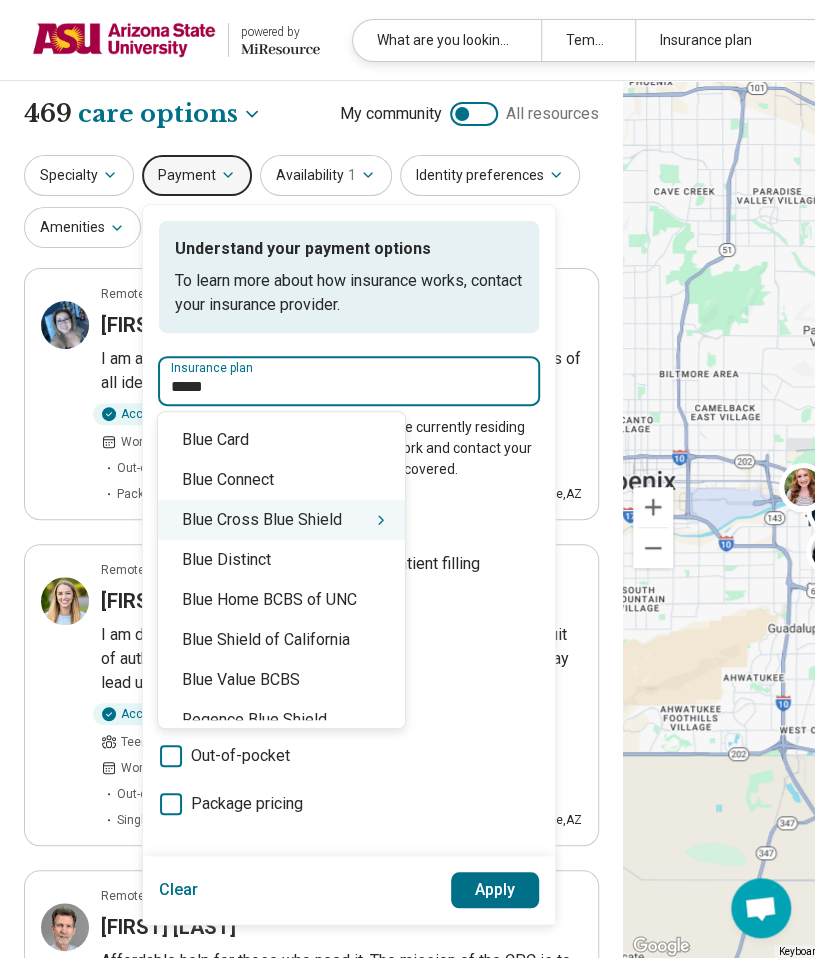 click on "Blue Cross Blue Shield" at bounding box center [281, 520] 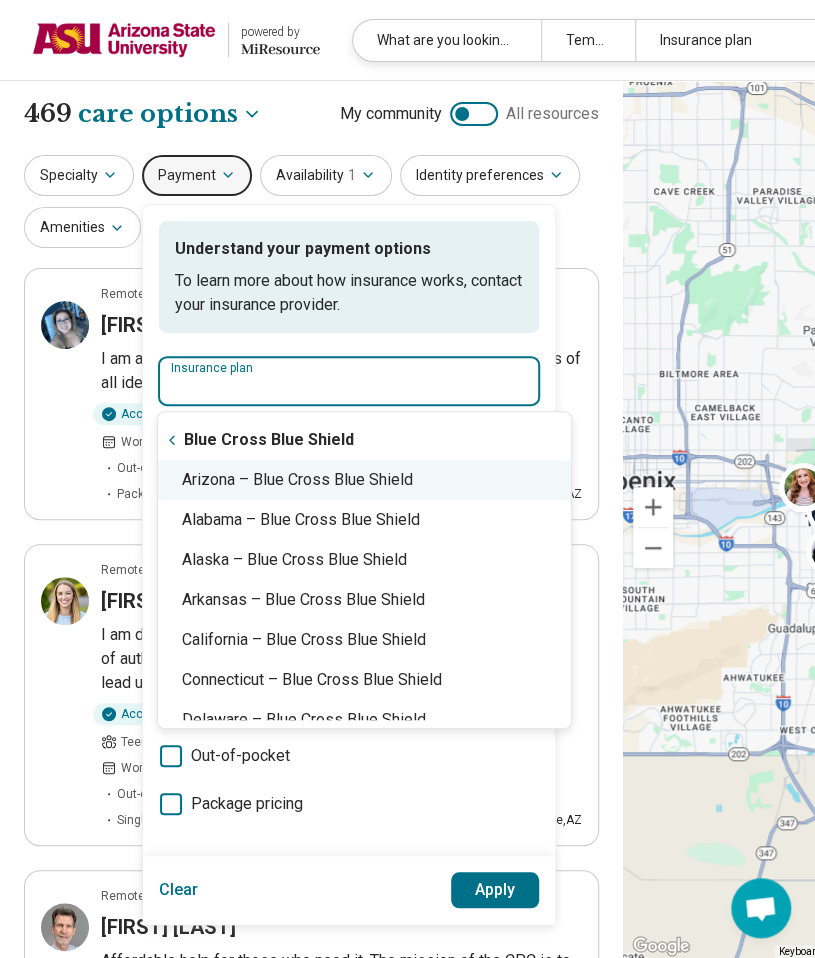 click on "Arizona – Blue Cross Blue Shield" at bounding box center [364, 480] 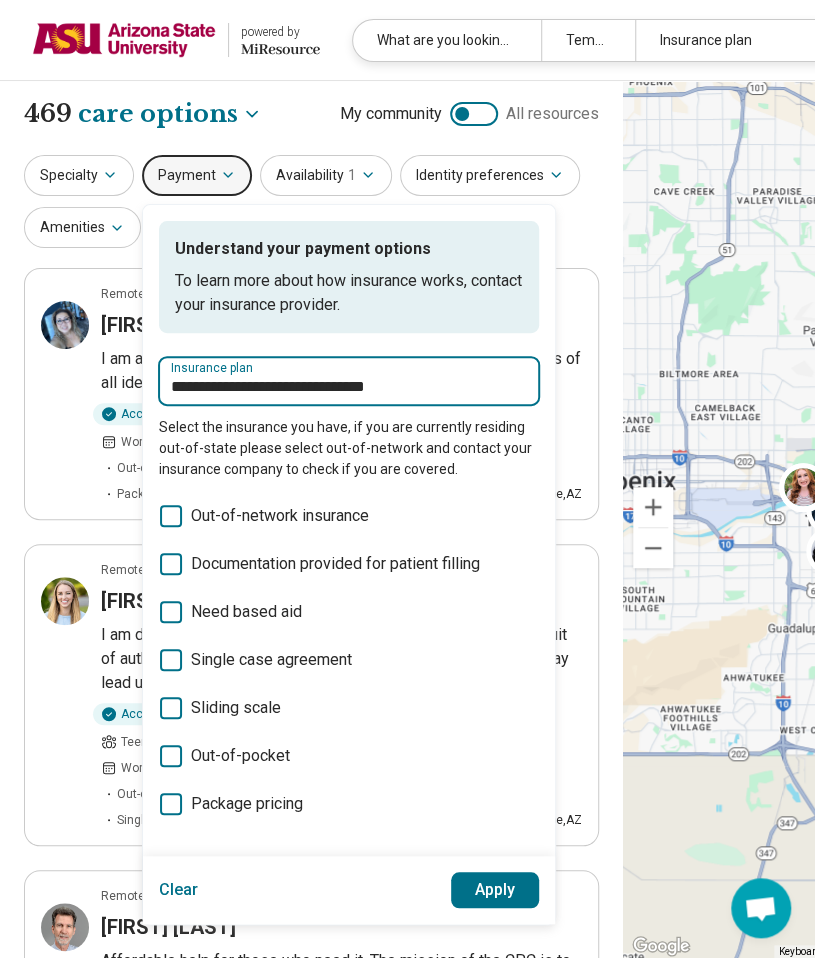 type on "**********" 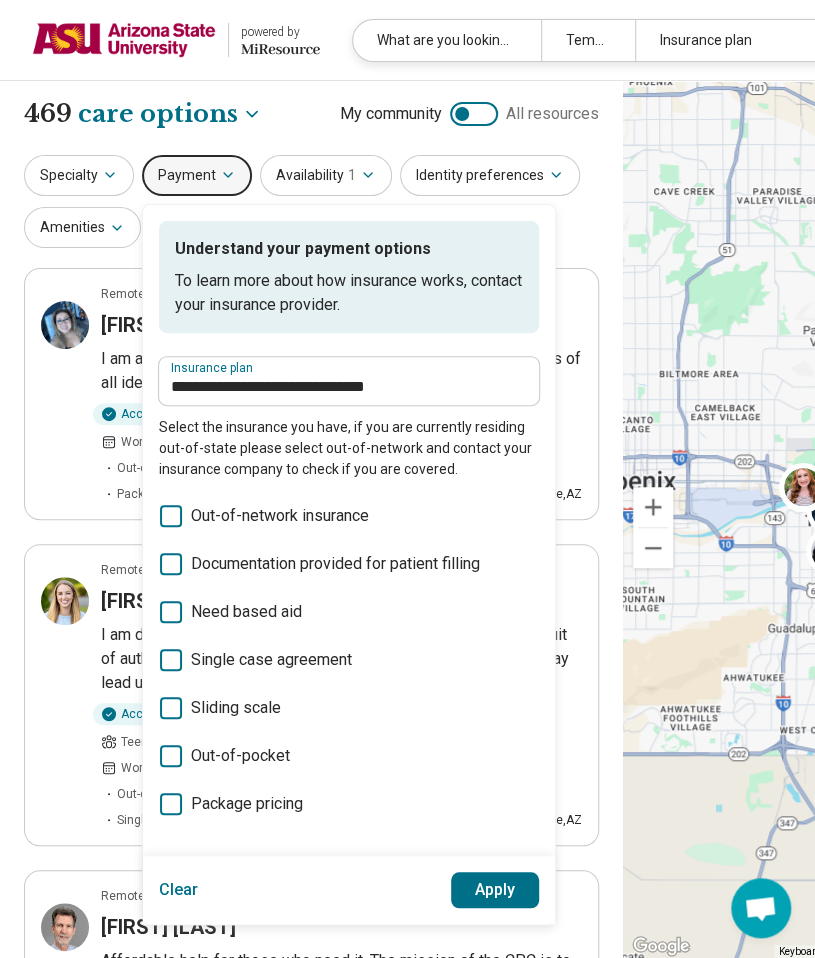 click on "Apply" at bounding box center [495, 890] 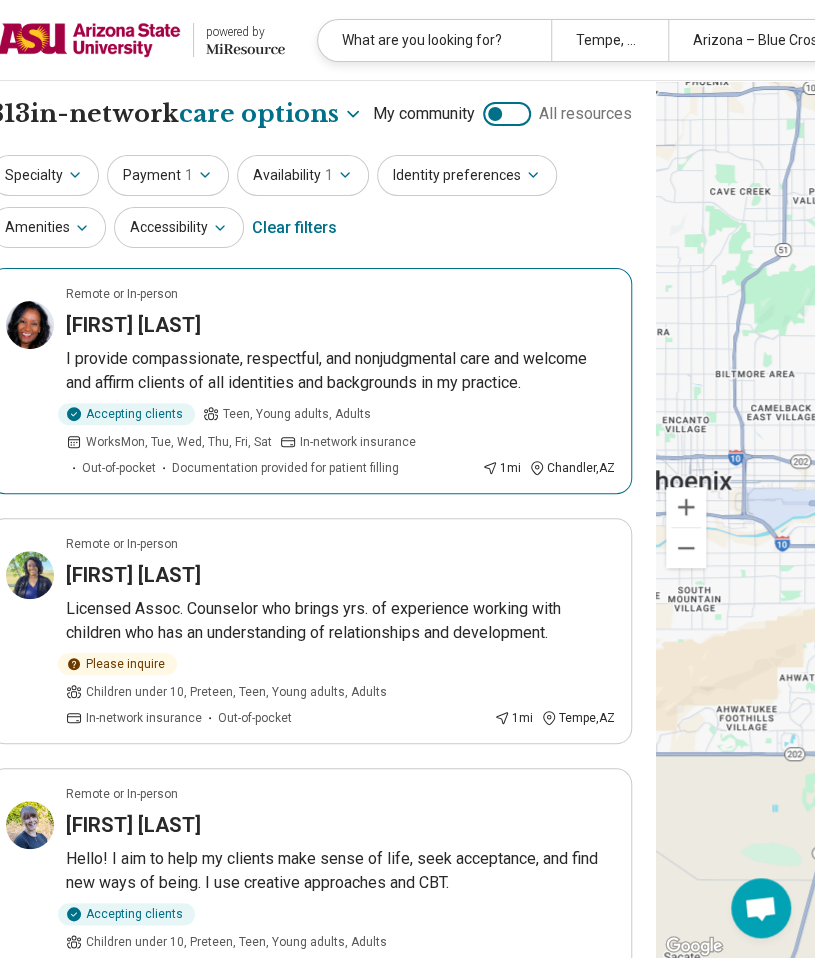 scroll, scrollTop: 0, scrollLeft: 0, axis: both 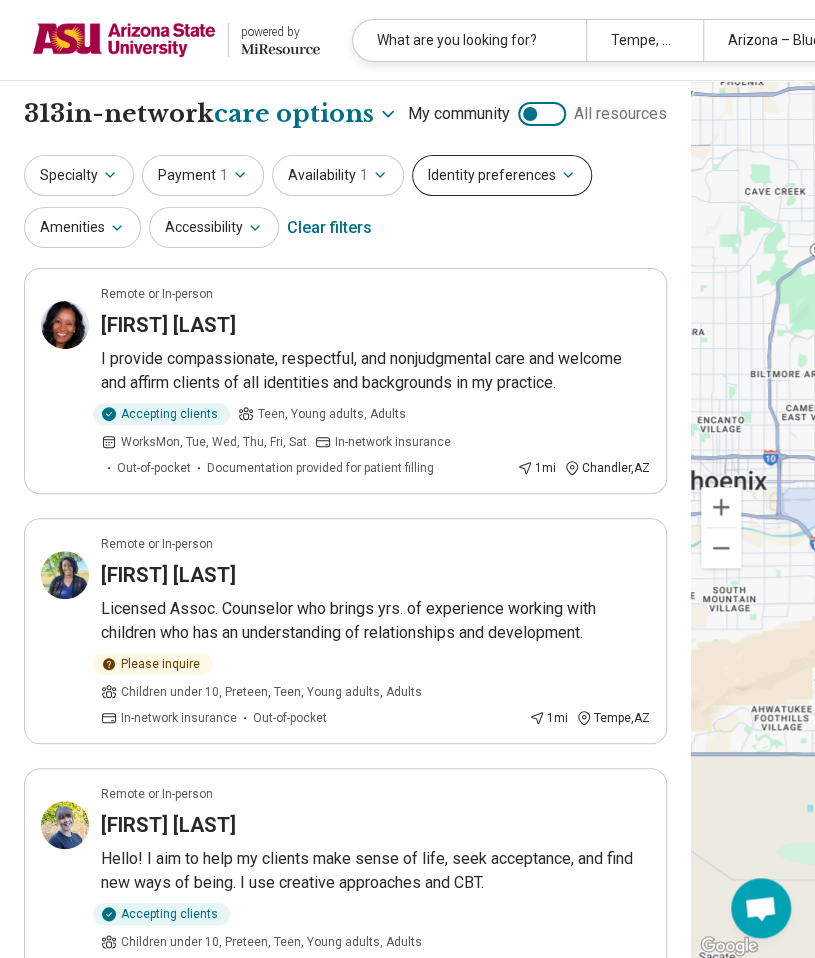 click on "Identity preferences" at bounding box center (502, 175) 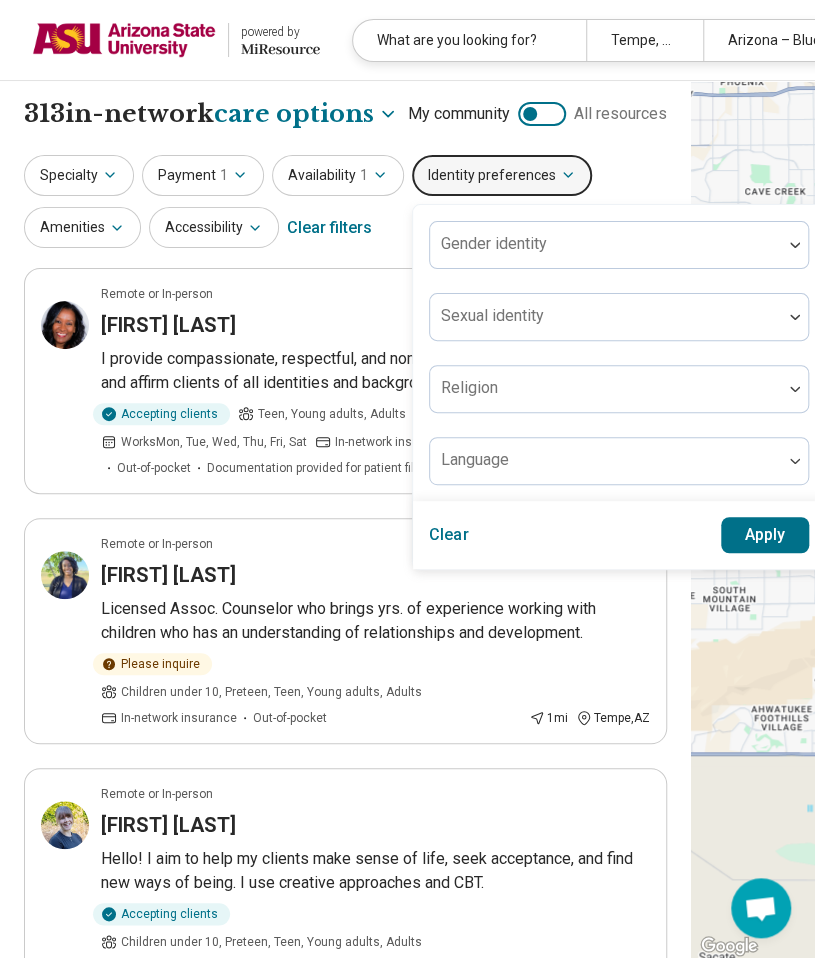 click on "Identity preferences" at bounding box center (502, 175) 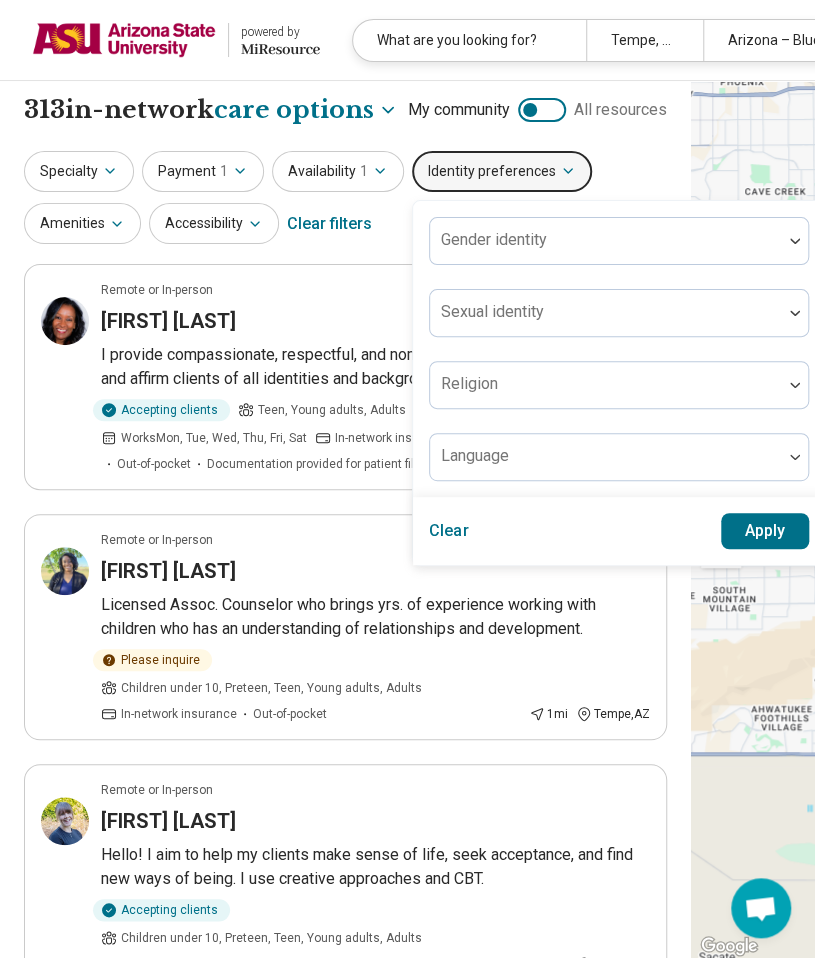 scroll, scrollTop: 0, scrollLeft: 0, axis: both 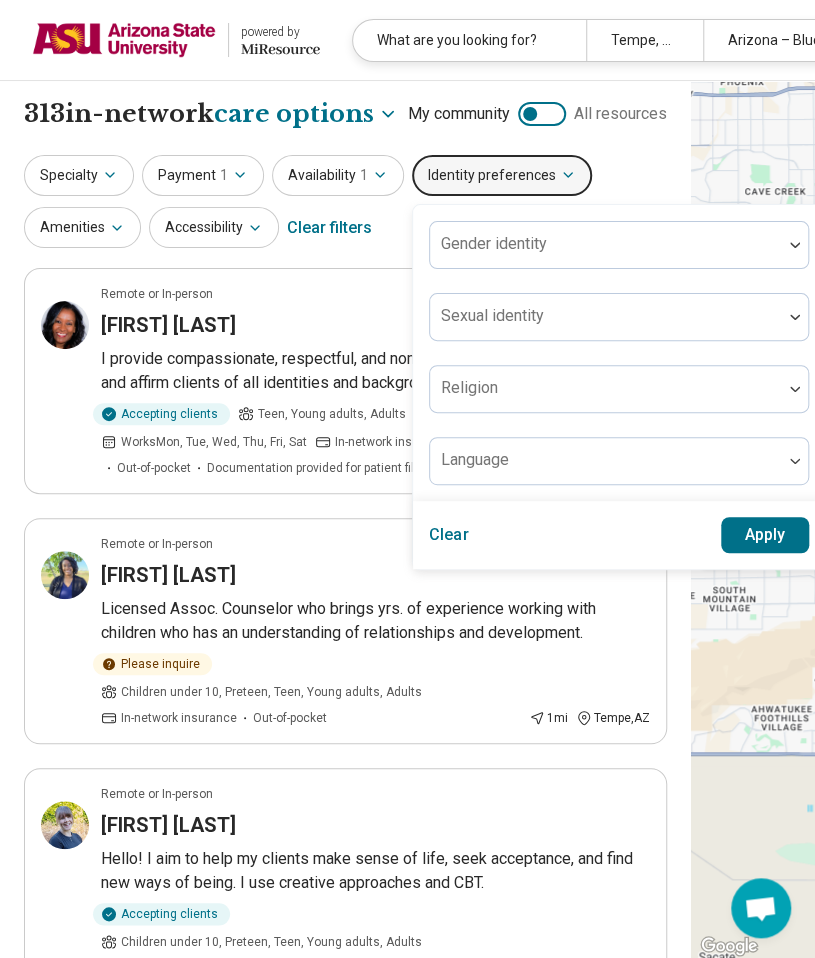 click on "Identity preferences" at bounding box center [502, 175] 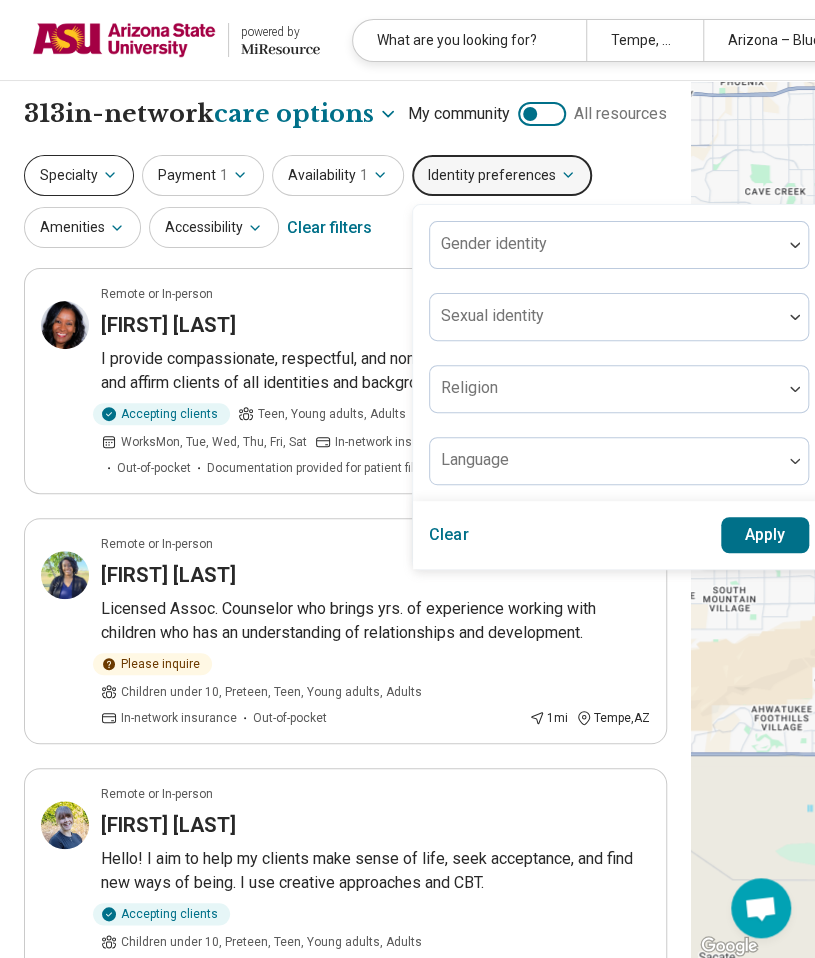 click on "Specialty" at bounding box center (79, 175) 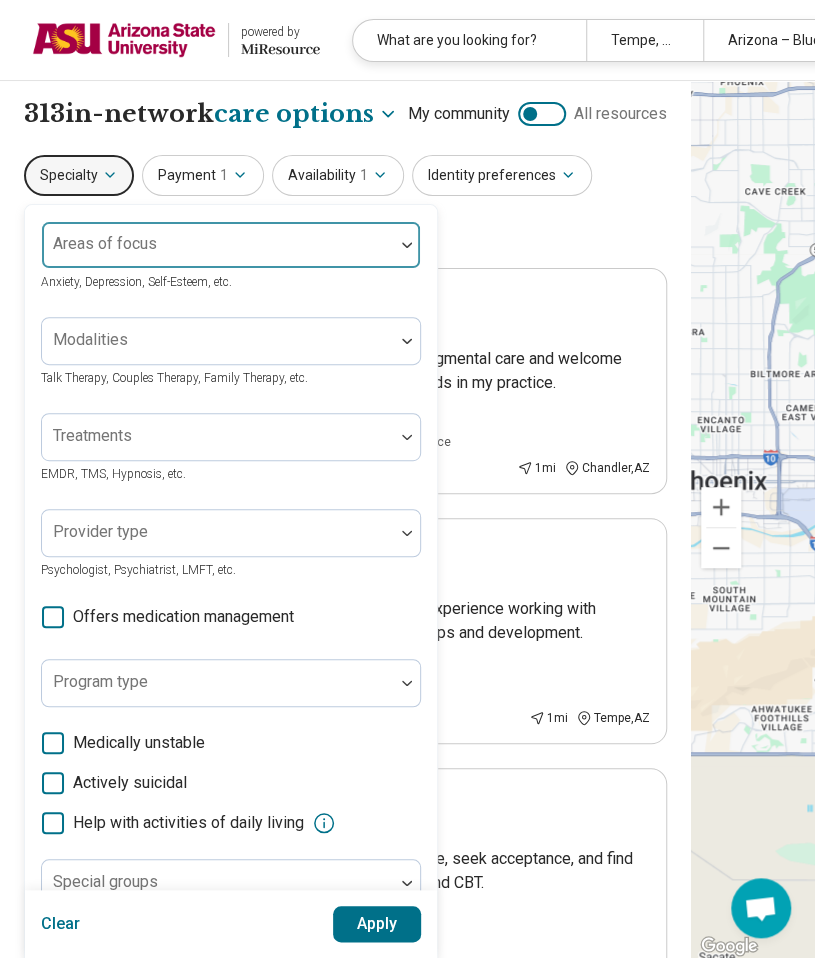 click on "Areas of focus" at bounding box center (231, 245) 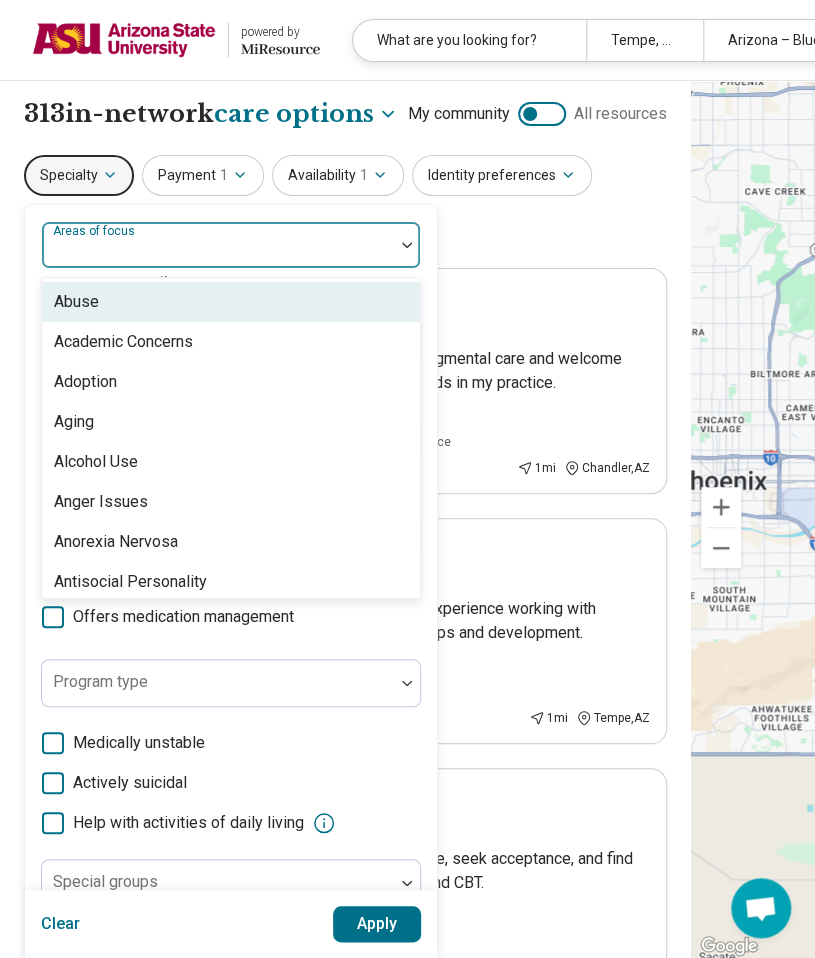click on "Specialty" at bounding box center [79, 175] 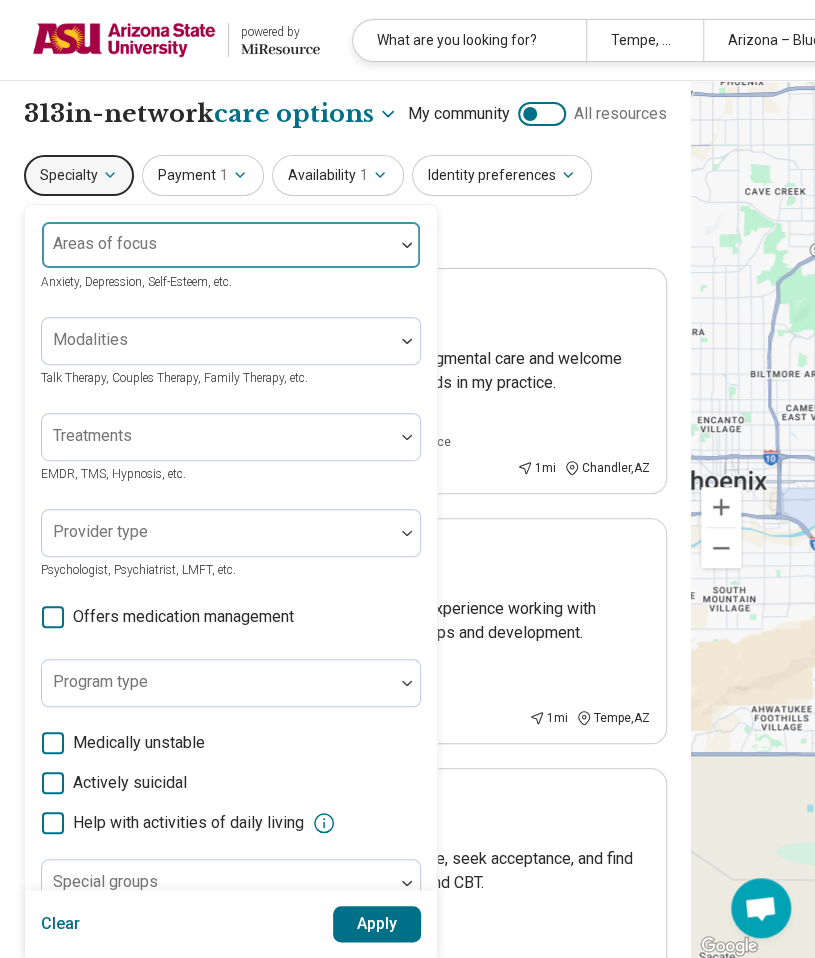 click at bounding box center (218, 253) 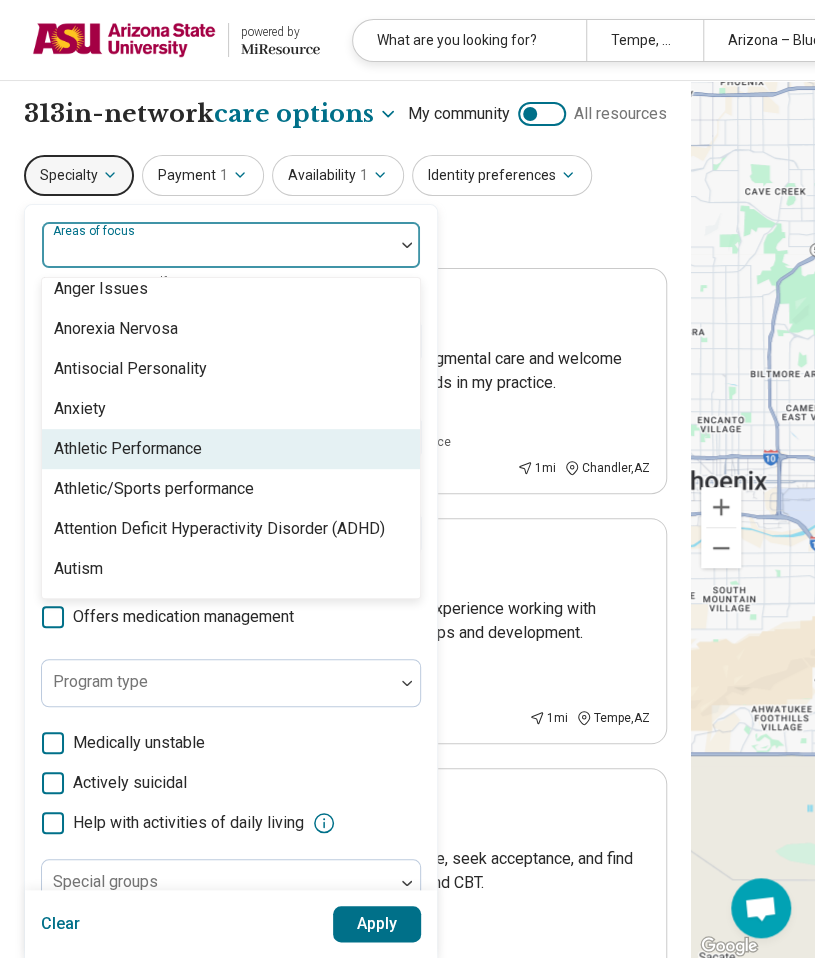 scroll, scrollTop: 232, scrollLeft: 0, axis: vertical 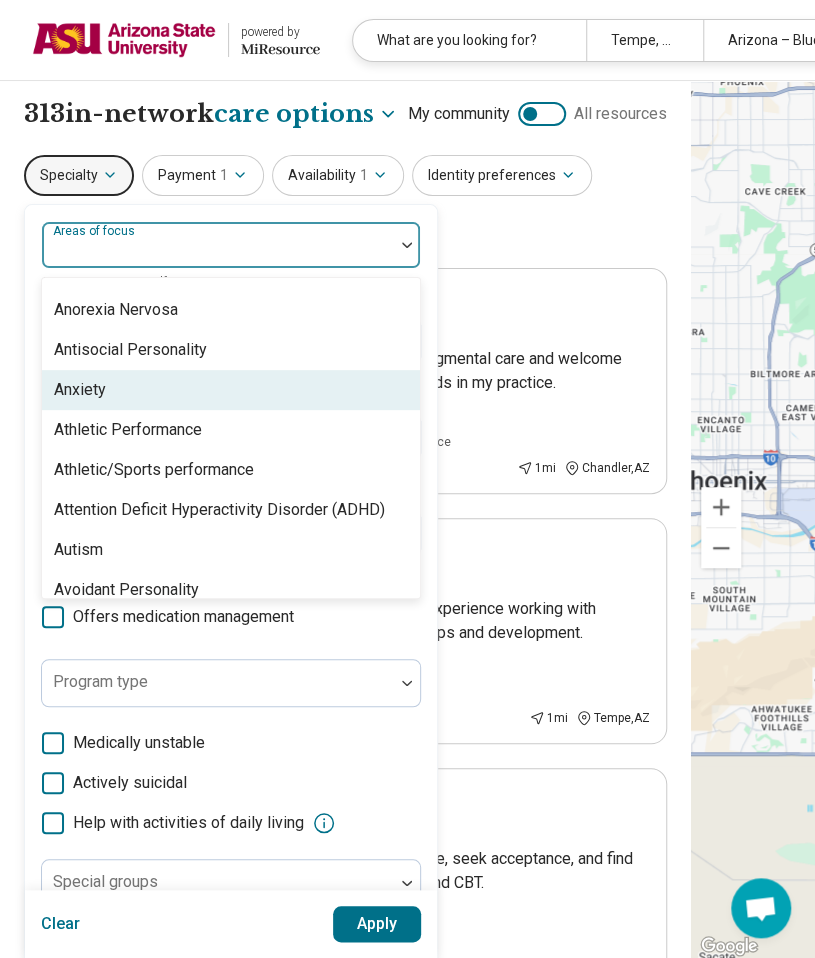 click on "Anxiety" at bounding box center (231, 390) 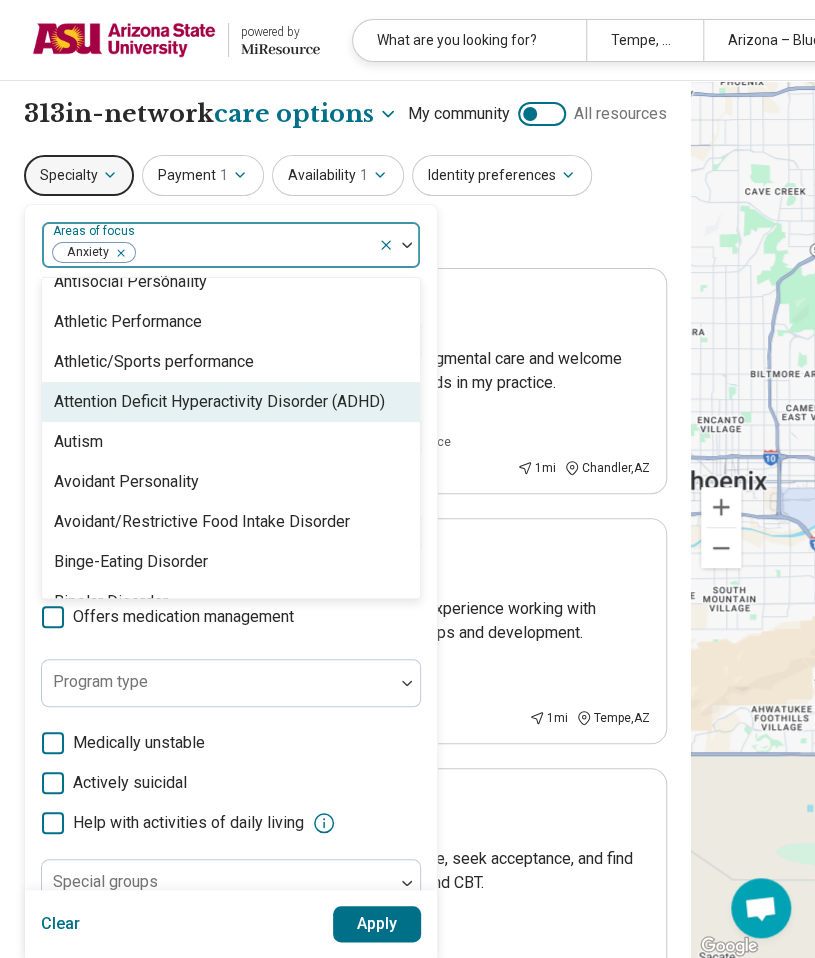 scroll, scrollTop: 301, scrollLeft: 0, axis: vertical 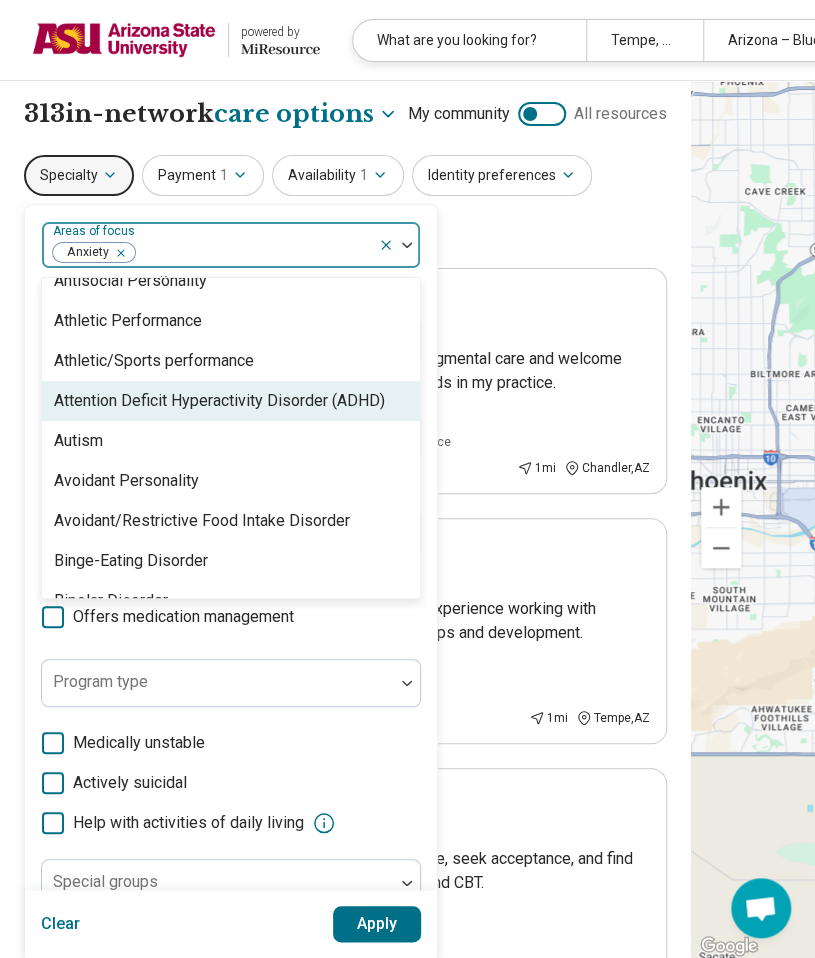 click on "Attention Deficit Hyperactivity Disorder (ADHD)" at bounding box center (219, 401) 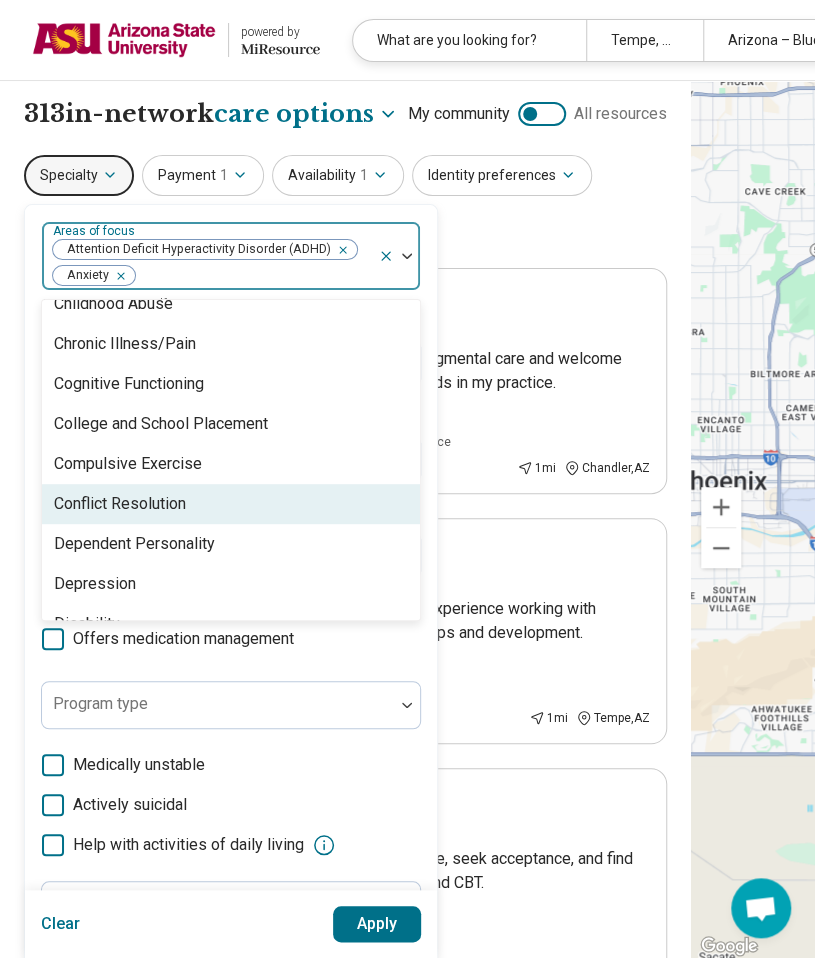 scroll, scrollTop: 1013, scrollLeft: 0, axis: vertical 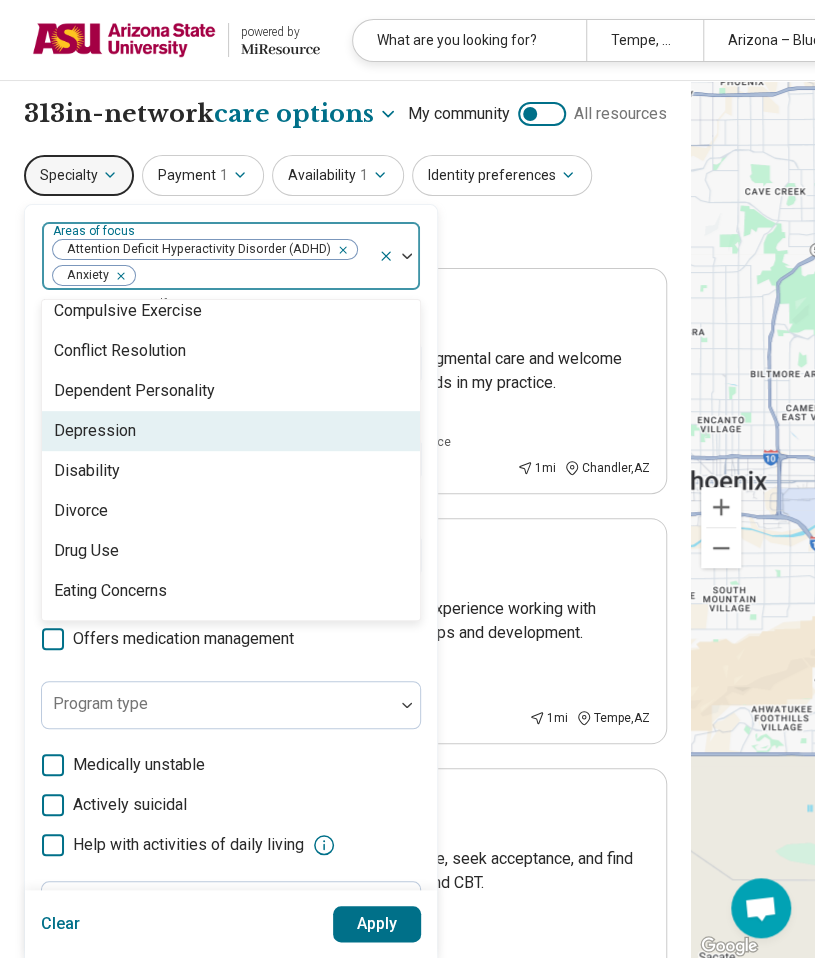 click on "Depression" at bounding box center (231, 431) 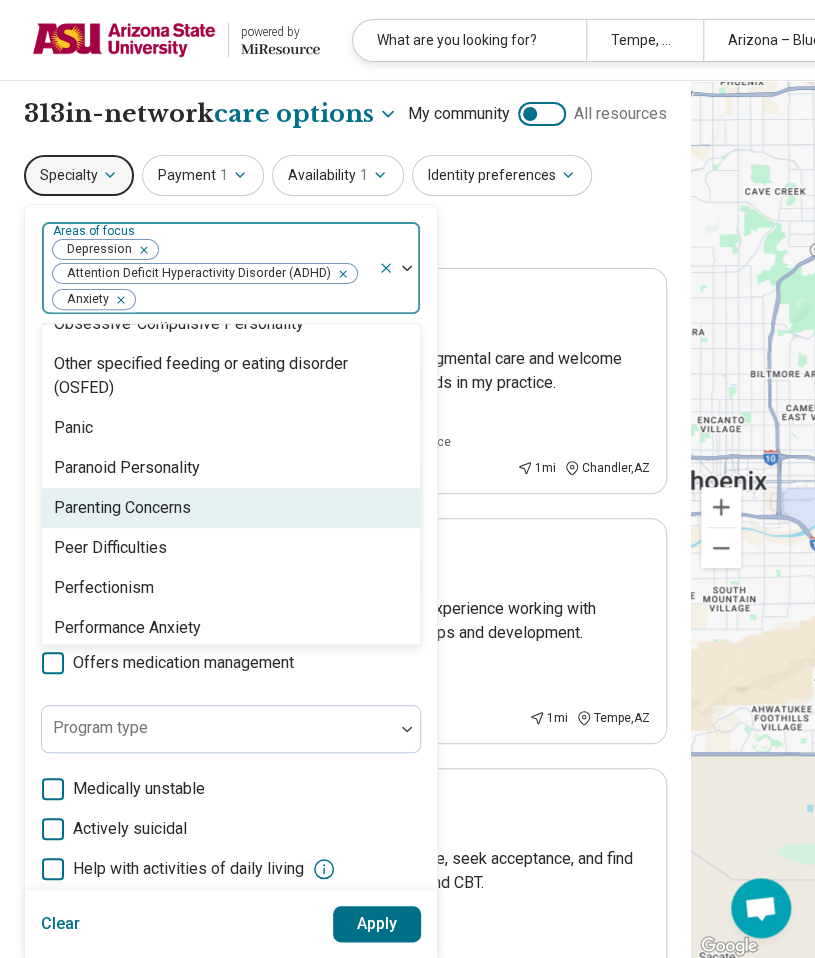 scroll, scrollTop: 2412, scrollLeft: 0, axis: vertical 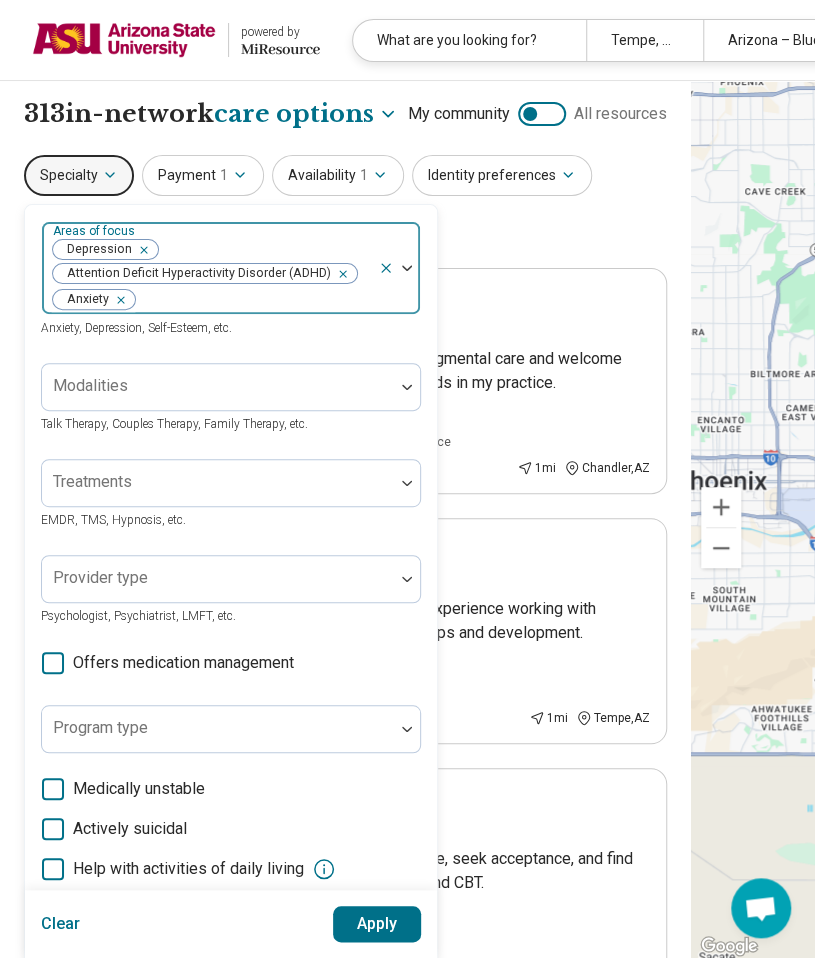 click at bounding box center [253, 300] 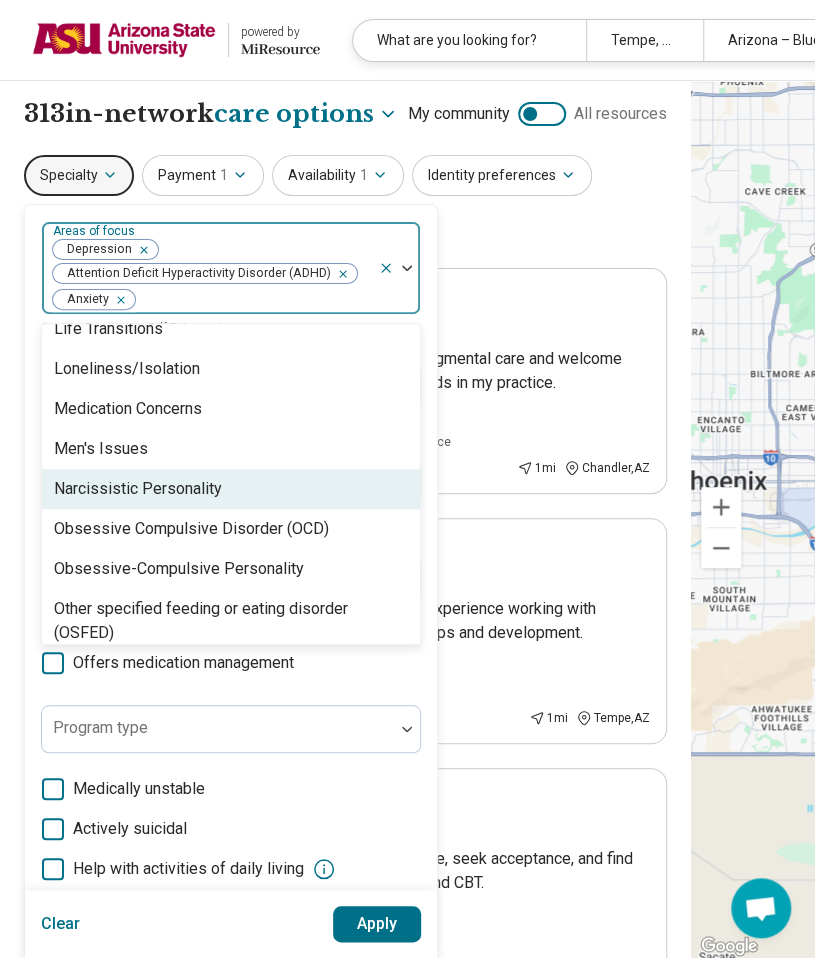 scroll, scrollTop: 1976, scrollLeft: 0, axis: vertical 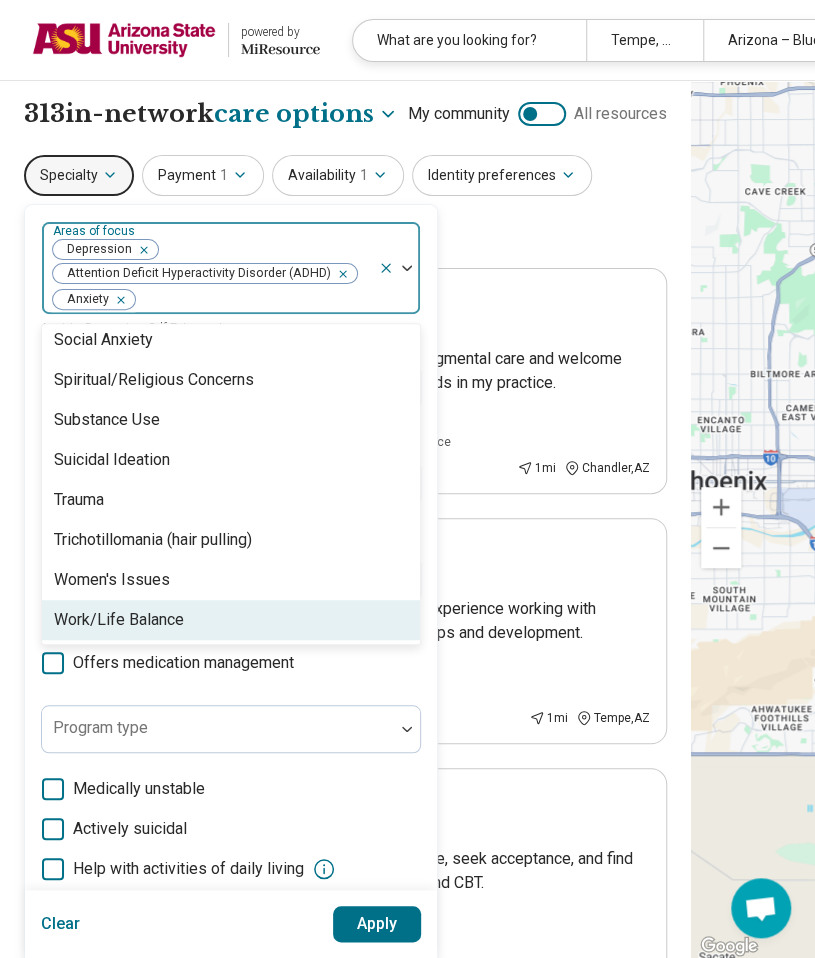 click on "Work/Life Balance" at bounding box center (119, 620) 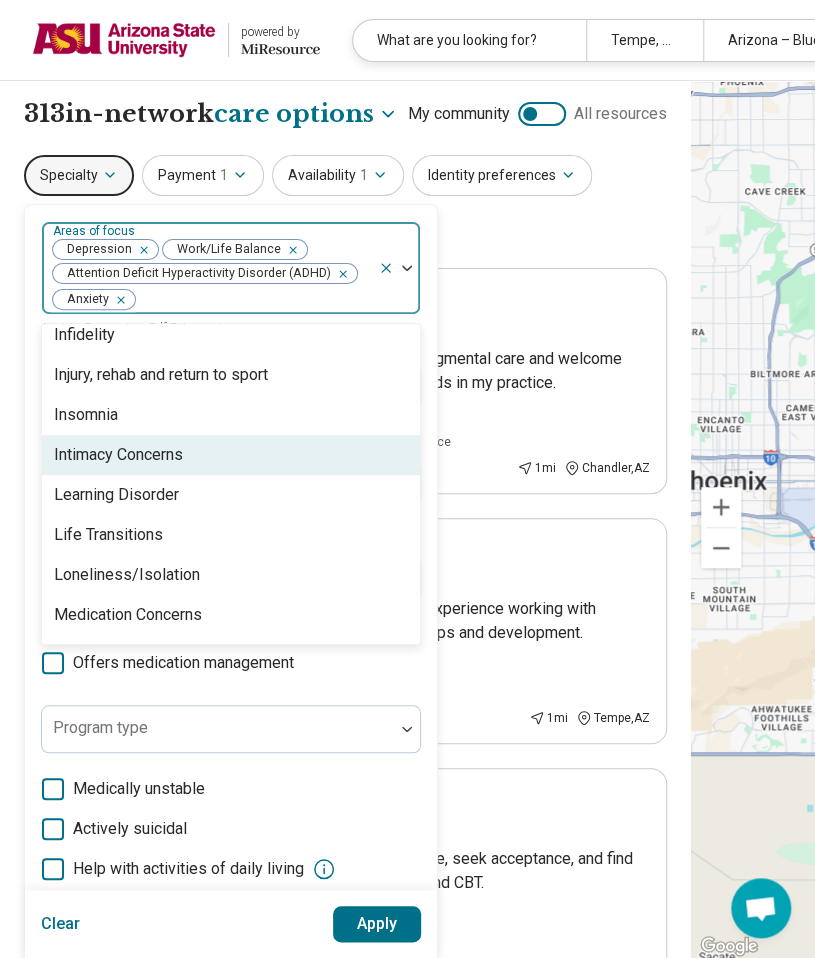 scroll, scrollTop: 1759, scrollLeft: 0, axis: vertical 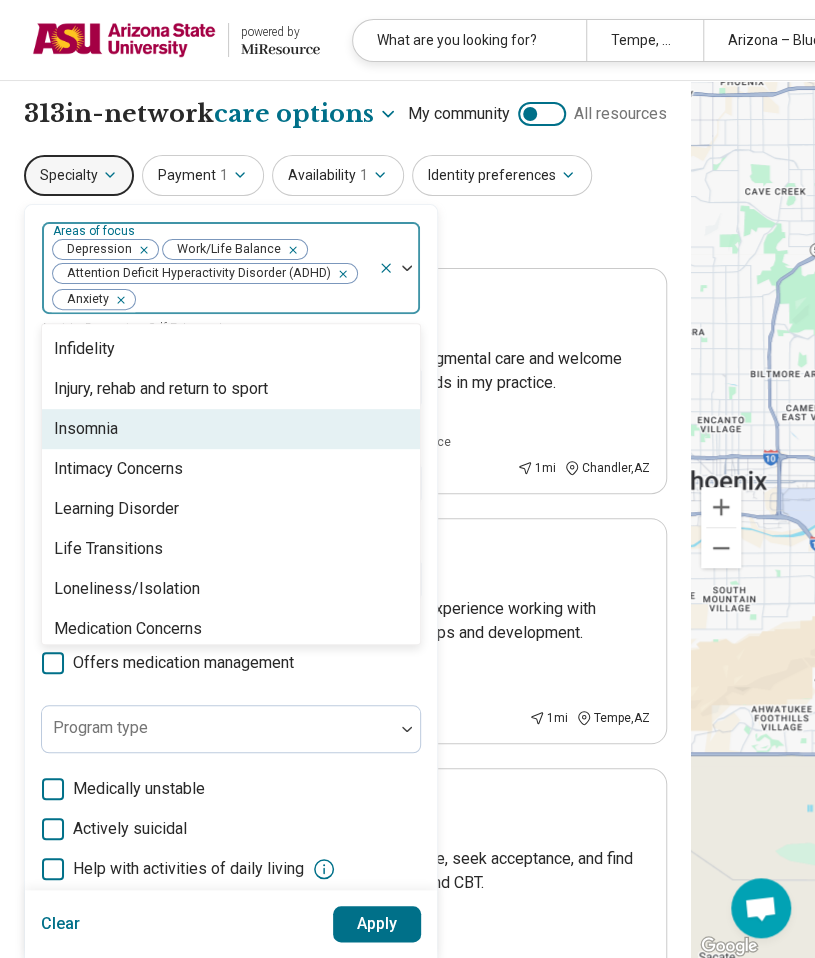 click at bounding box center (407, 268) 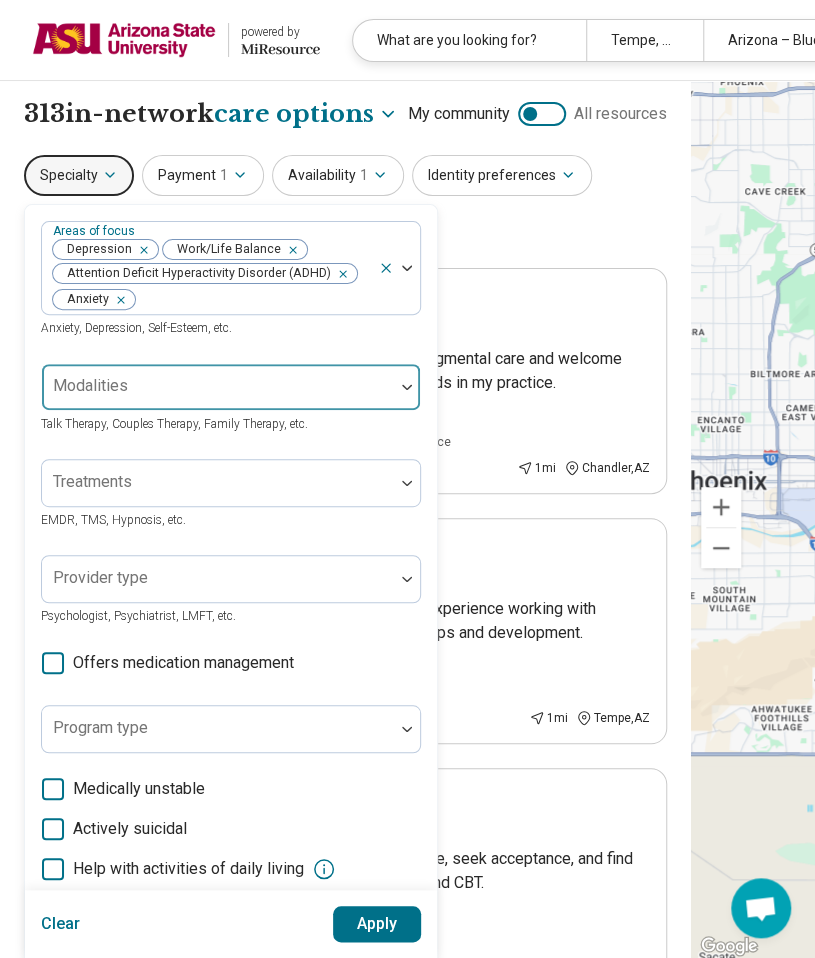 click at bounding box center (218, 395) 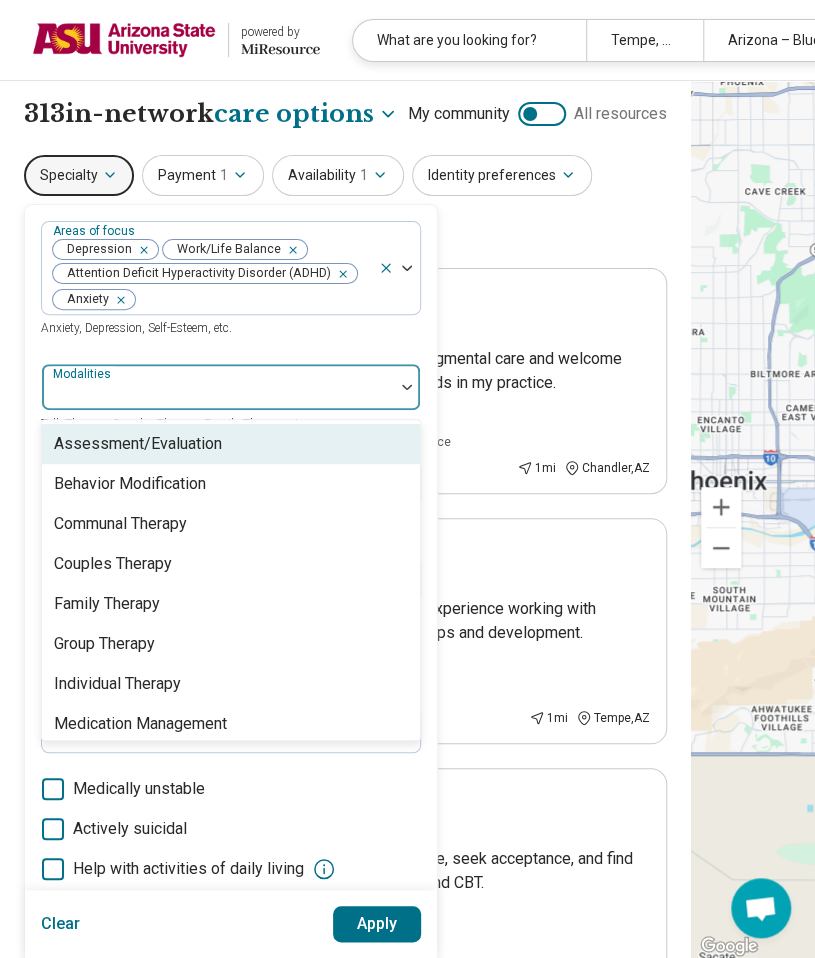click at bounding box center [218, 395] 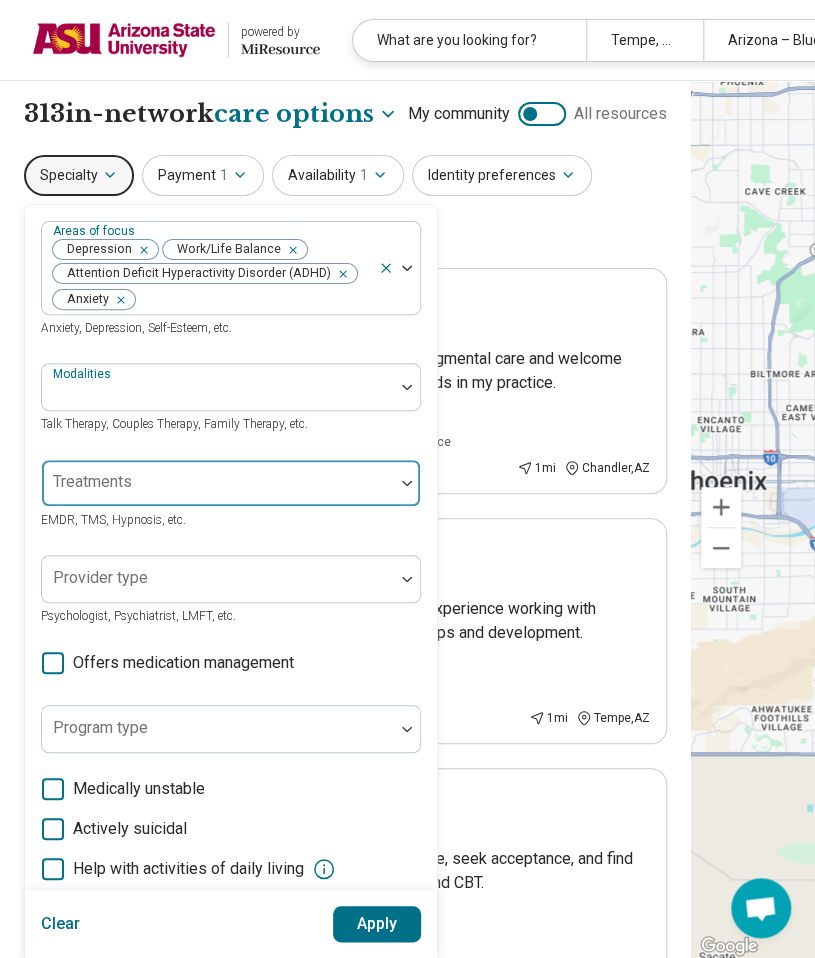 click at bounding box center [218, 491] 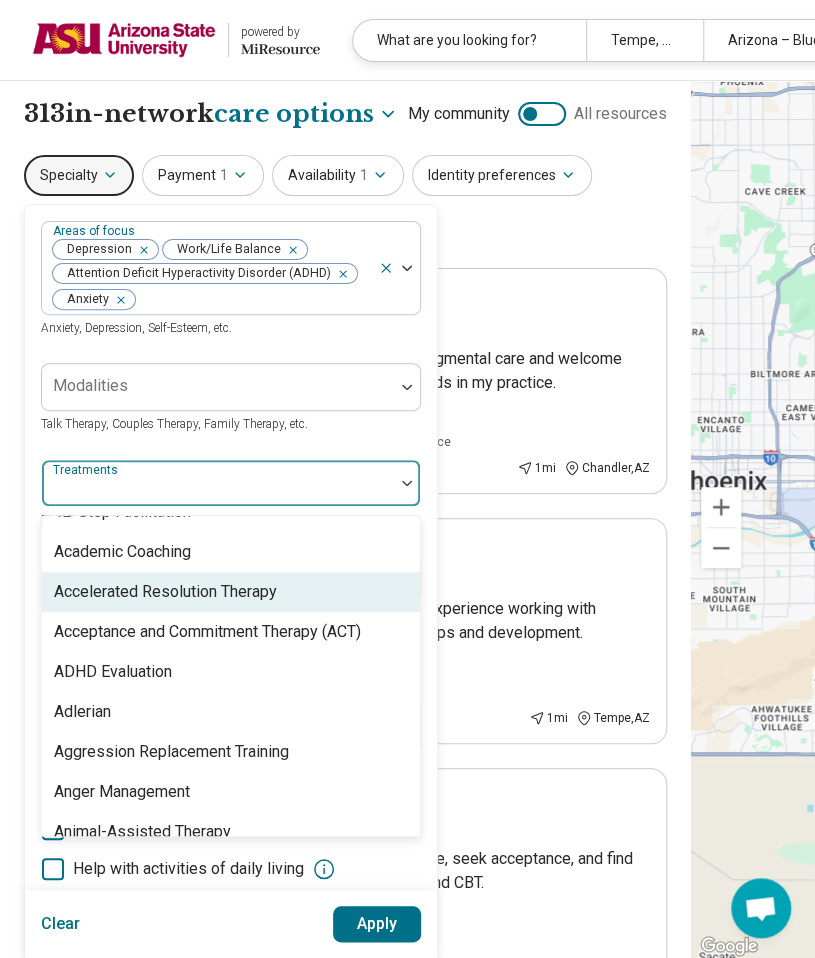 scroll, scrollTop: 28, scrollLeft: 0, axis: vertical 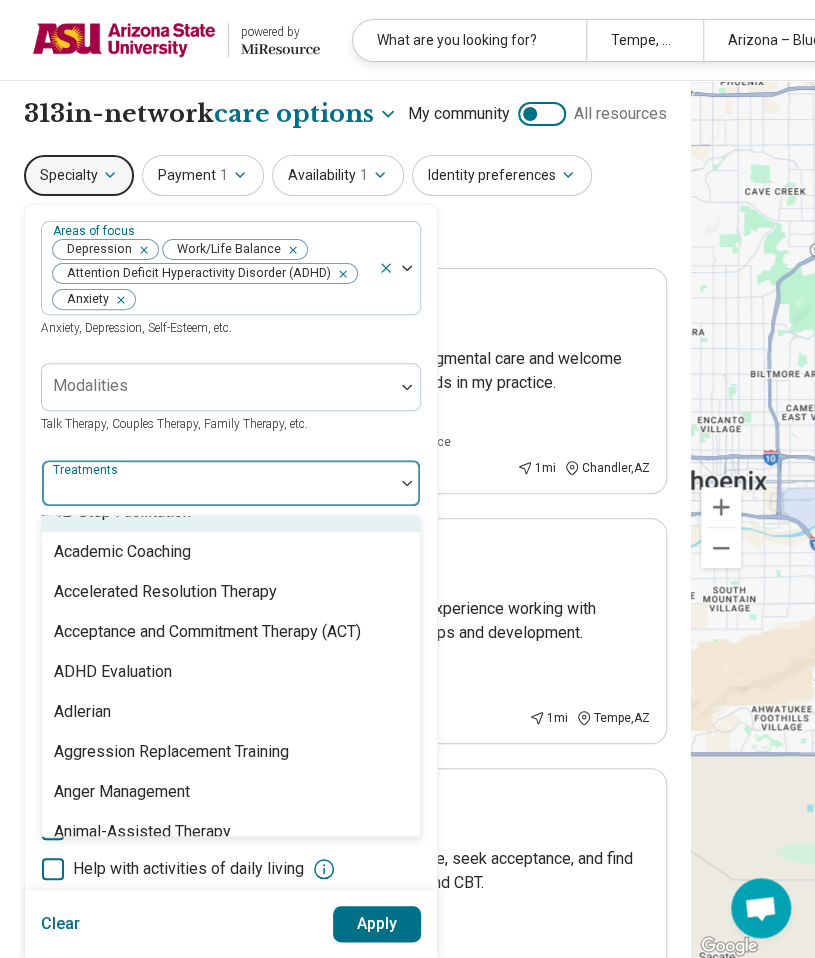 click at bounding box center (218, 491) 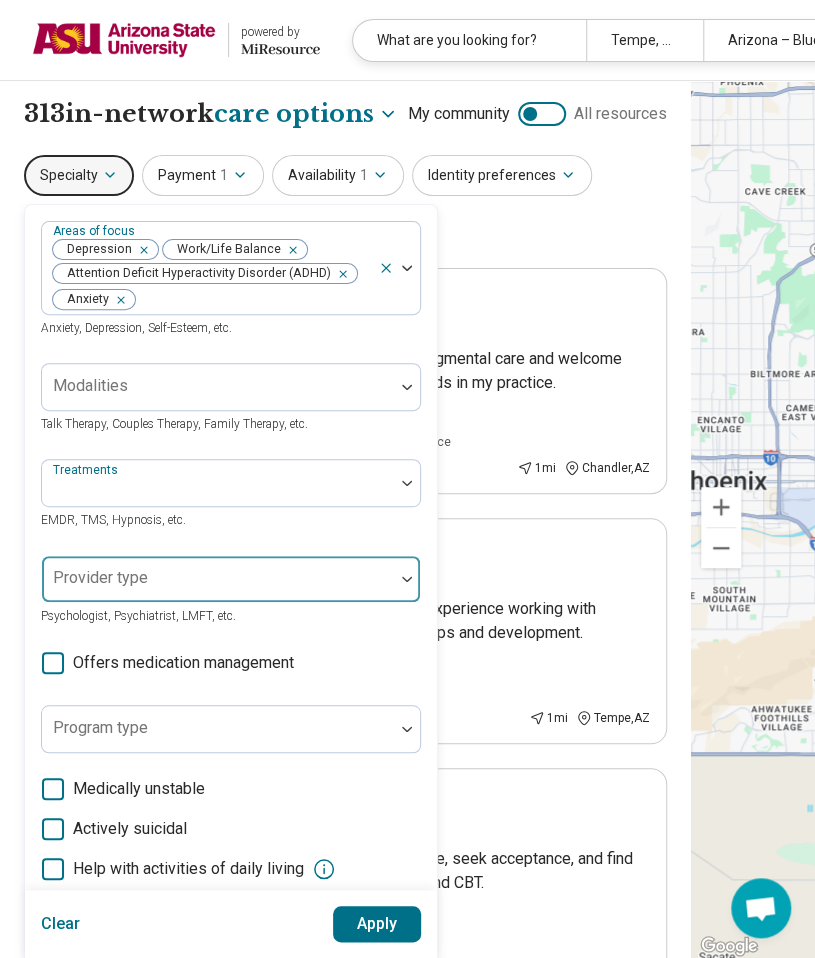 click at bounding box center (218, 587) 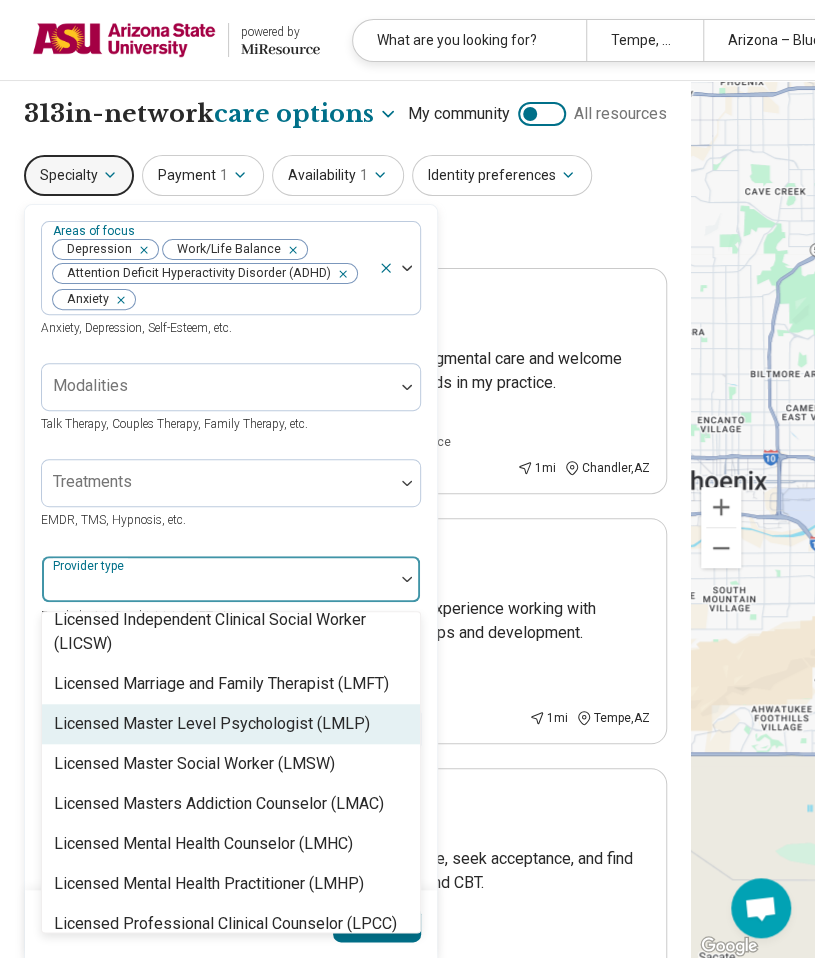 scroll, scrollTop: 1274, scrollLeft: 0, axis: vertical 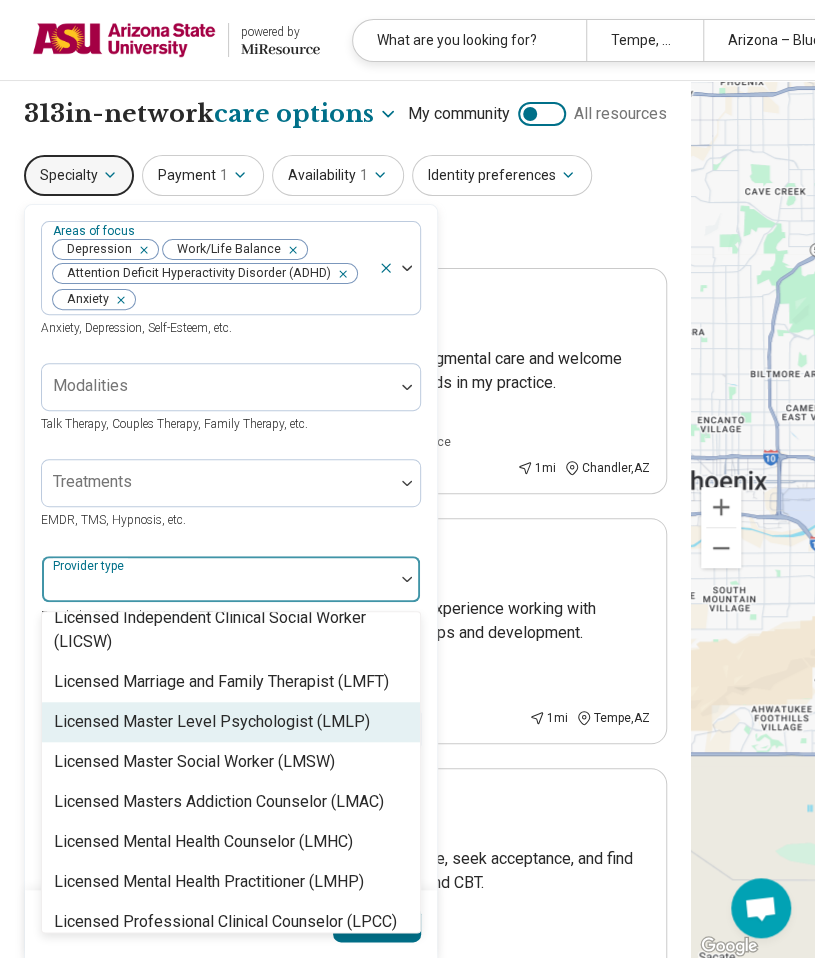 click on "Licensed Master Level Psychologist (LMLP)" at bounding box center (212, 722) 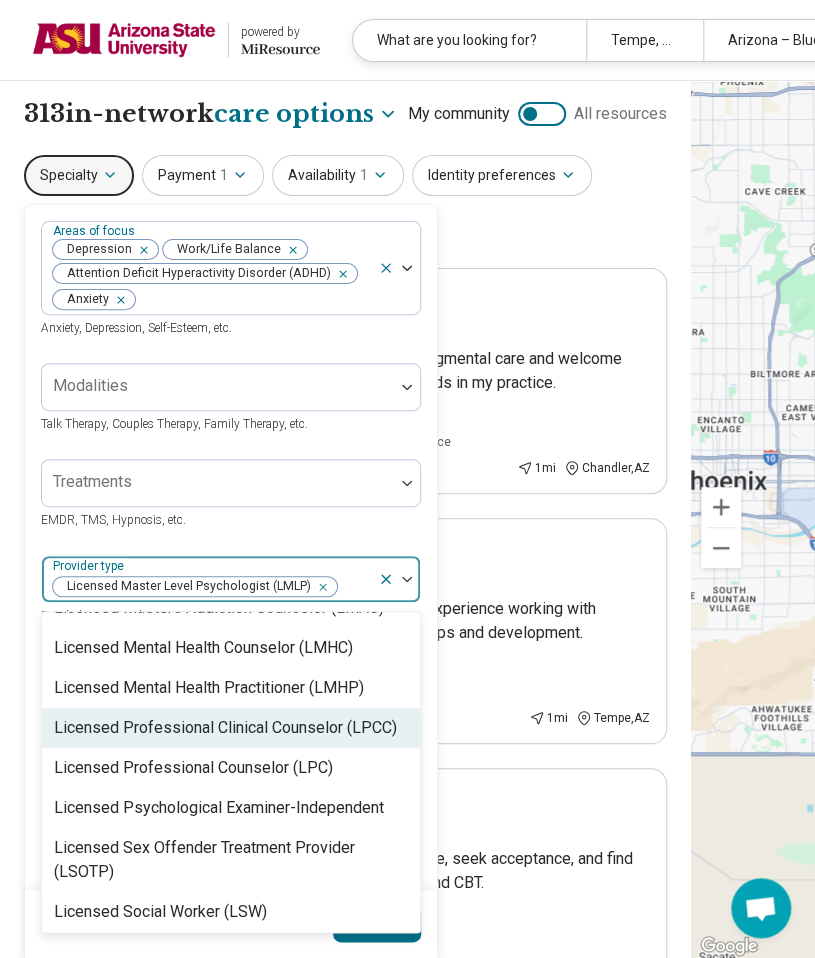 scroll, scrollTop: 1434, scrollLeft: 0, axis: vertical 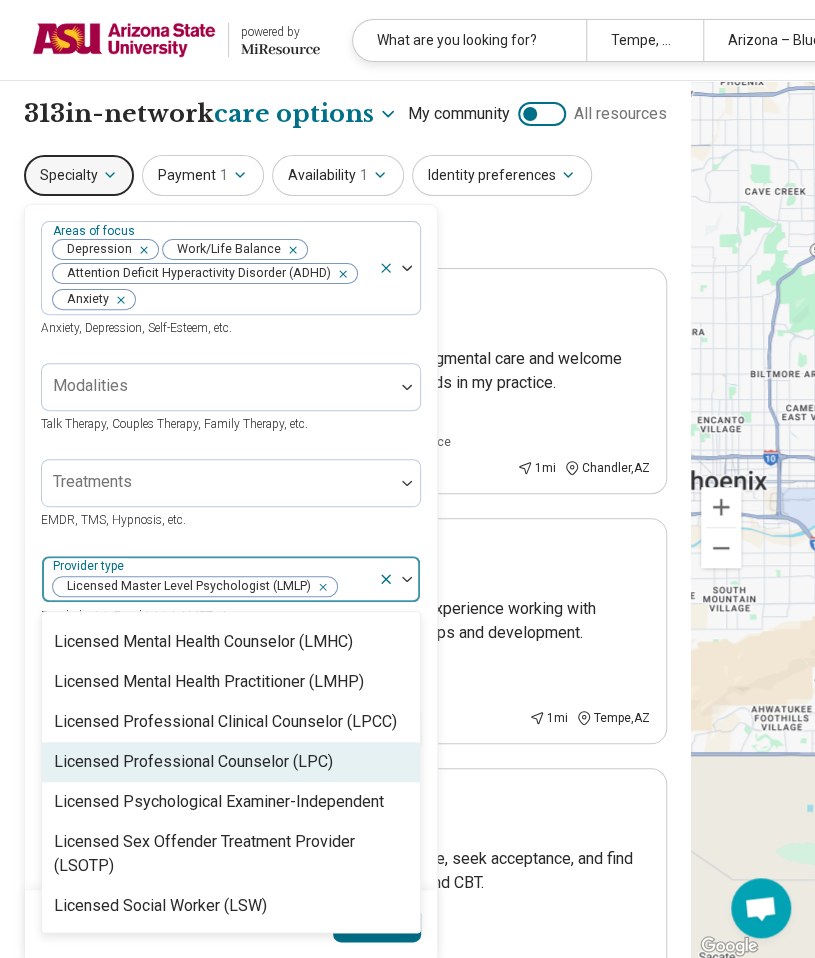 click on "Licensed Professional Counselor (LPC)" at bounding box center [231, 762] 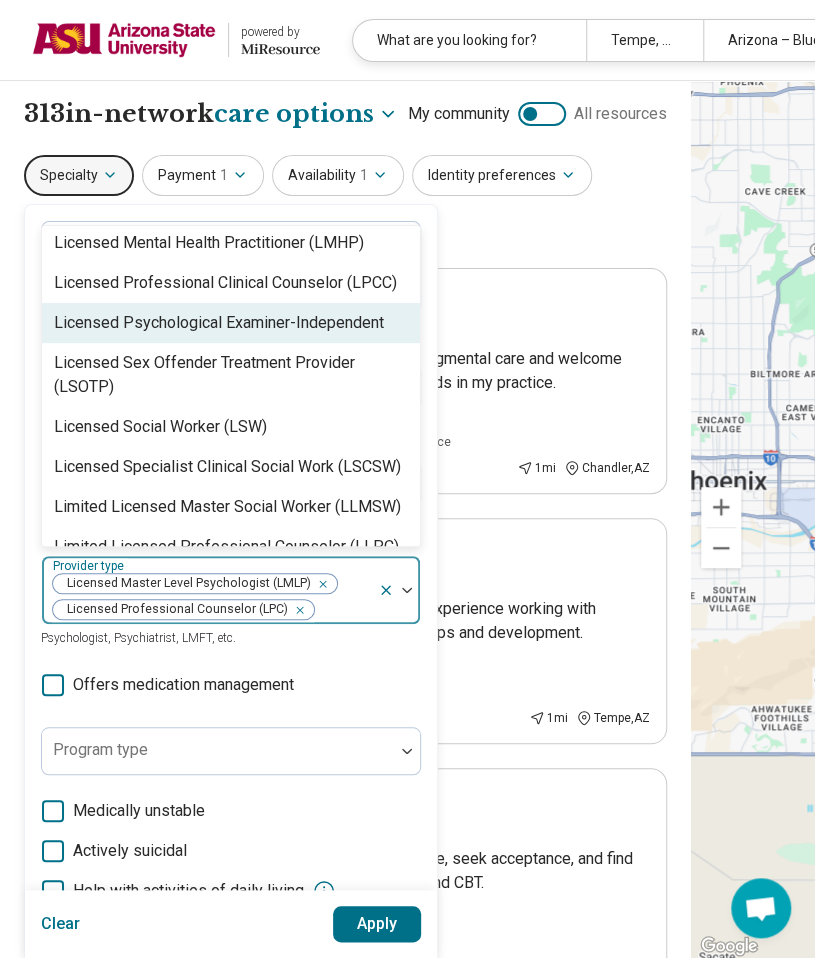 scroll, scrollTop: 1491, scrollLeft: 0, axis: vertical 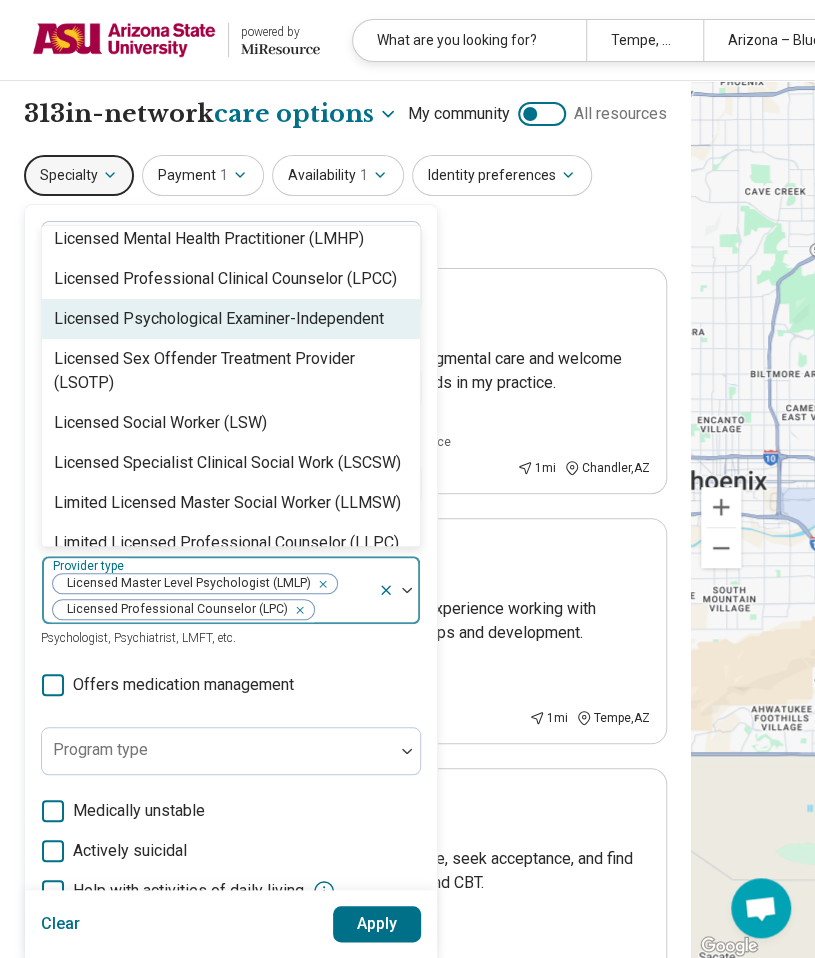 click at bounding box center (296, 610) 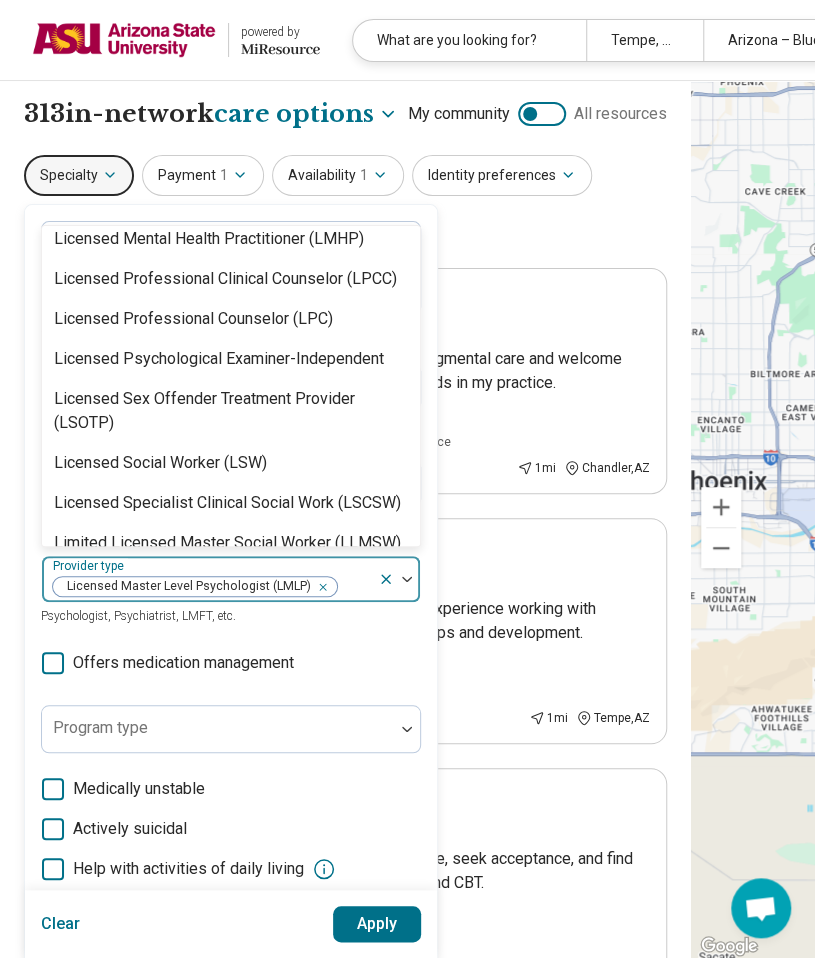 click on "Licensed Master Level Psychologist (LMLP)" at bounding box center (210, 579) 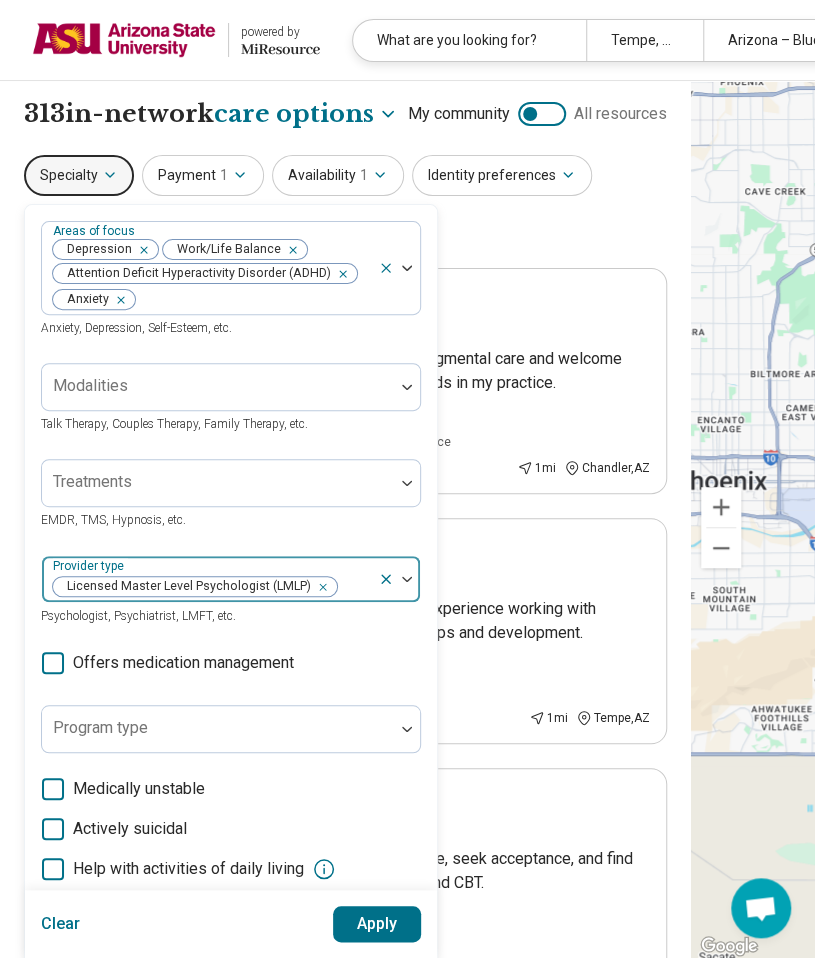 click at bounding box center (407, 579) 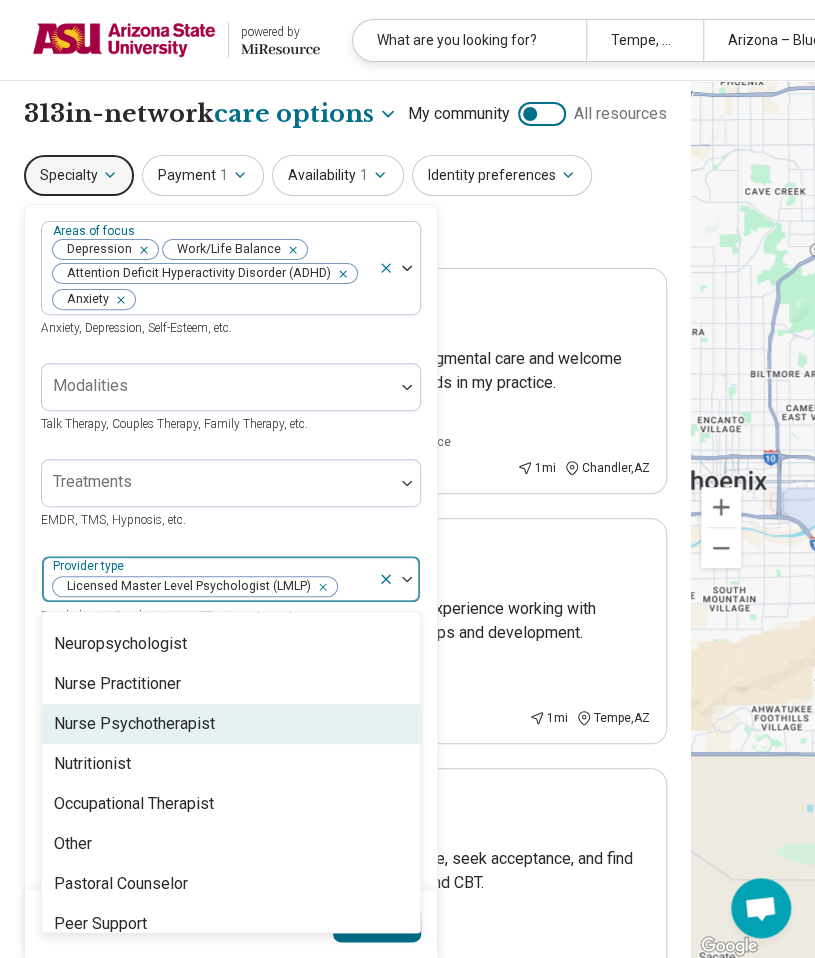 scroll, scrollTop: 2512, scrollLeft: 0, axis: vertical 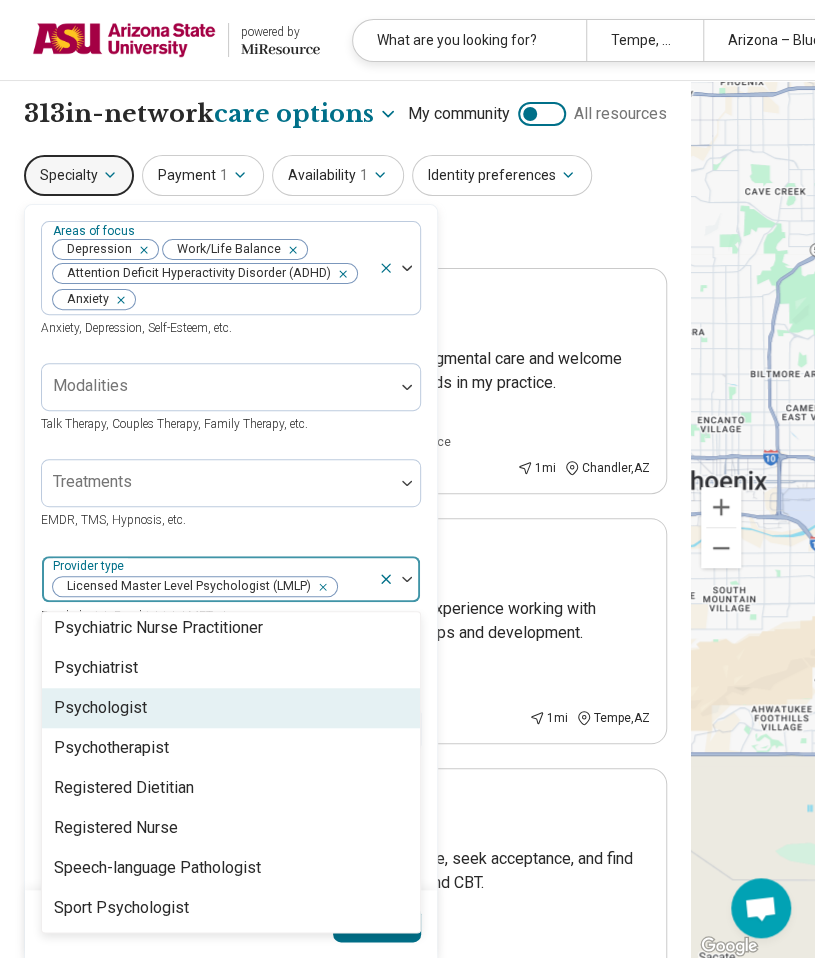 click on "Psychologist" at bounding box center [231, 708] 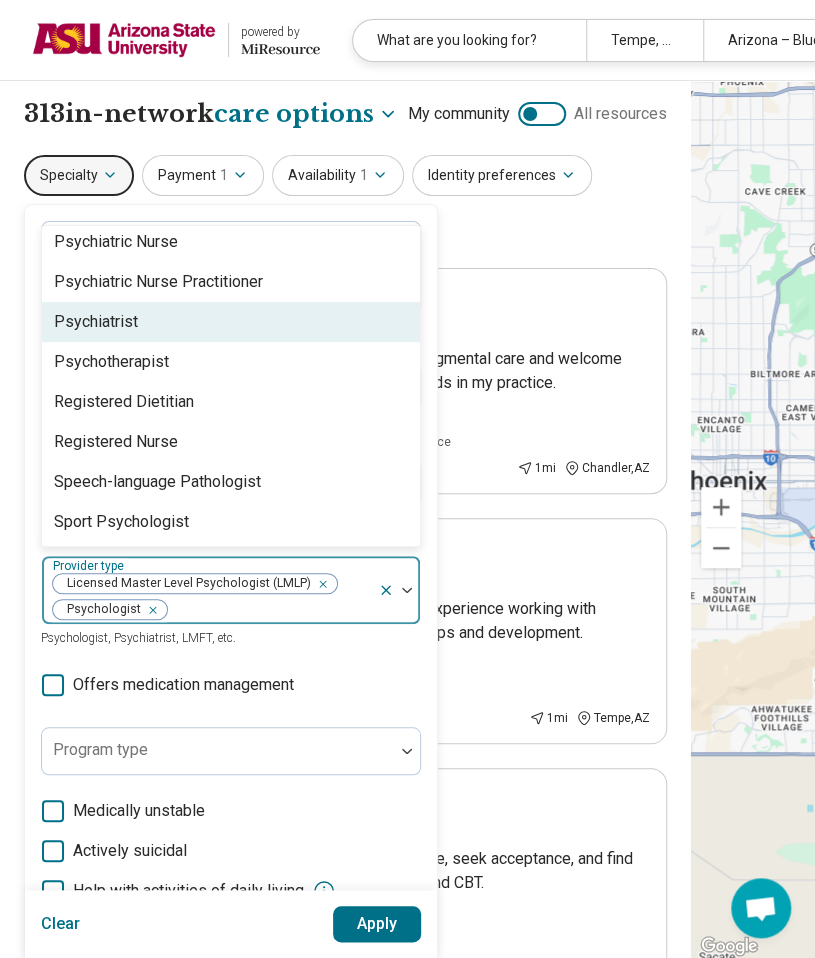 scroll, scrollTop: 2472, scrollLeft: 0, axis: vertical 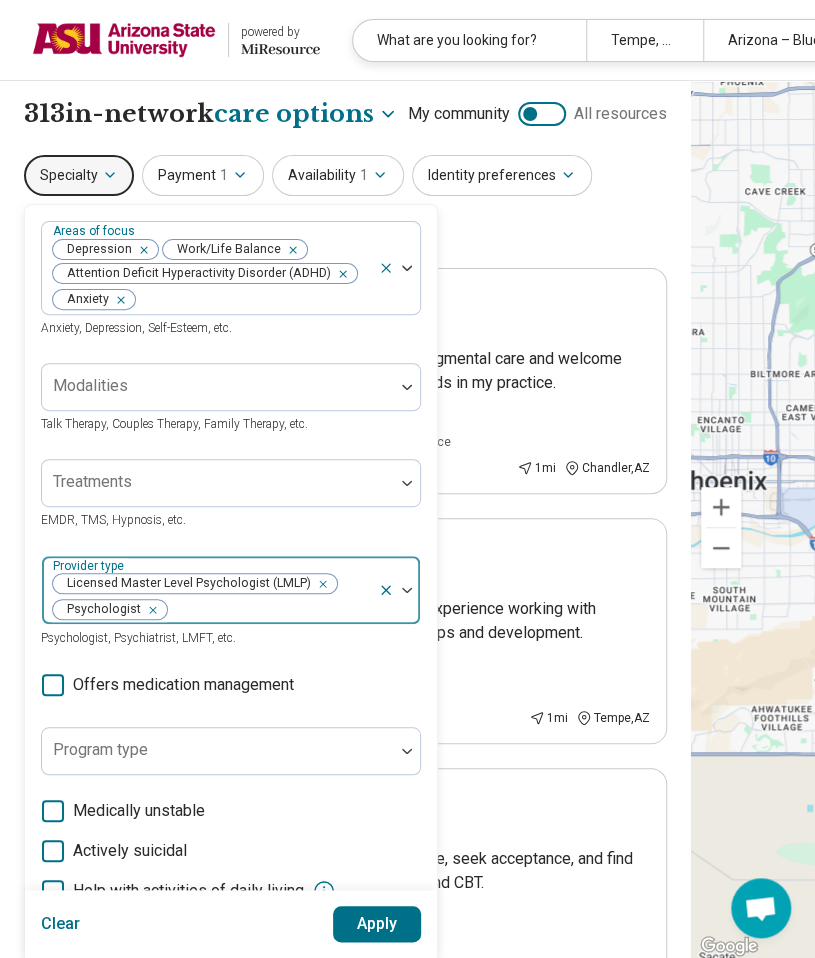 click at bounding box center (407, 590) 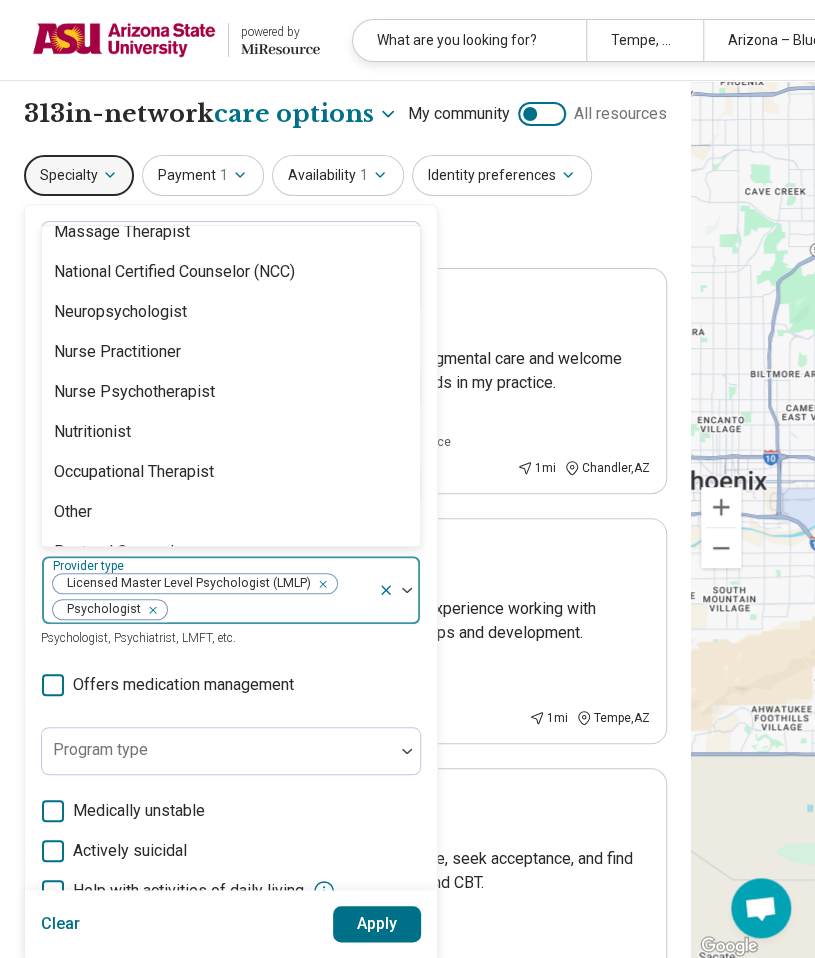 scroll, scrollTop: 2472, scrollLeft: 0, axis: vertical 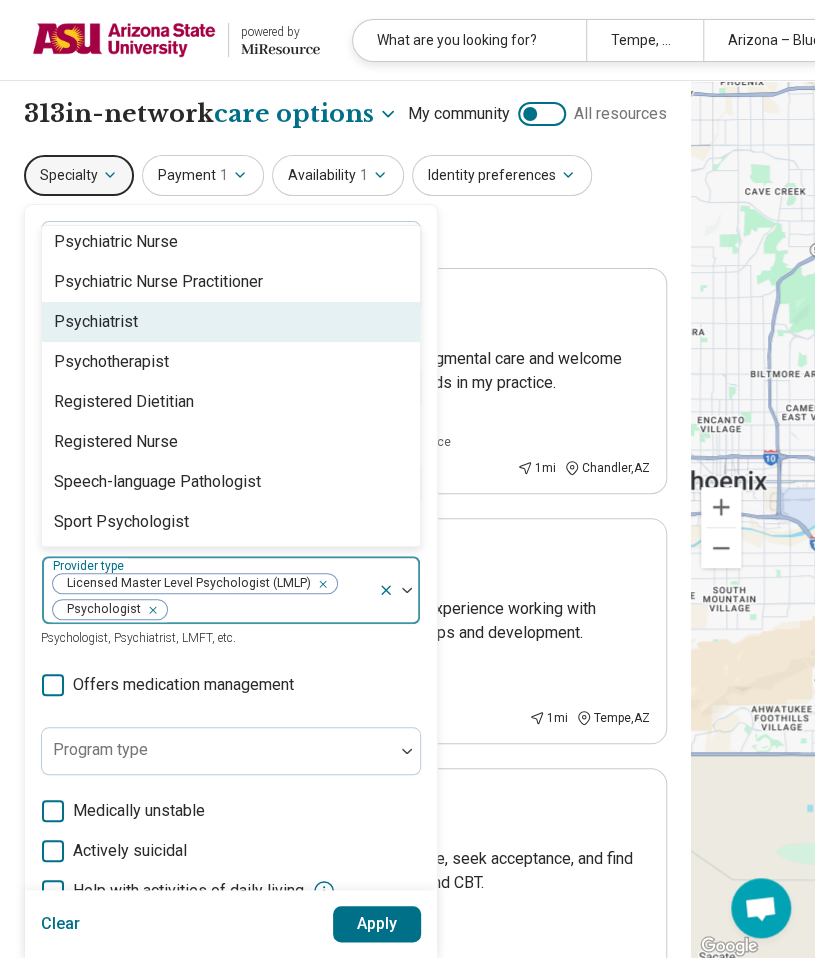 click on "Psychiatrist" at bounding box center (231, 322) 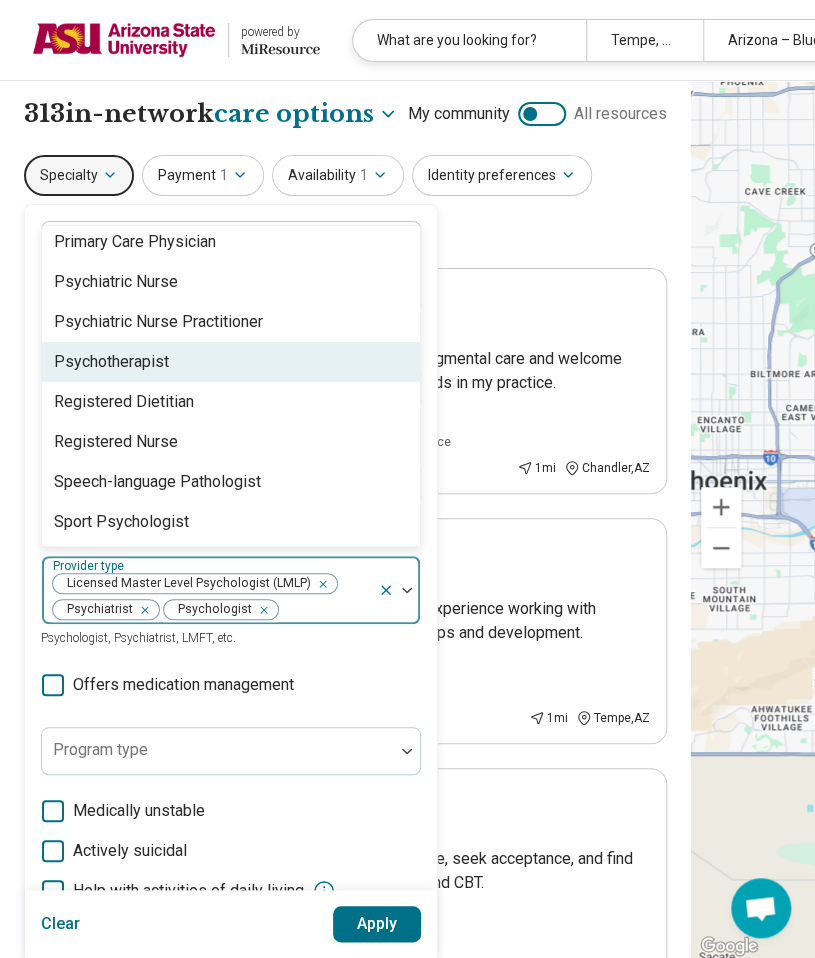 click on "Psychotherapist" at bounding box center (231, 362) 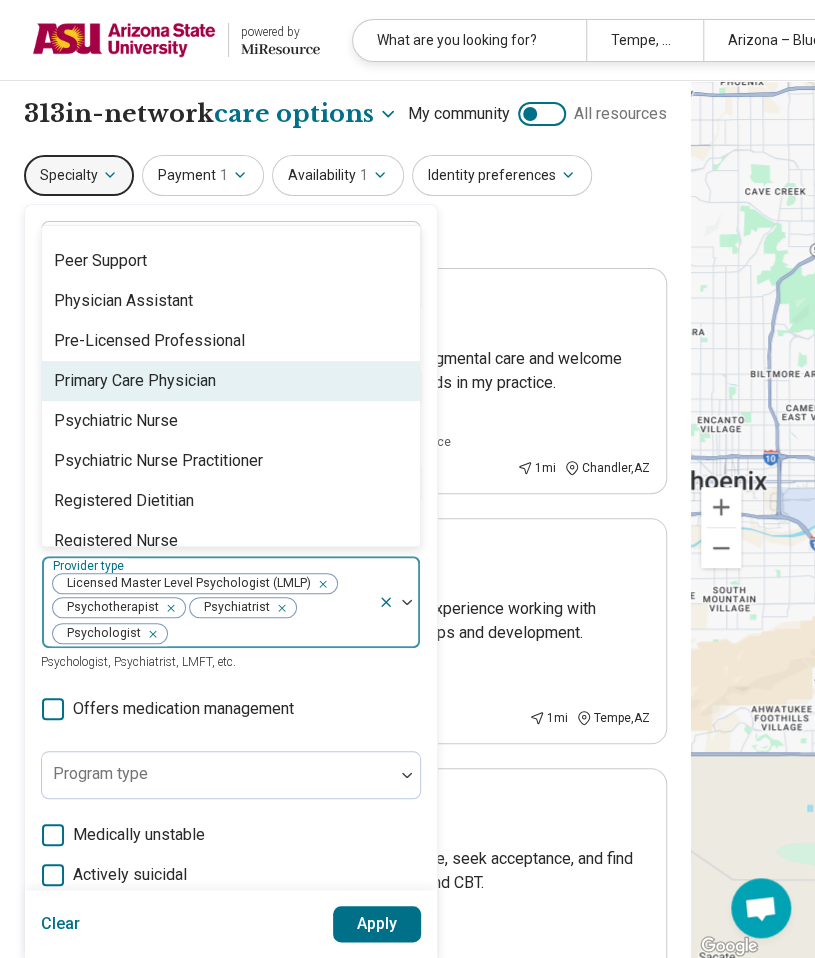 scroll, scrollTop: 2291, scrollLeft: 0, axis: vertical 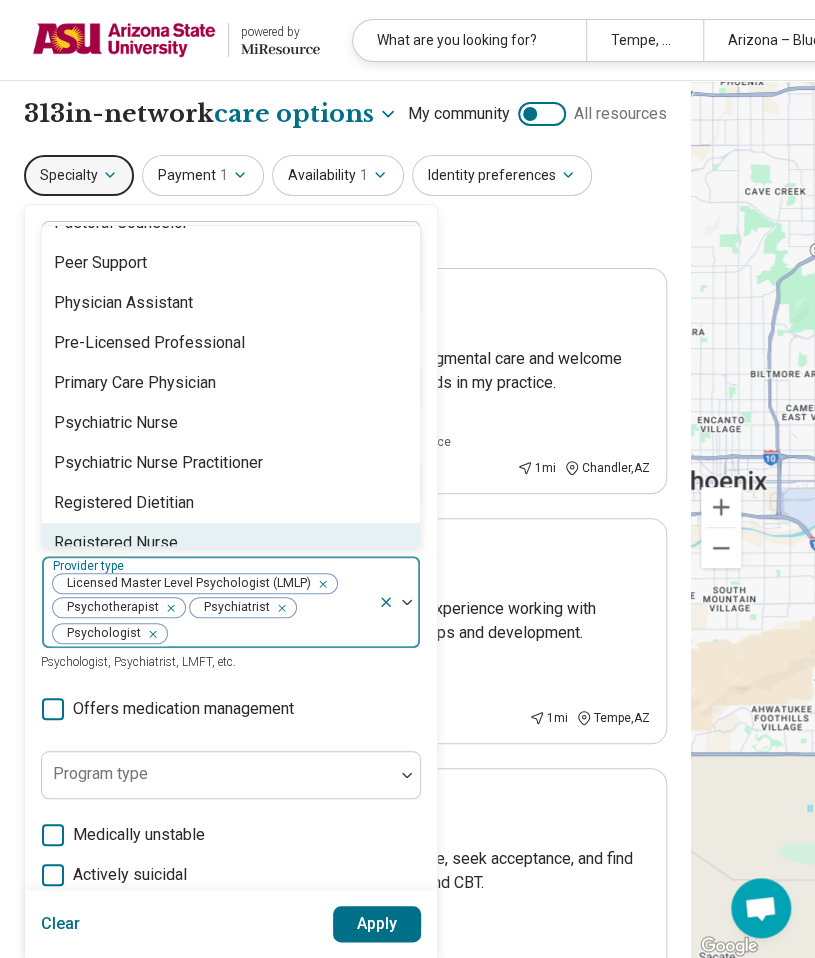 click 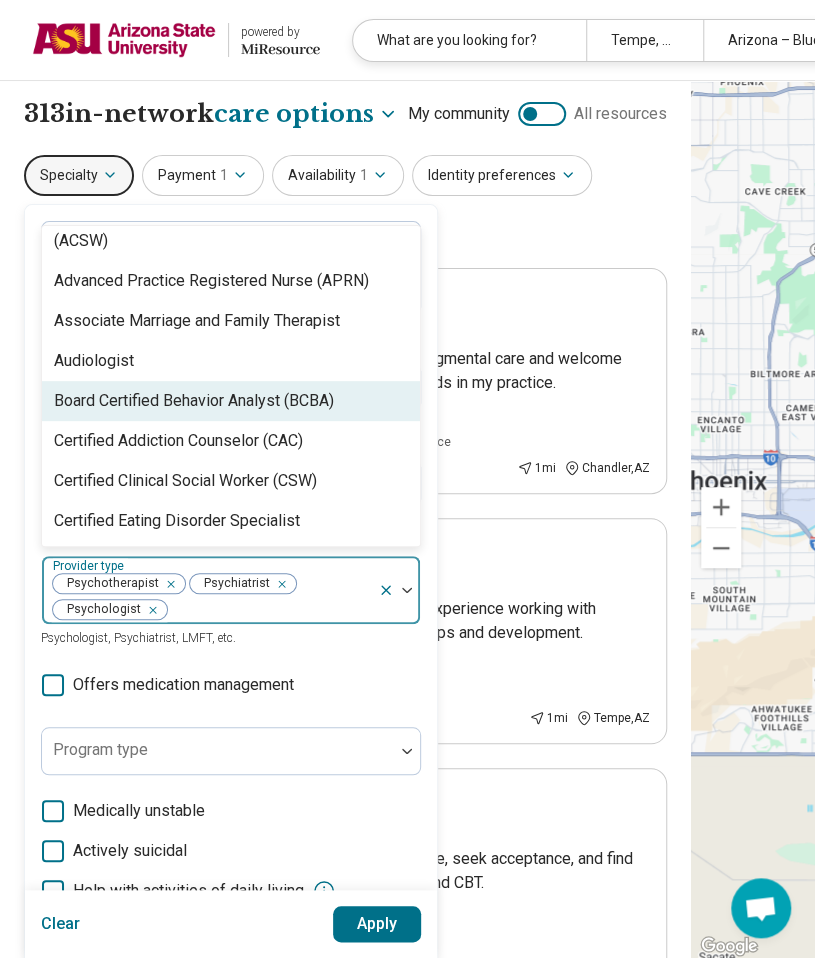 scroll, scrollTop: 0, scrollLeft: 0, axis: both 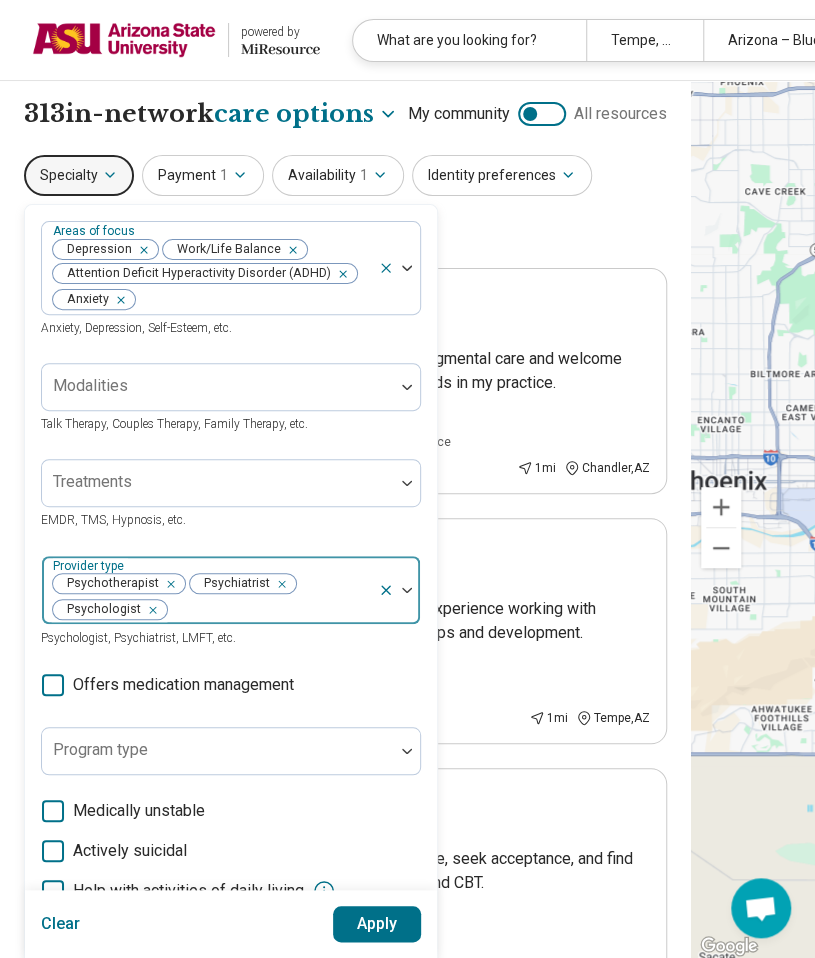 click at bounding box center [399, 590] 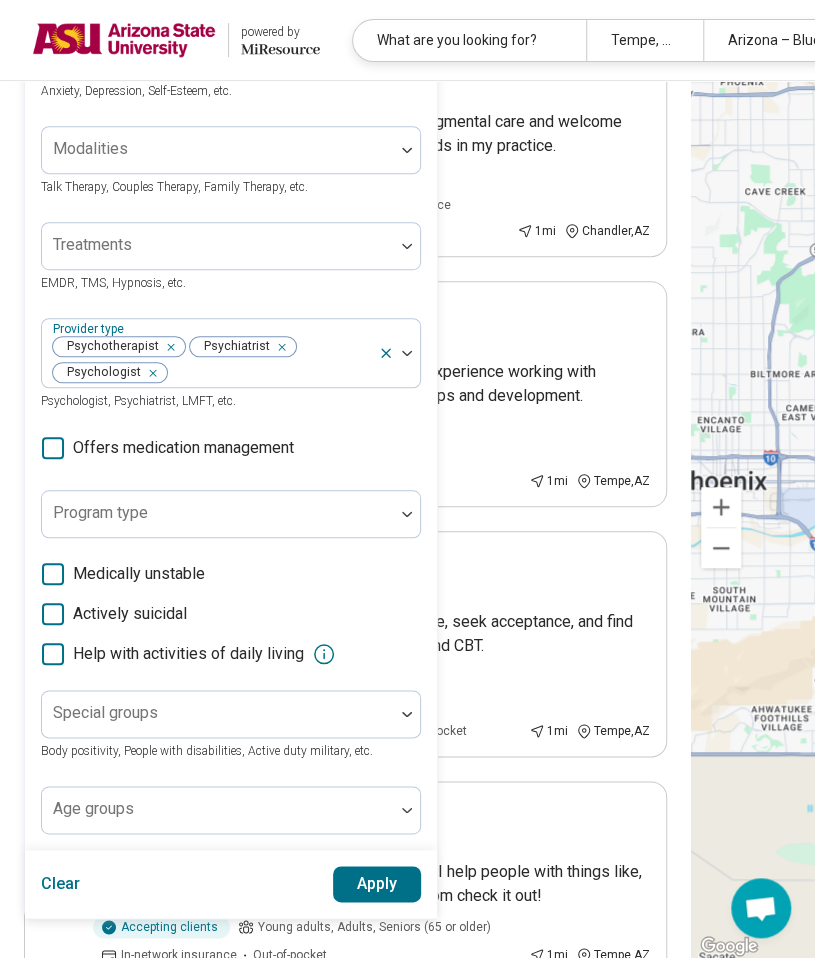 scroll, scrollTop: 238, scrollLeft: 0, axis: vertical 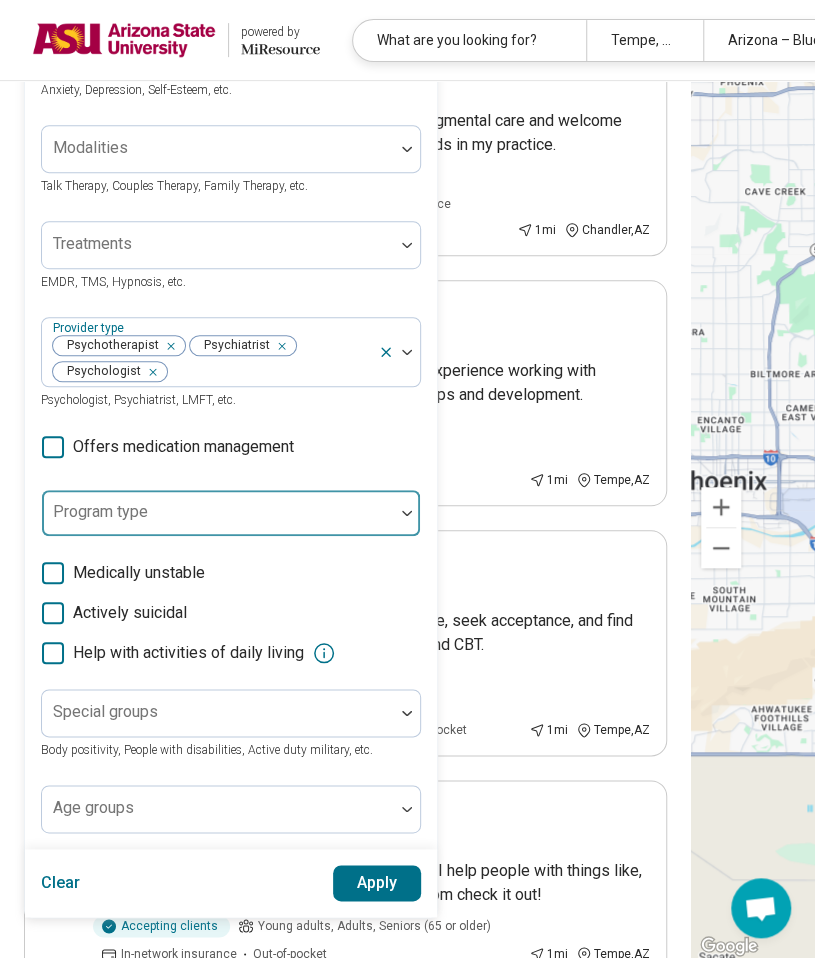 click at bounding box center [218, 521] 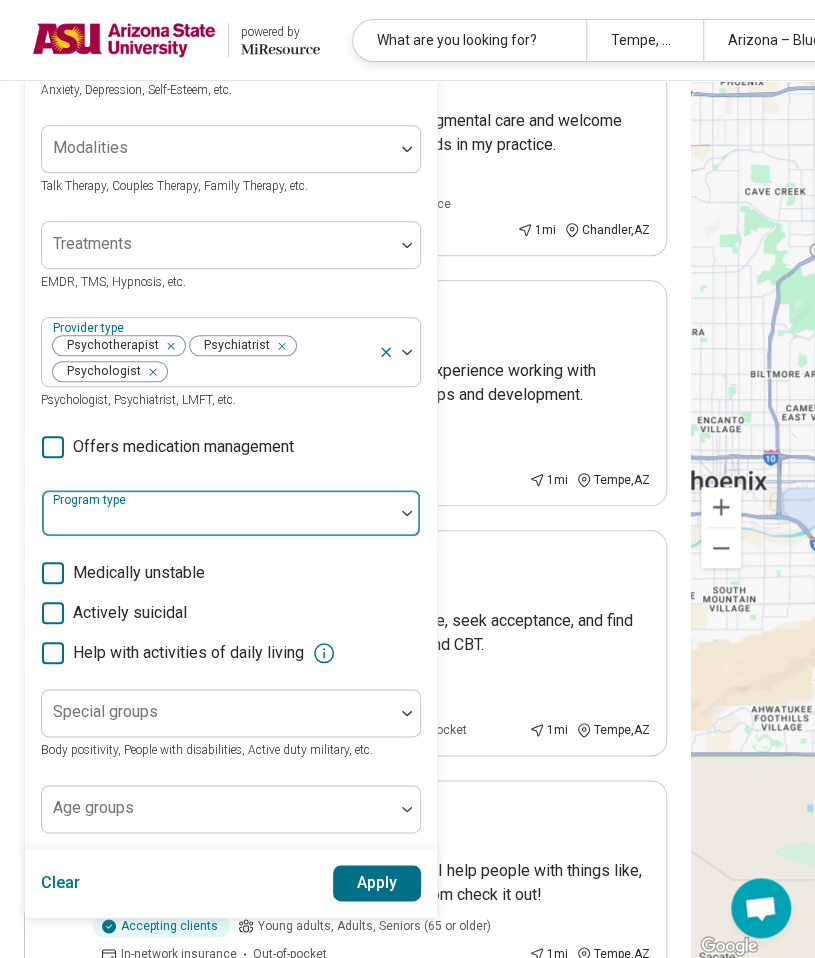 click at bounding box center [218, 521] 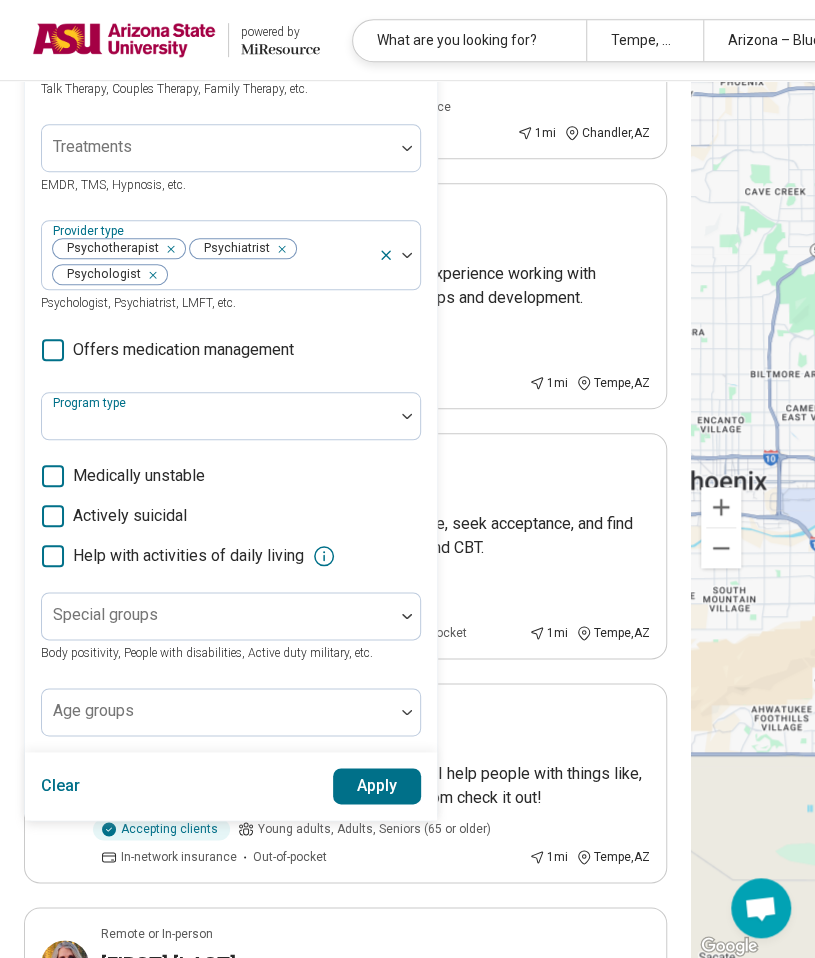 scroll, scrollTop: 348, scrollLeft: 0, axis: vertical 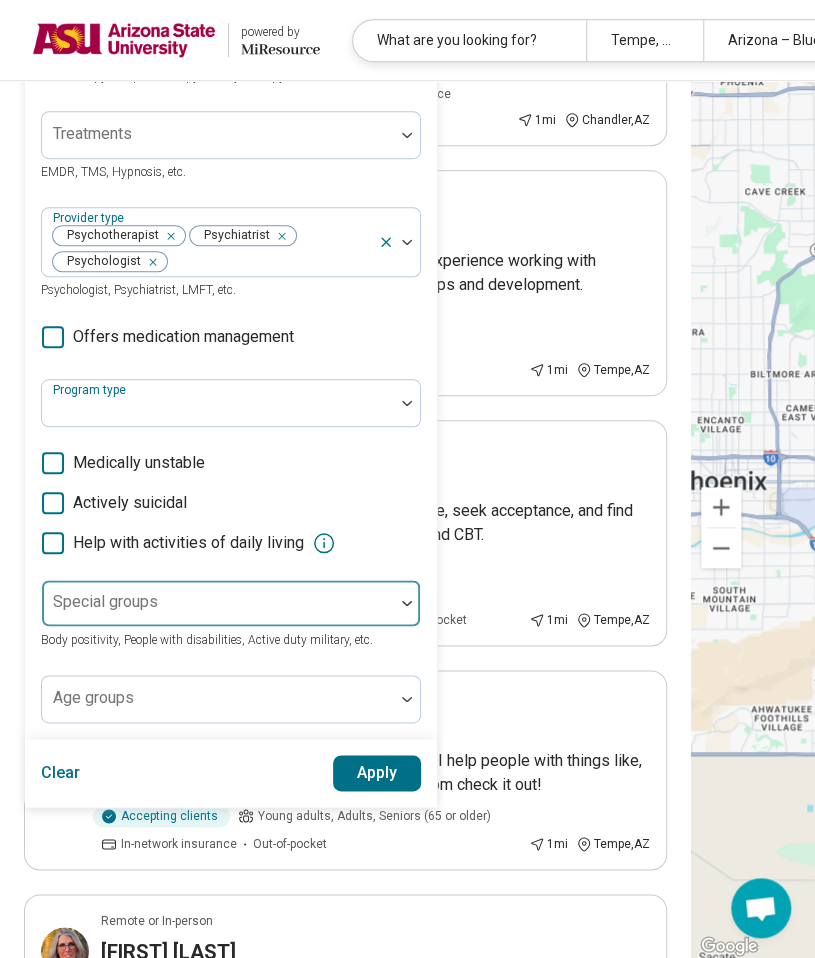 click at bounding box center (218, 611) 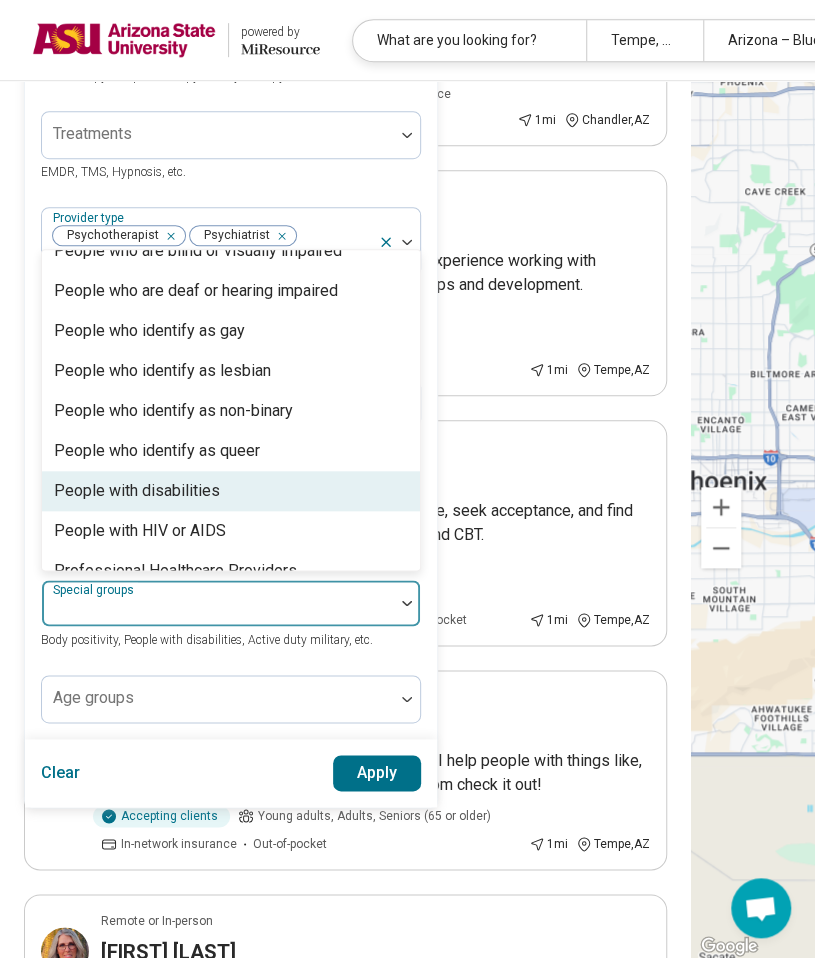 scroll, scrollTop: 608, scrollLeft: 0, axis: vertical 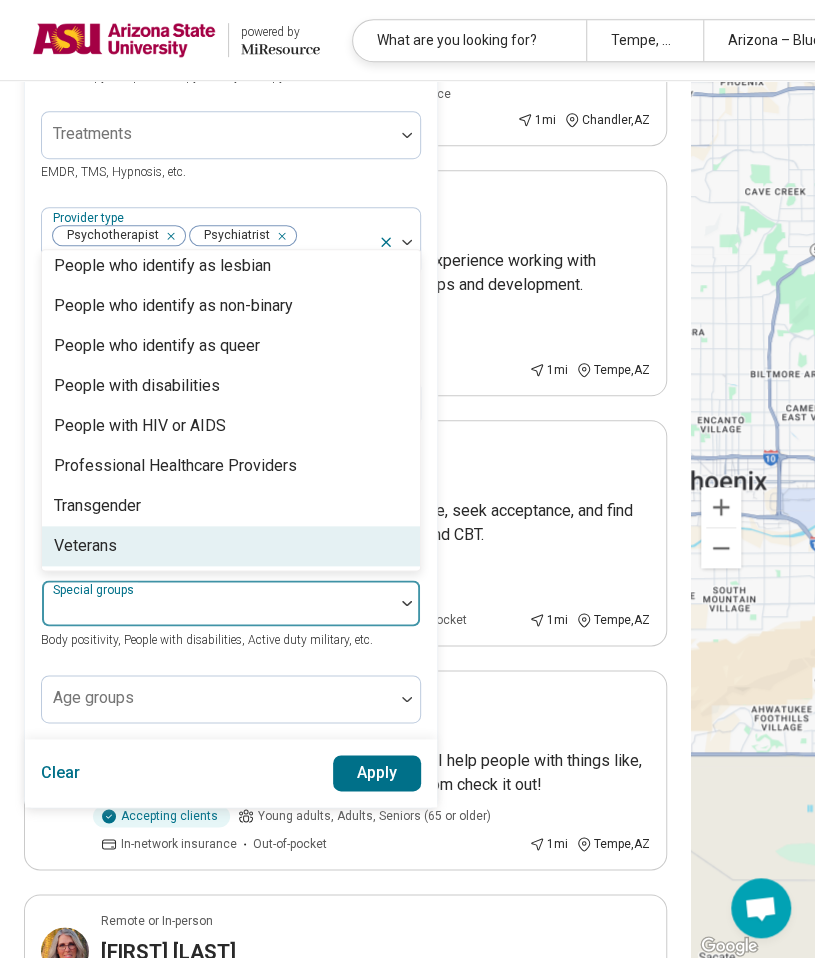 click at bounding box center (218, 611) 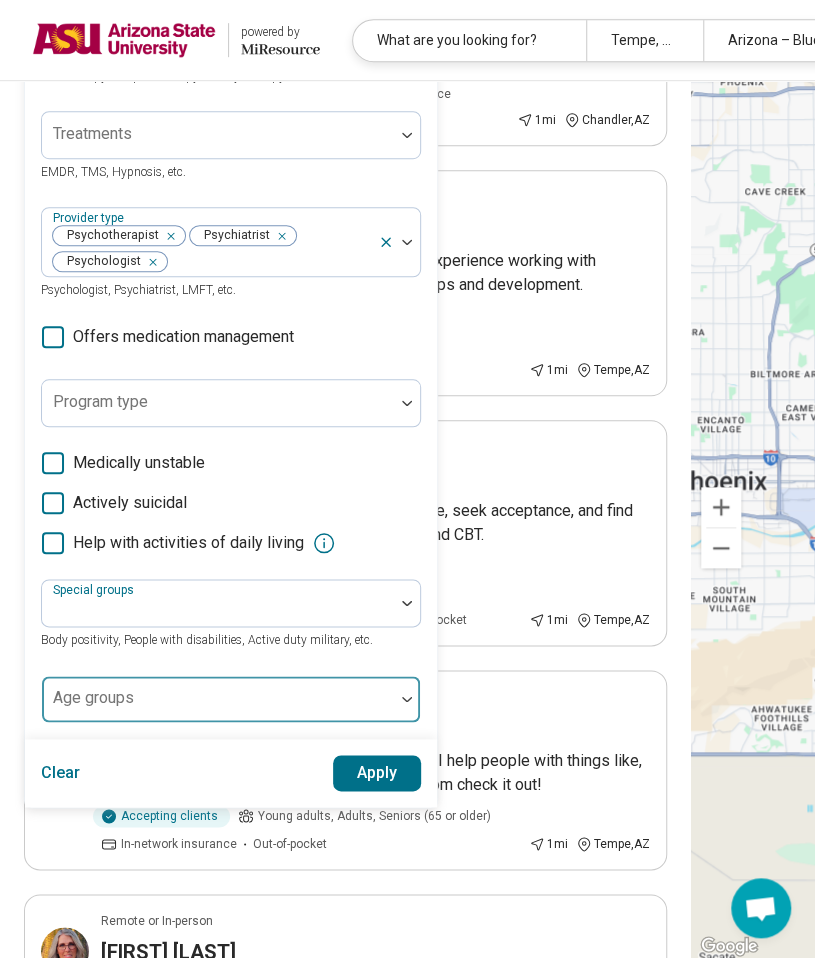 click on "Areas of focus Depression Work/Life Balance Attention Deficit Hyperactivity Disorder (ADHD) Anxiety Anxiety, Depression, Self-Esteem, etc. Modalities Talk Therapy, Couples Therapy, Family Therapy, etc. Treatments EMDR, TMS, Hypnosis, etc. Provider type Psychotherapist Psychiatrist Psychologist Psychologist, Psychiatrist, LMFT, etc. Offers medication management Program type Medically unstable Actively suicidal Help with activities of daily living Special groups Body positivity, People with disabilities, Active duty military, etc. Age groups" at bounding box center [231, 298] 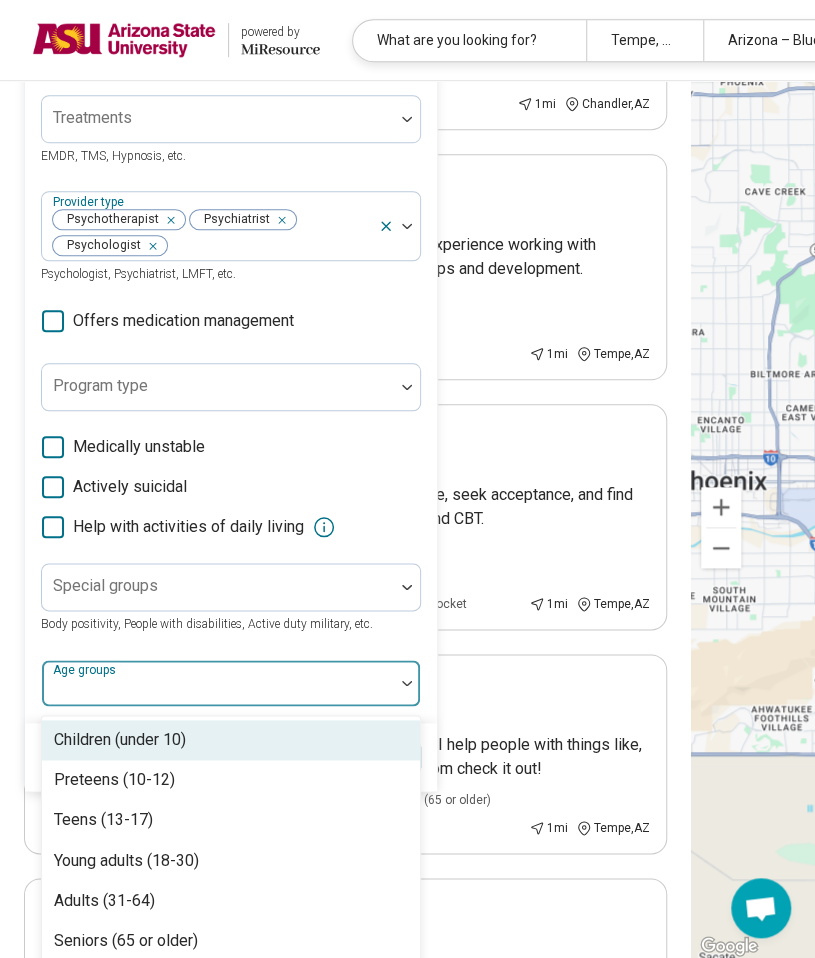 scroll, scrollTop: 395, scrollLeft: 0, axis: vertical 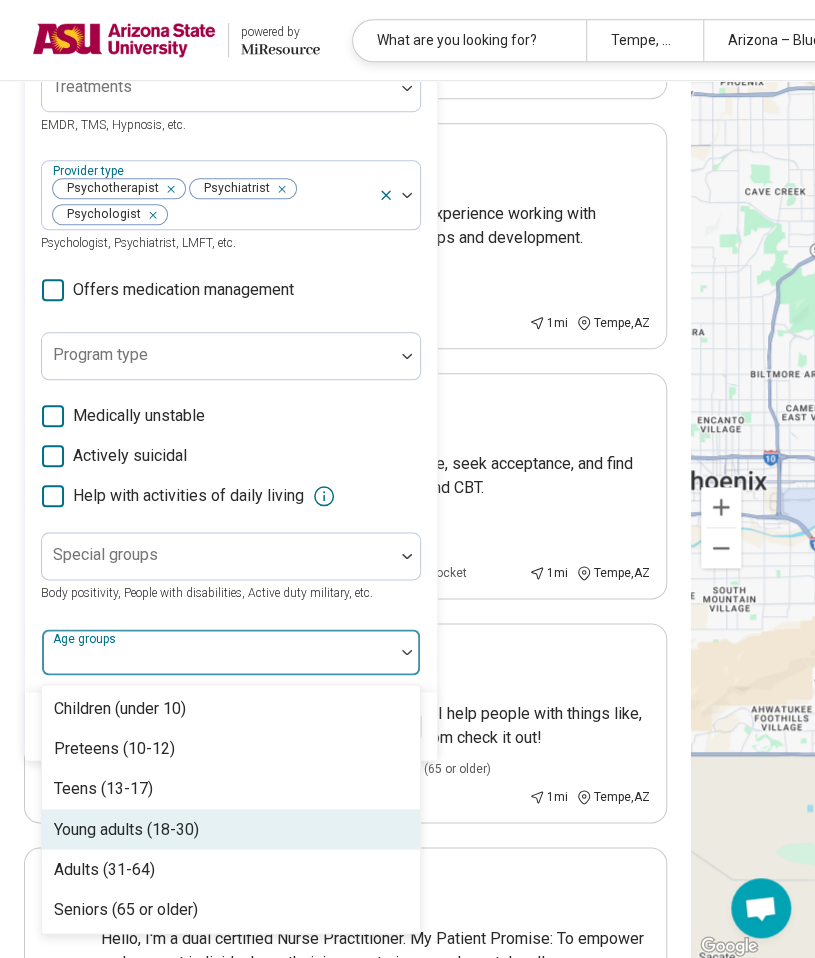 click on "Young adults (18-30)" at bounding box center (231, 829) 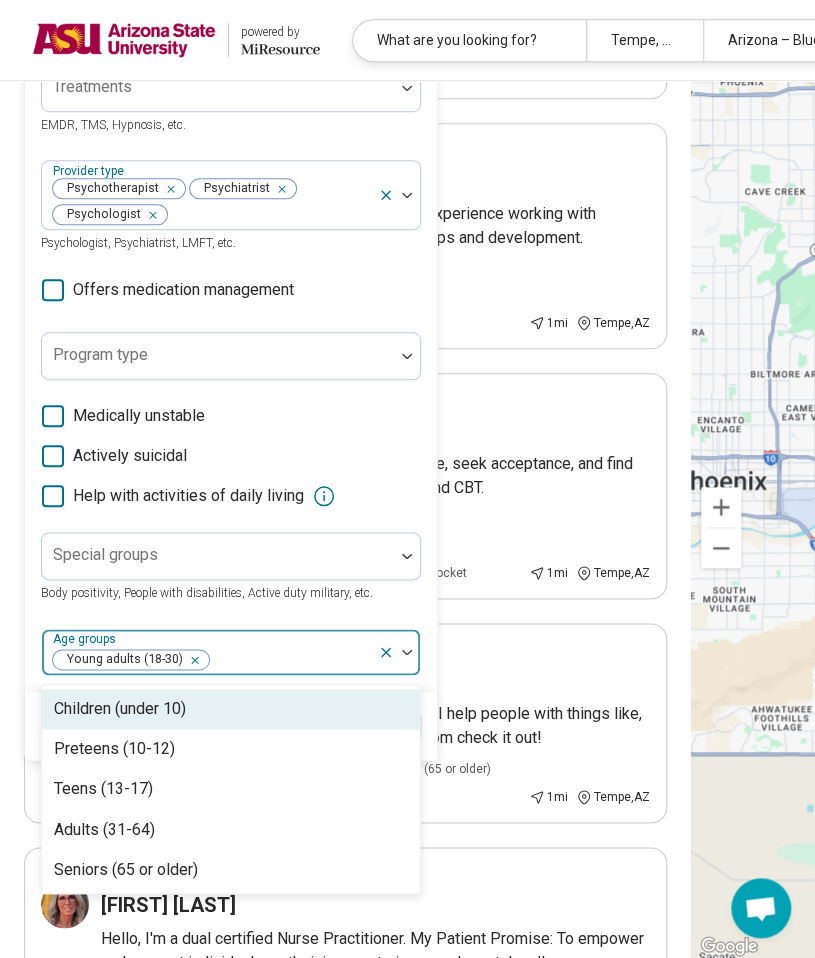 click at bounding box center (407, 652) 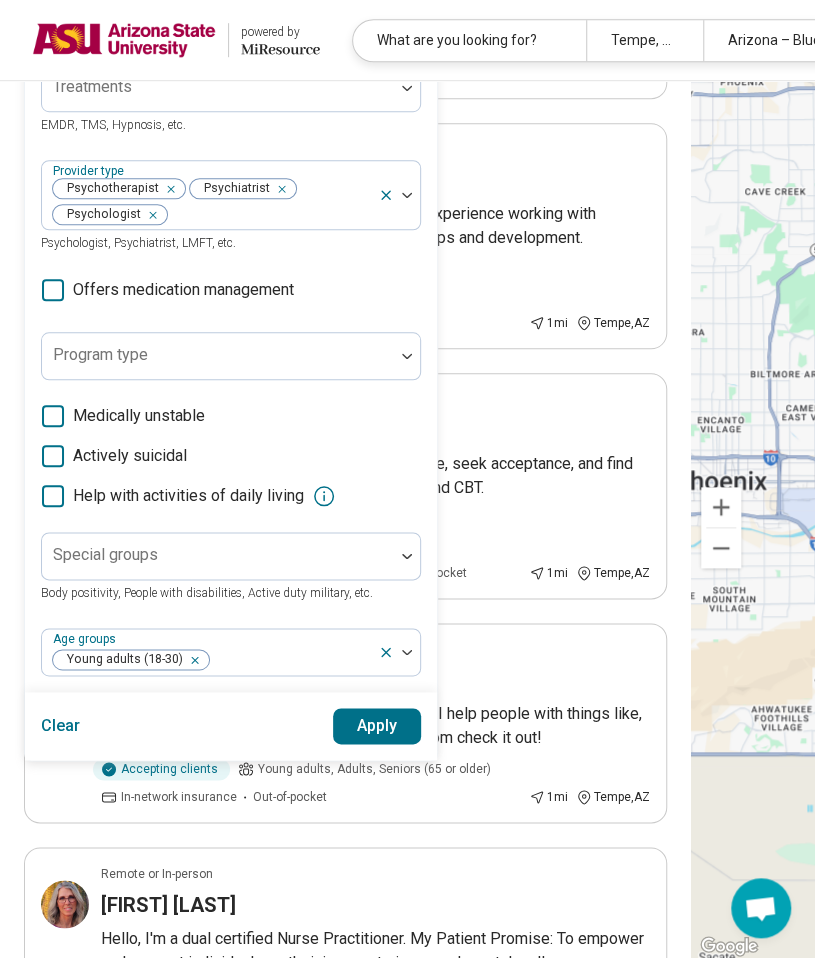 click on "Apply" at bounding box center [377, 726] 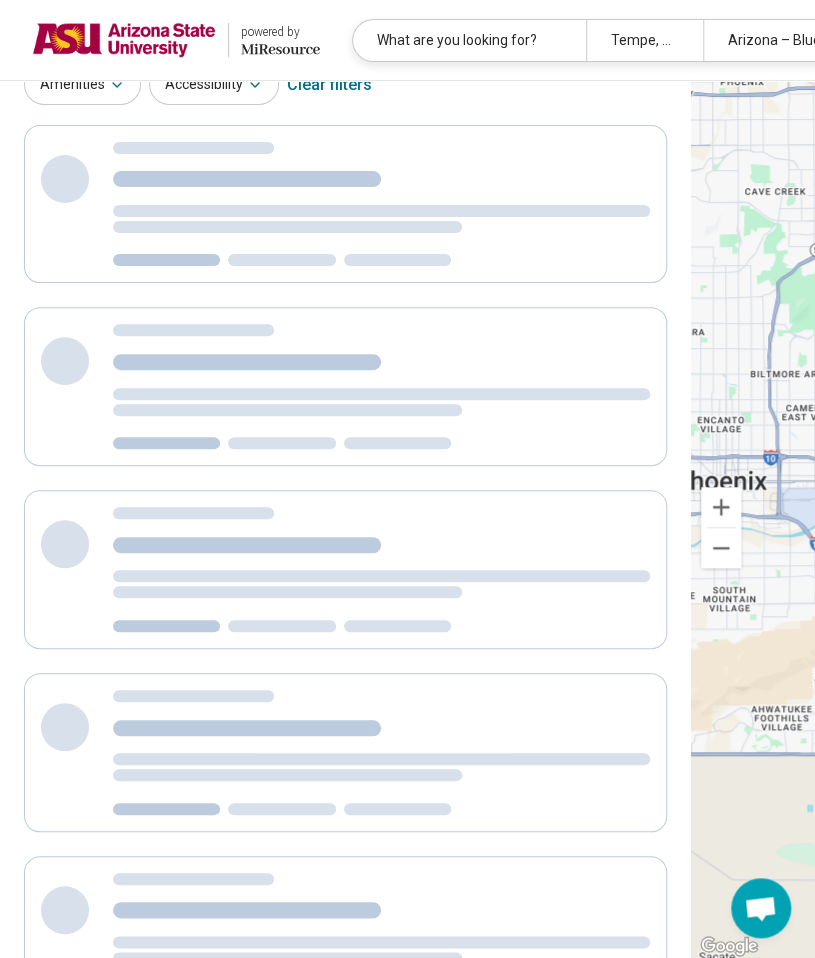 scroll, scrollTop: 16, scrollLeft: 0, axis: vertical 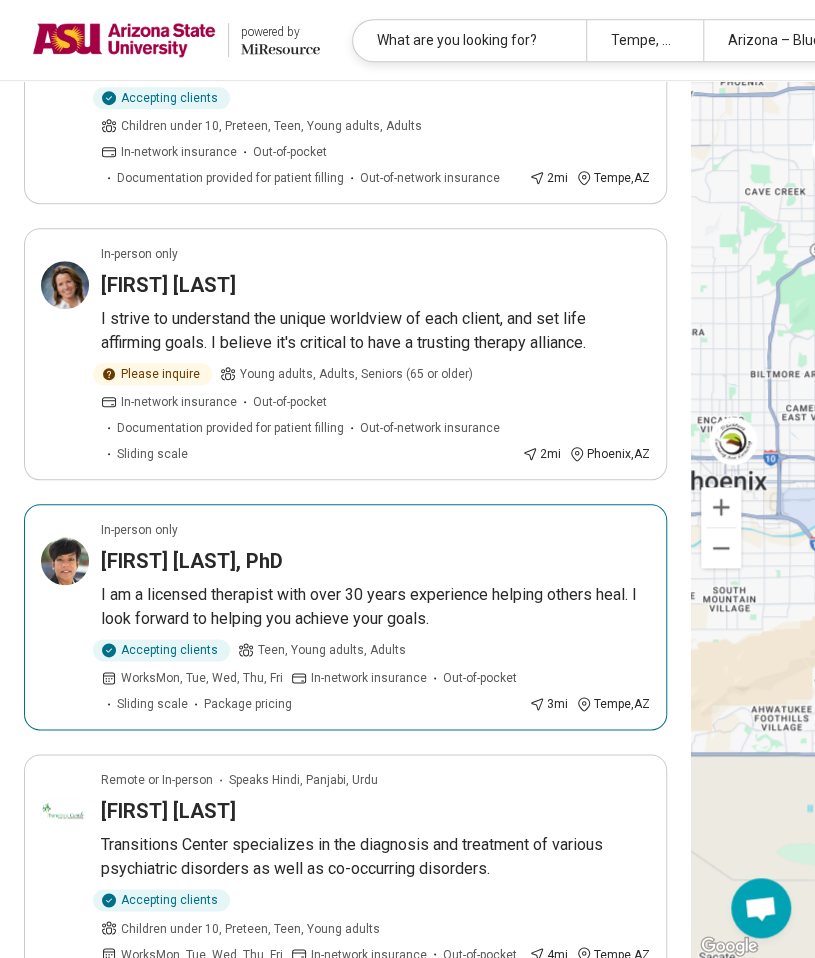 click on "Karen Morrow, PhD" at bounding box center [375, 561] 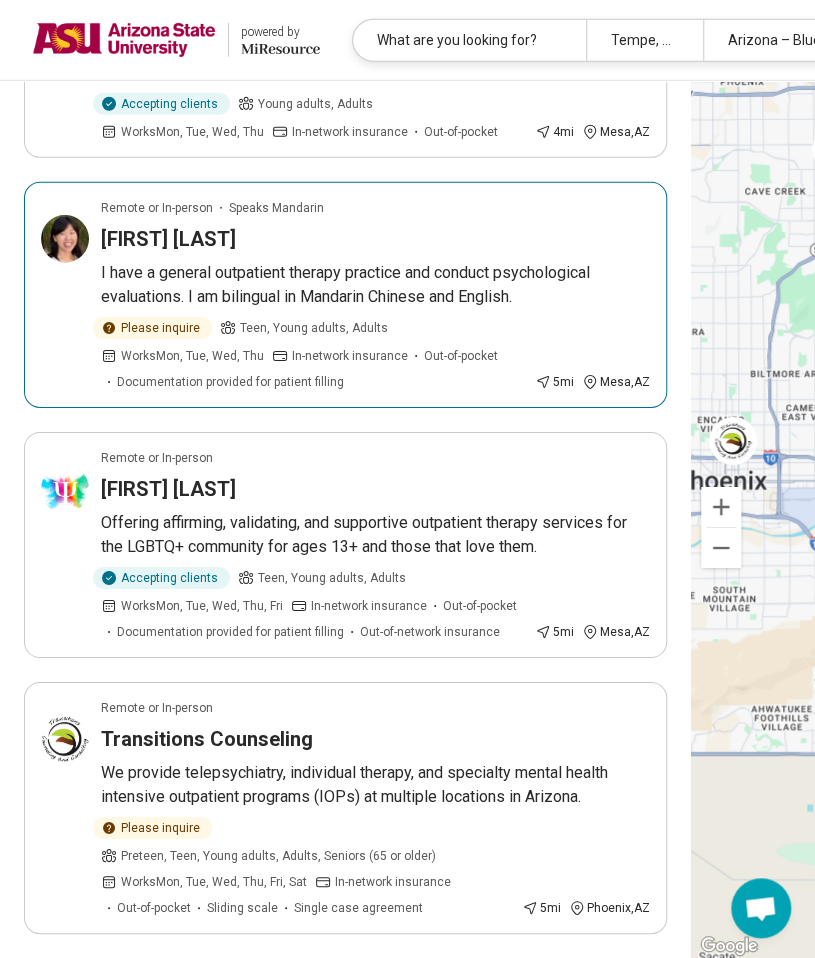 scroll, scrollTop: 1889, scrollLeft: 0, axis: vertical 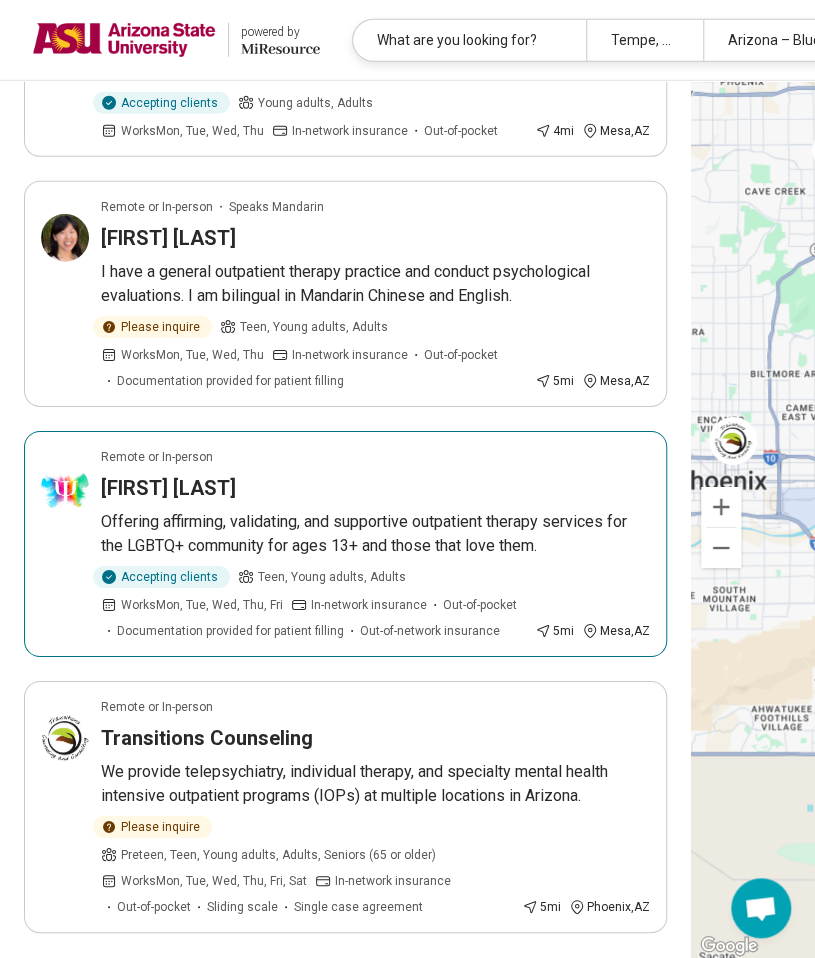 click on "Avi Vieira Psy.D" at bounding box center [375, 488] 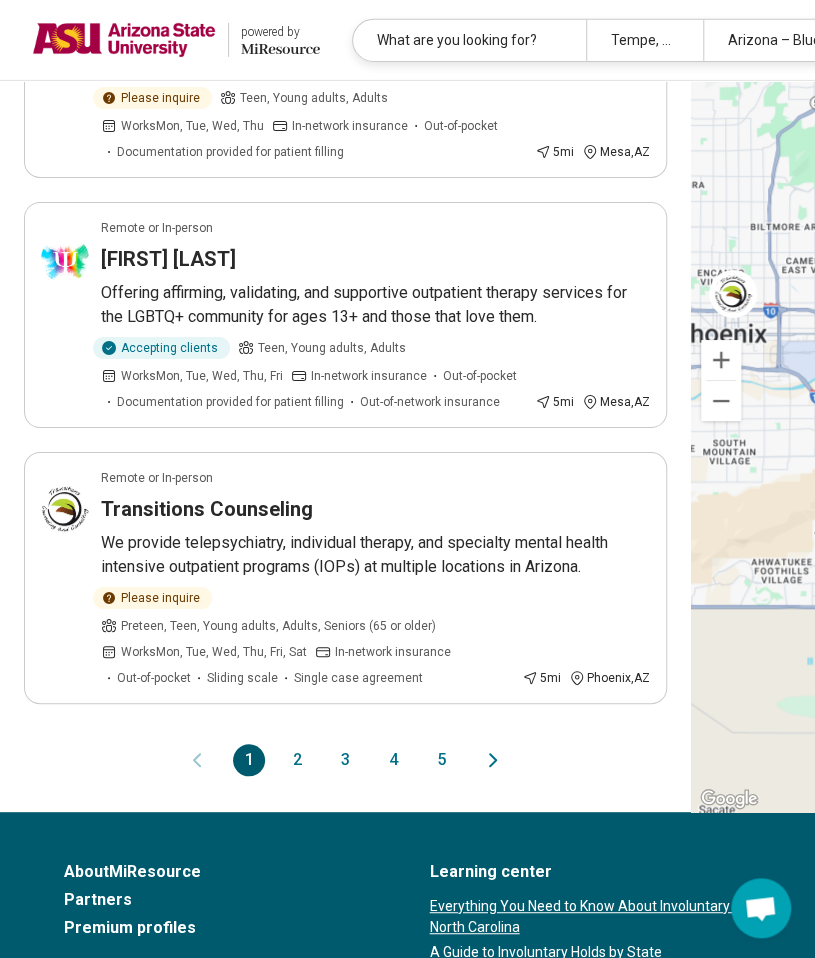scroll, scrollTop: 2119, scrollLeft: 0, axis: vertical 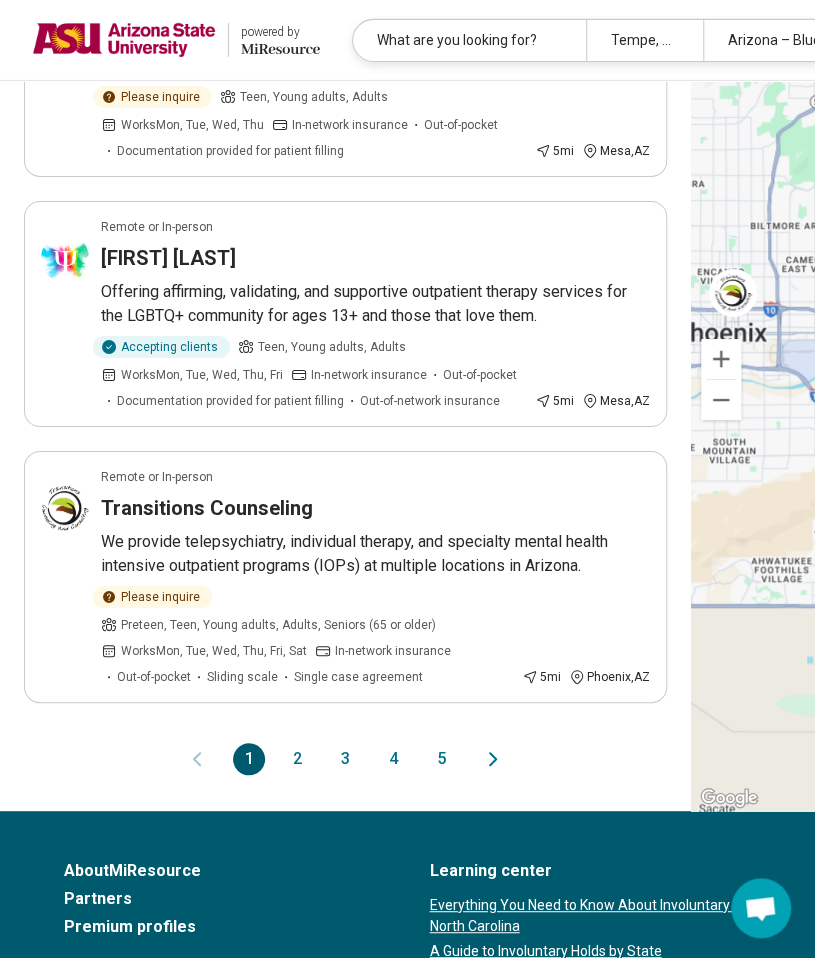 click on "2" at bounding box center (297, 759) 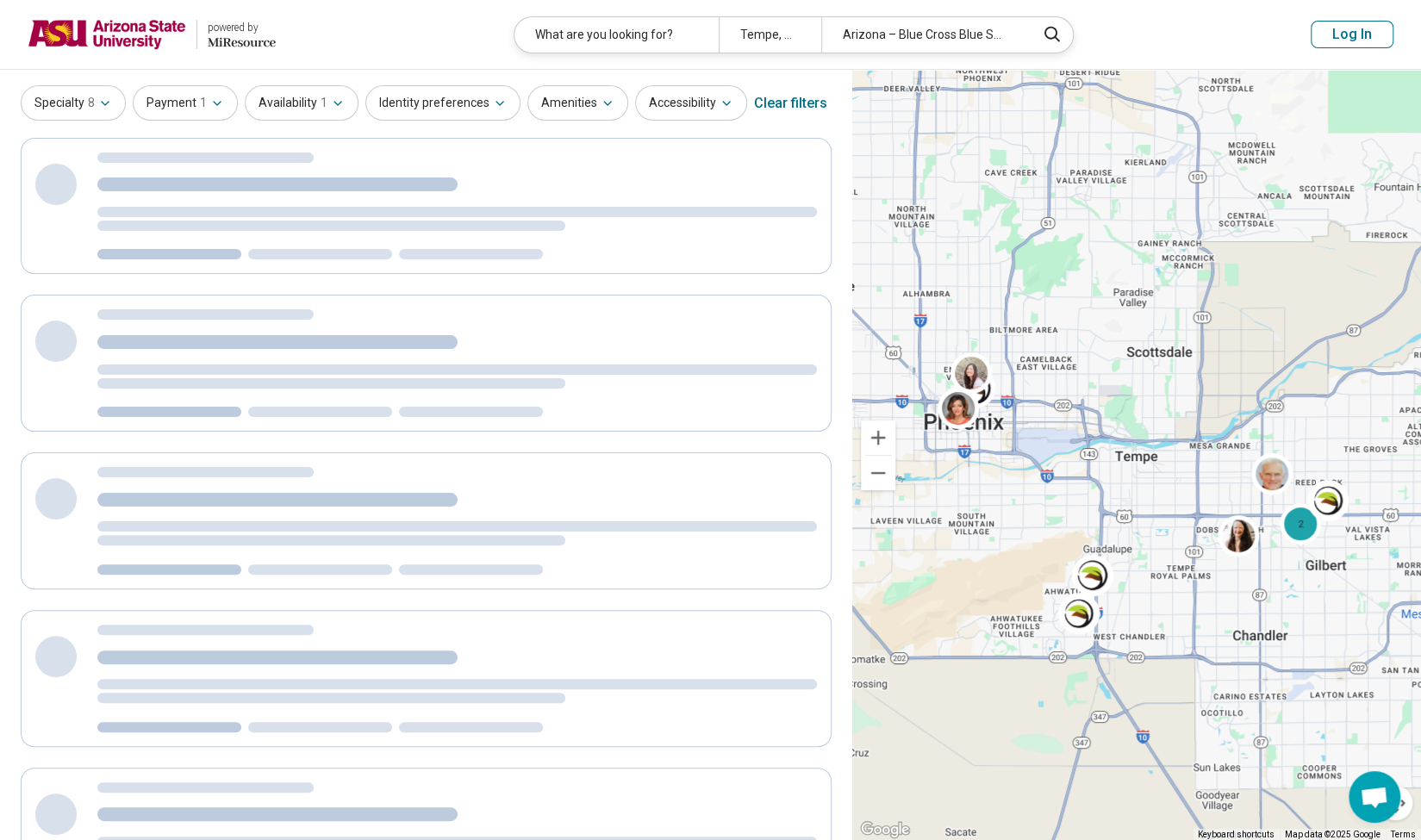 scroll, scrollTop: 0, scrollLeft: 0, axis: both 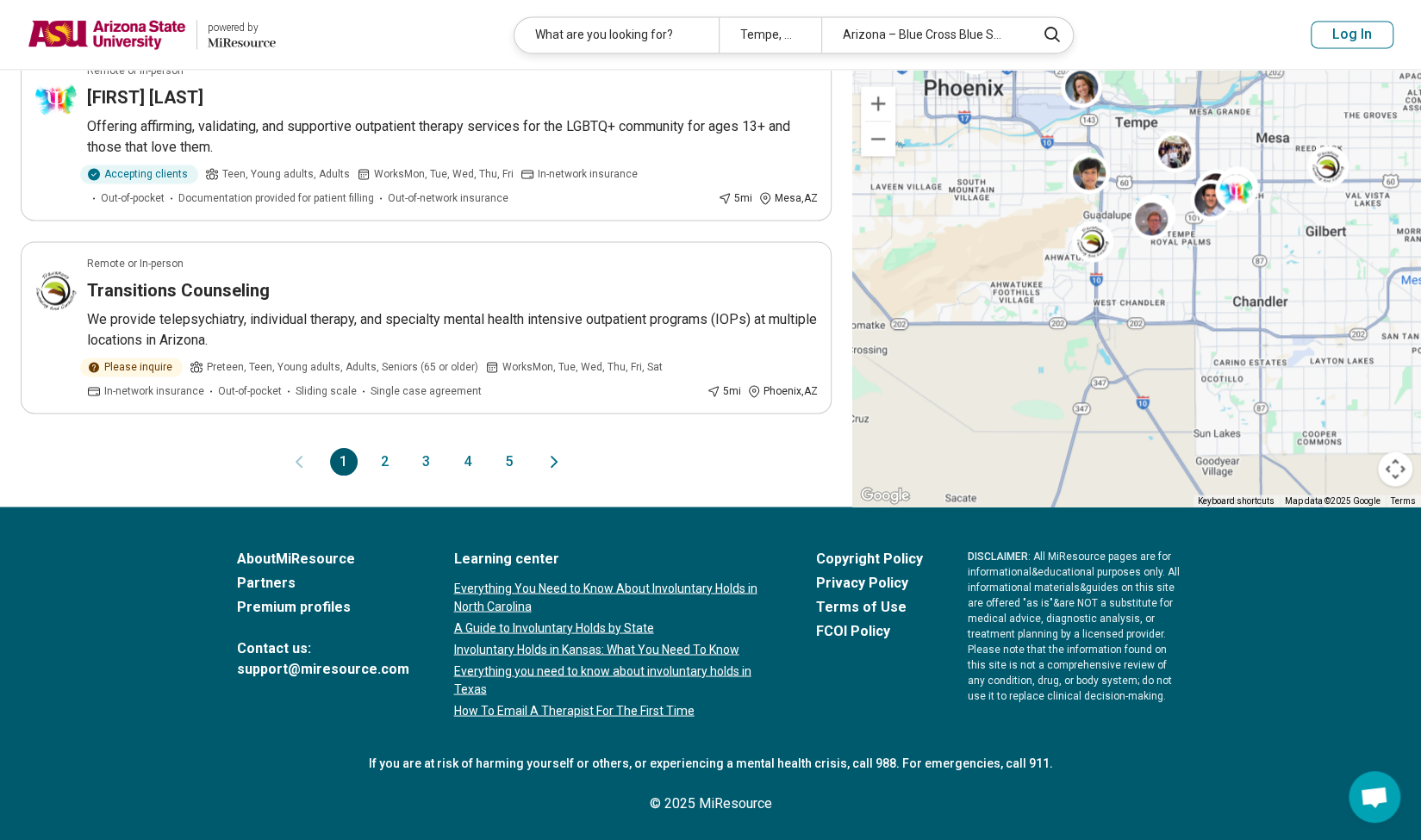 click on "2" at bounding box center [385, 462] 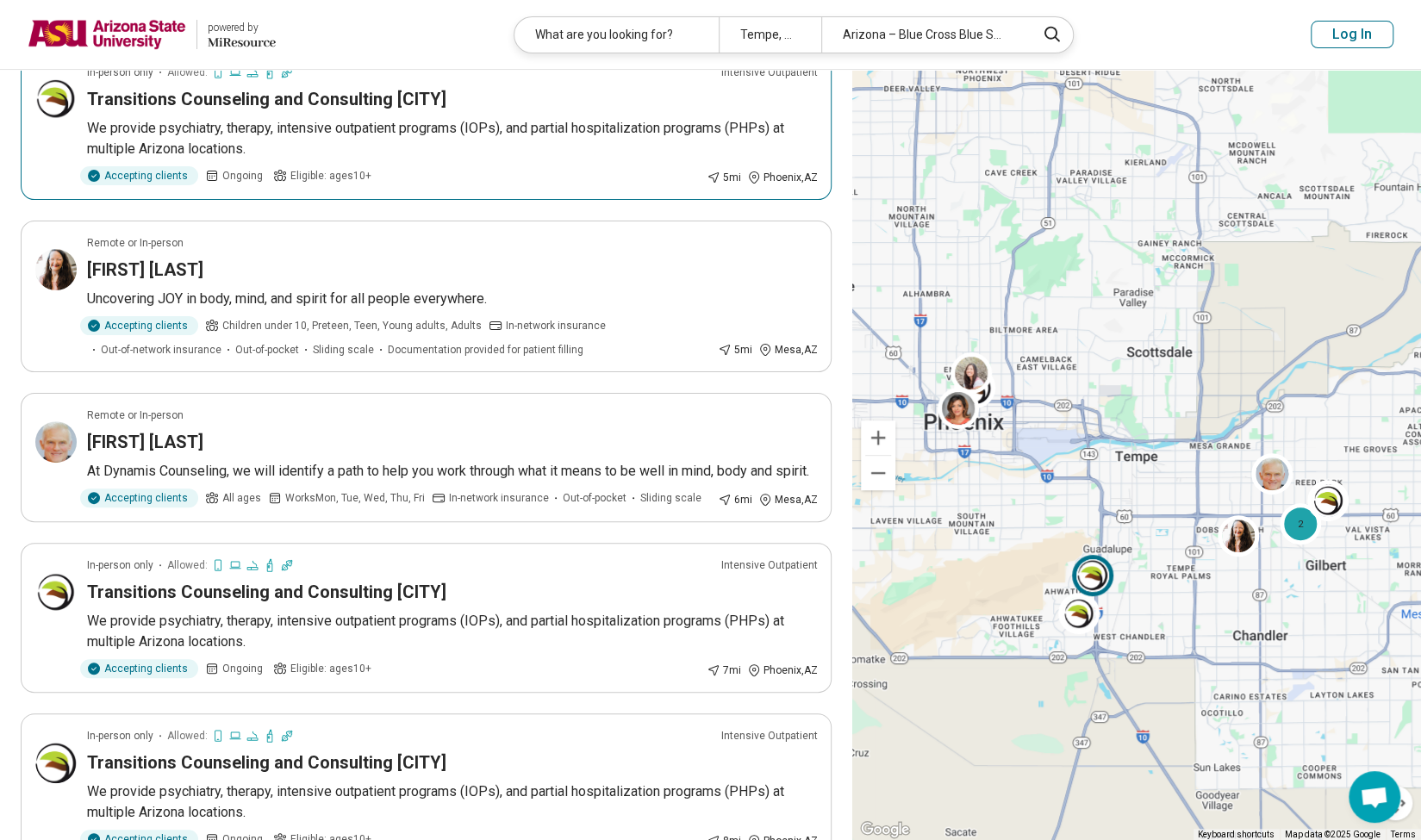 scroll, scrollTop: 141, scrollLeft: 0, axis: vertical 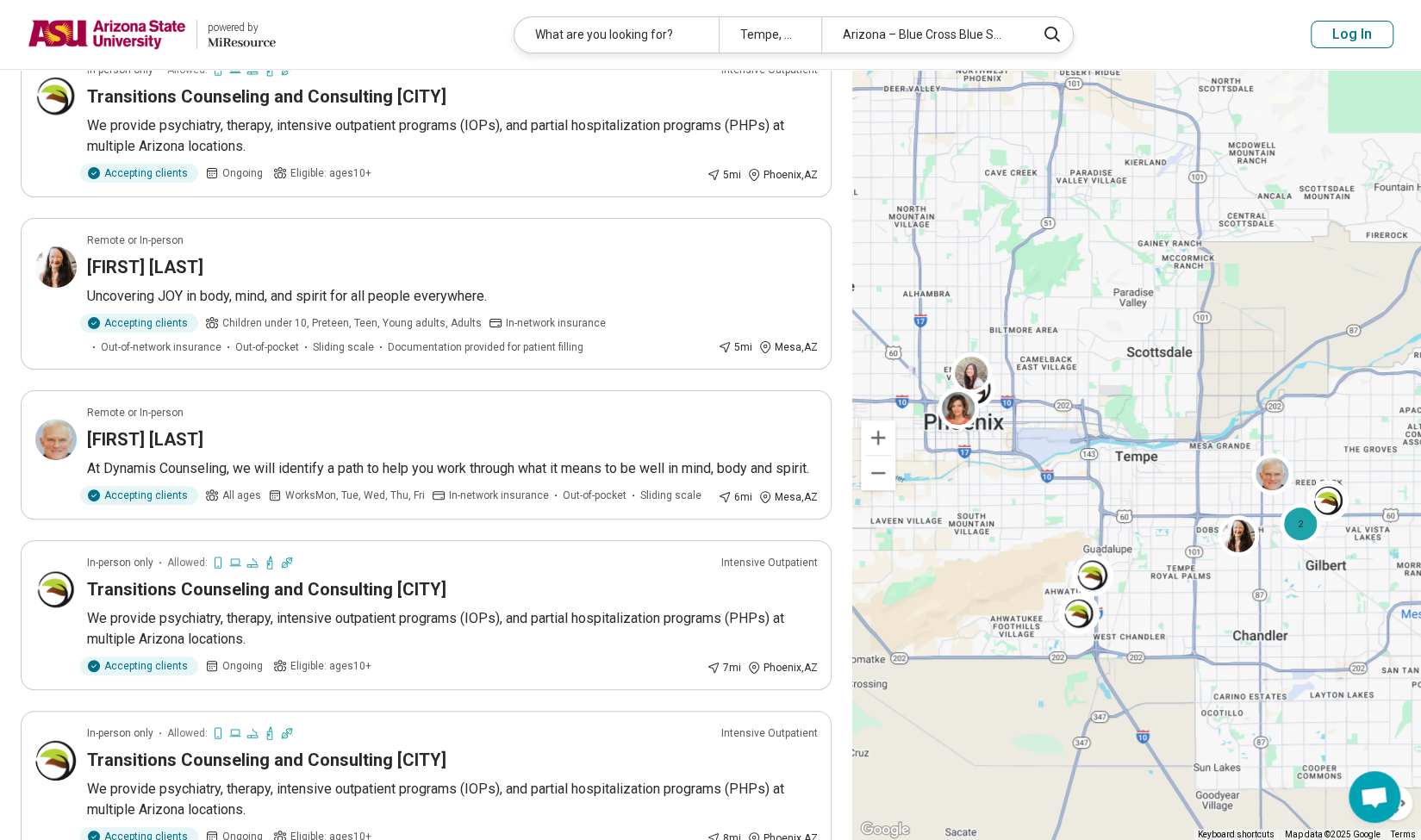 click on "Log In" at bounding box center [1352, 34] 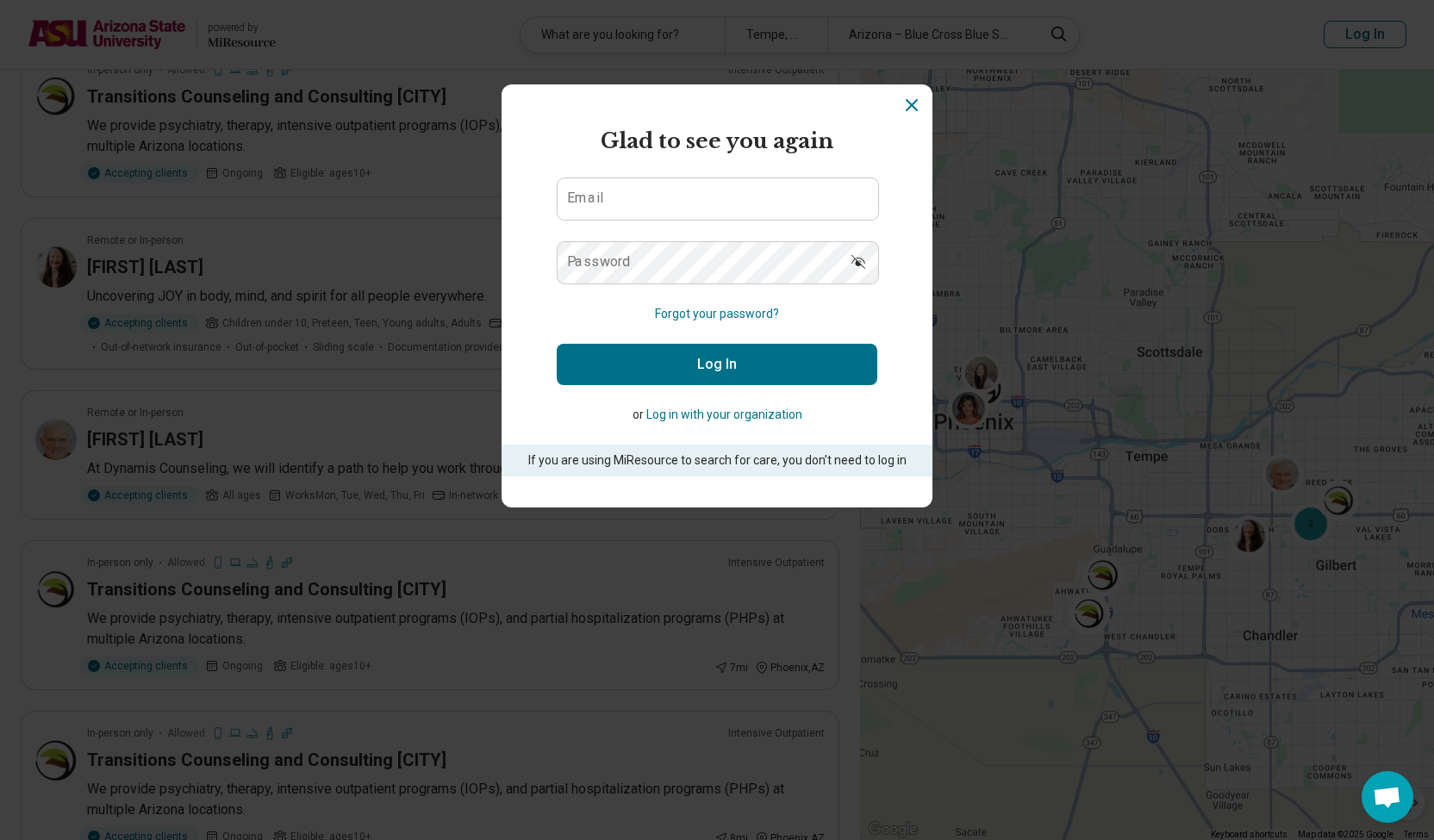 click on "Log in with your organization" at bounding box center [724, 414] 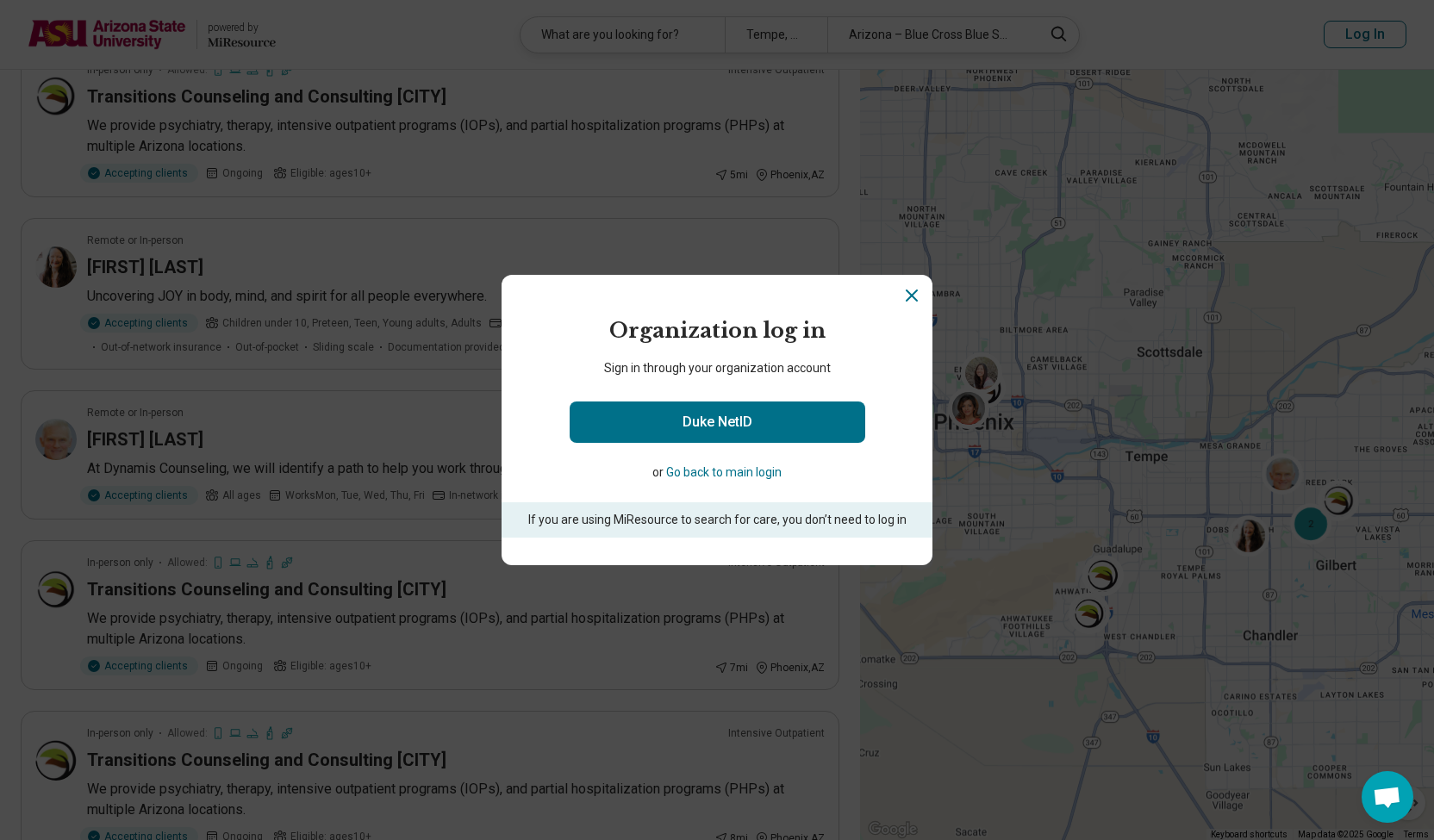 click 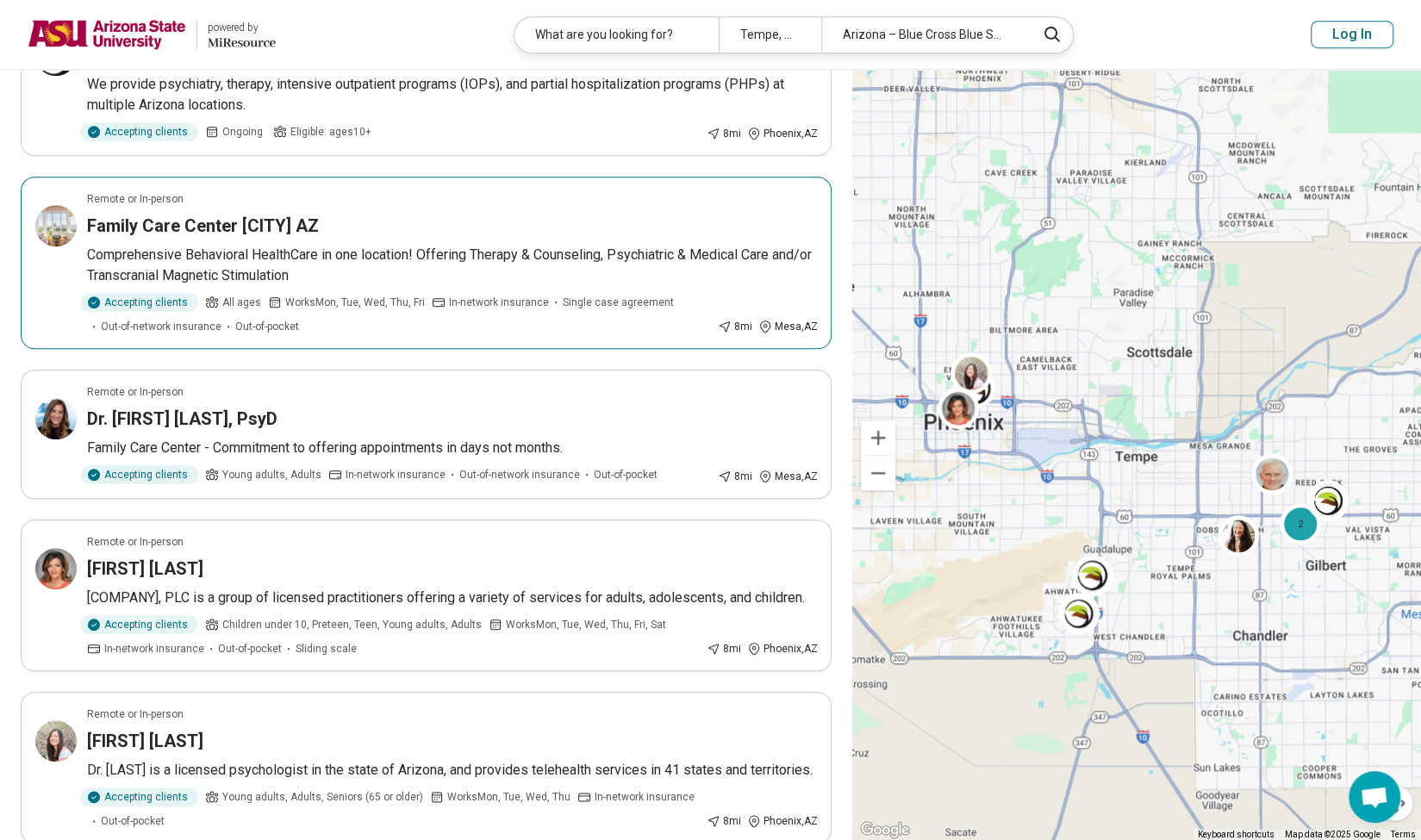 scroll, scrollTop: 856, scrollLeft: 0, axis: vertical 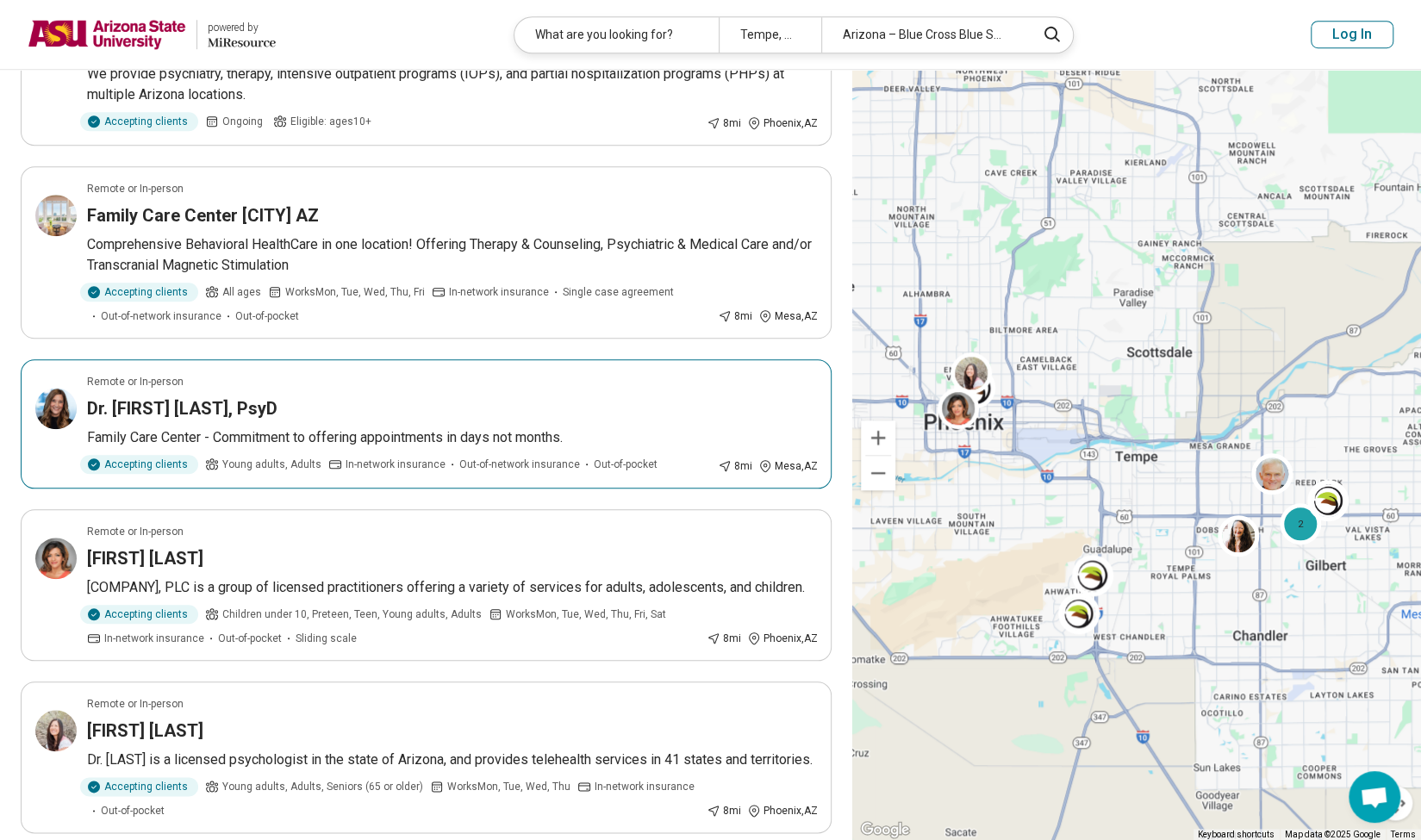 click on "Remote or In-person Dr. Mireille Reece, PsyD Family Care Center - Commitment to offering appointments in days not months. Accepting clients Young adults, Adults In-network insurance Out-of-network insurance Out-of-pocket 8  mi Mesa ,  AZ" at bounding box center [426, 424] 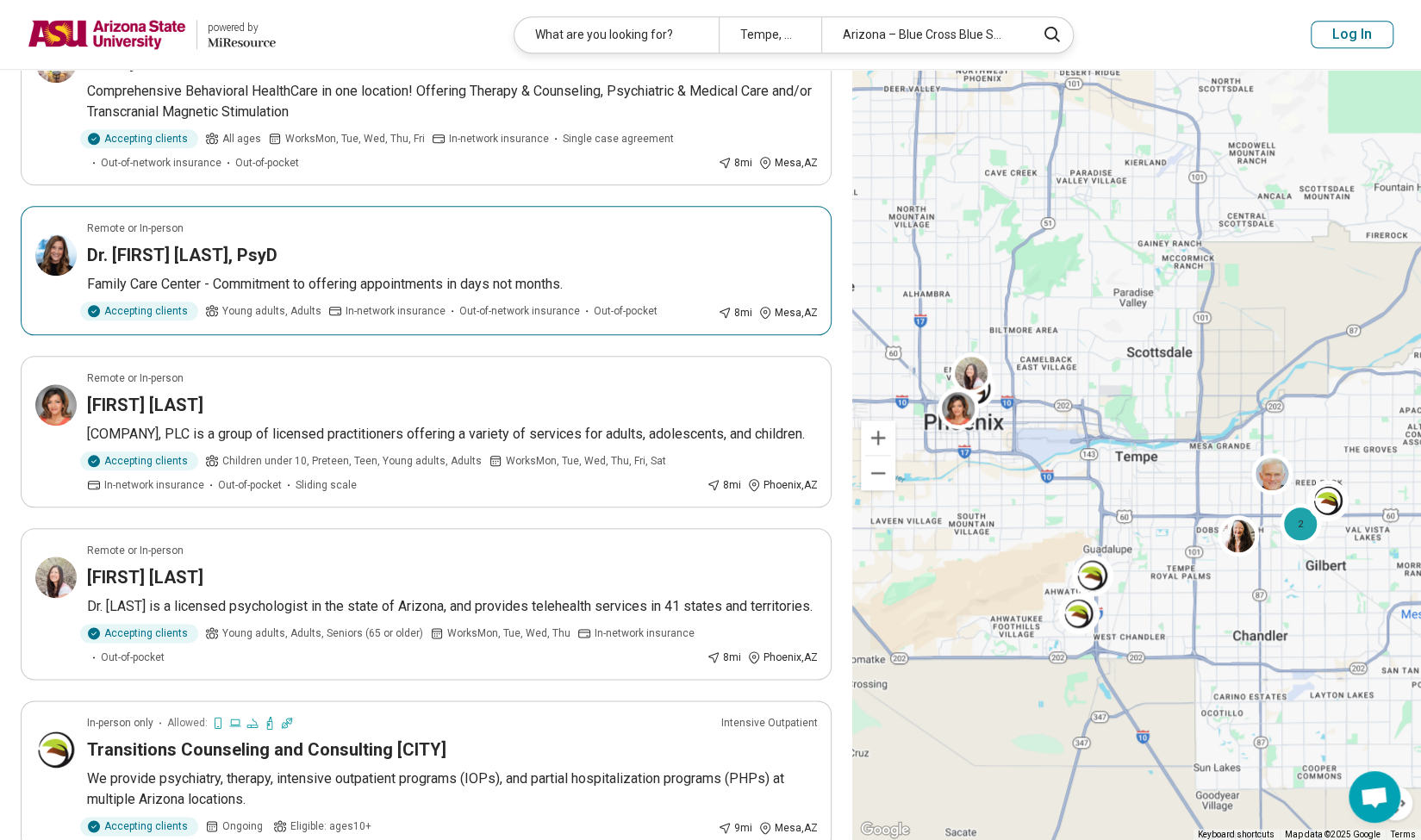 scroll, scrollTop: 1015, scrollLeft: 0, axis: vertical 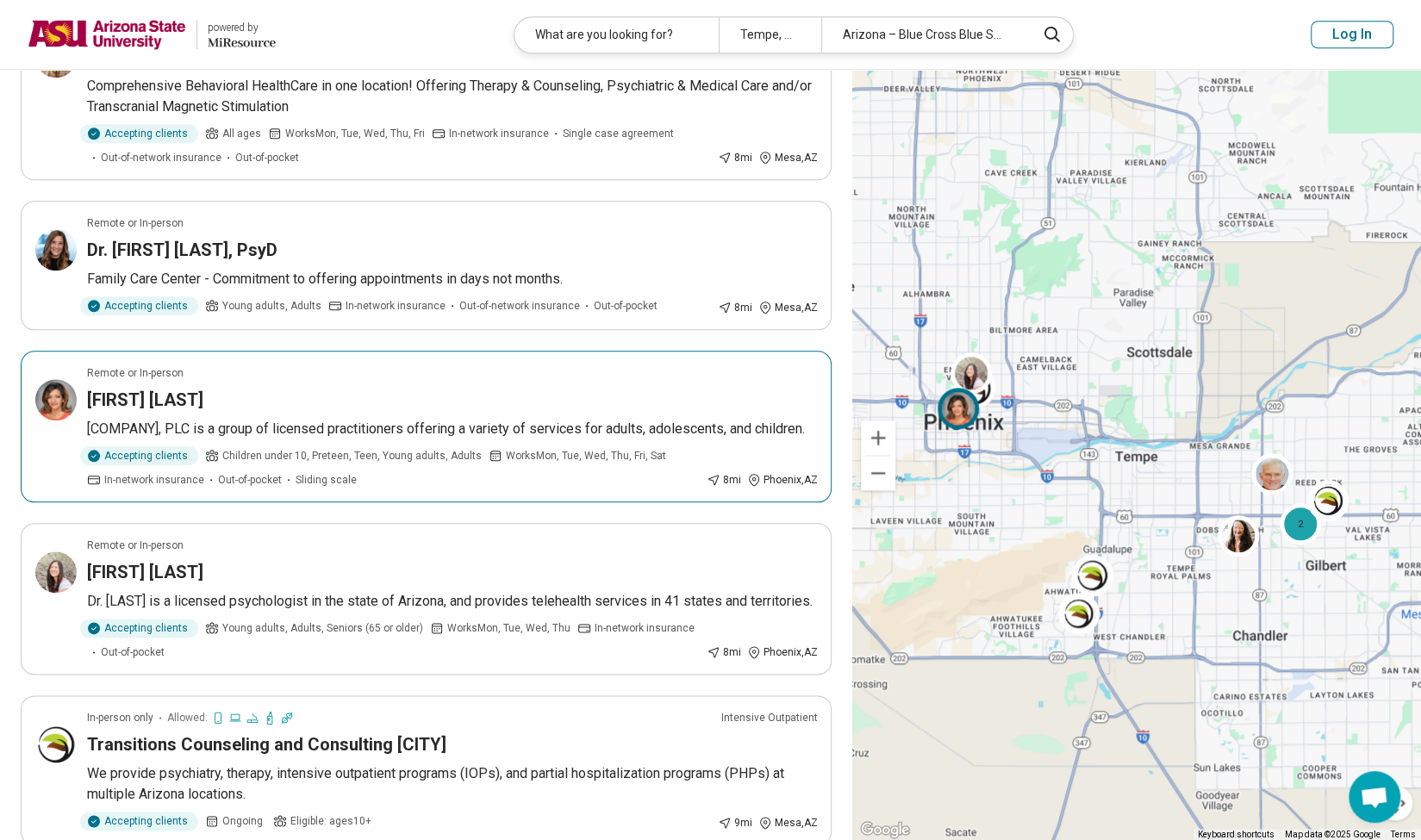 click on "Buffy Wooten" at bounding box center [452, 400] 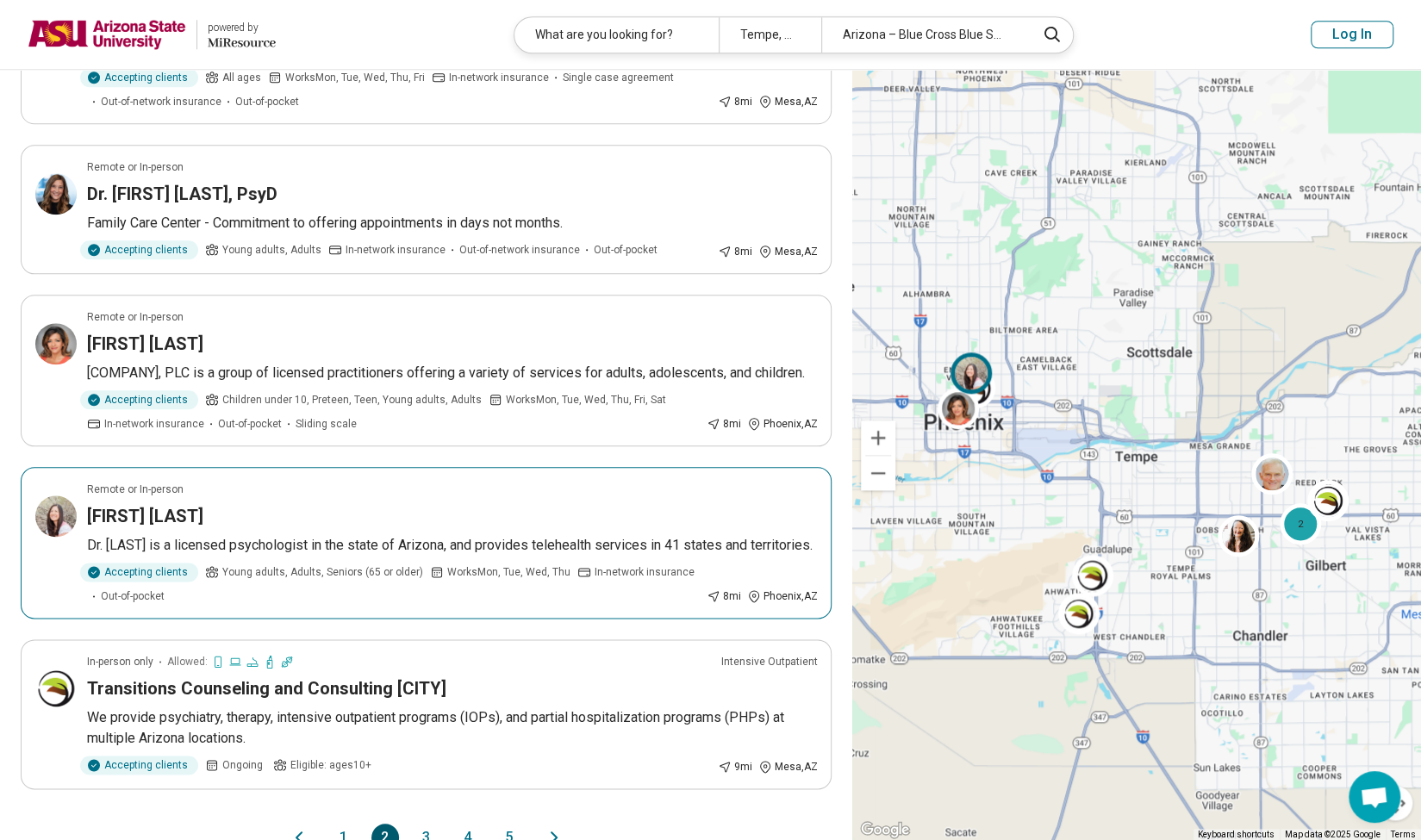 scroll, scrollTop: 1072, scrollLeft: 0, axis: vertical 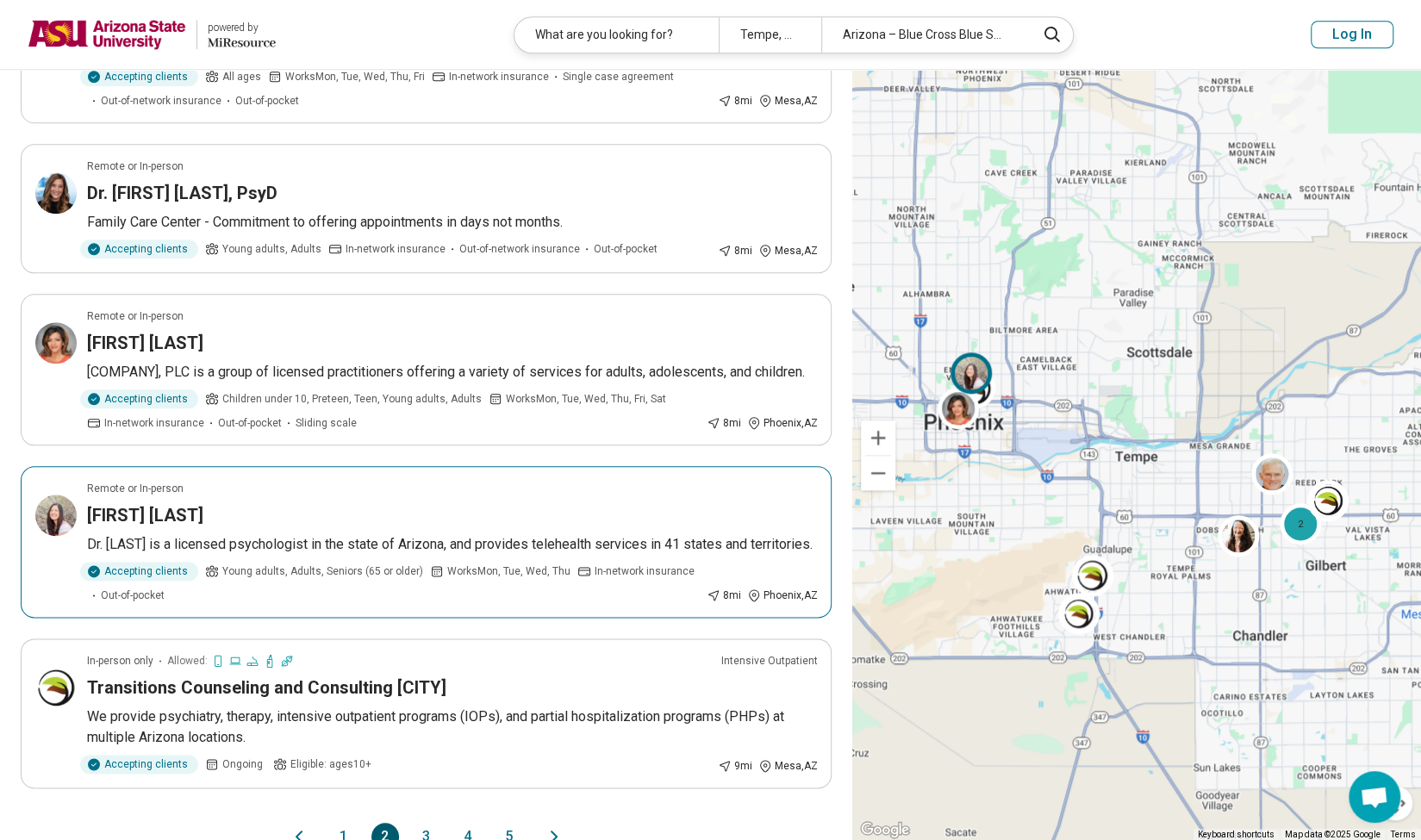 click on "Michele Ishikawa" at bounding box center (452, 515) 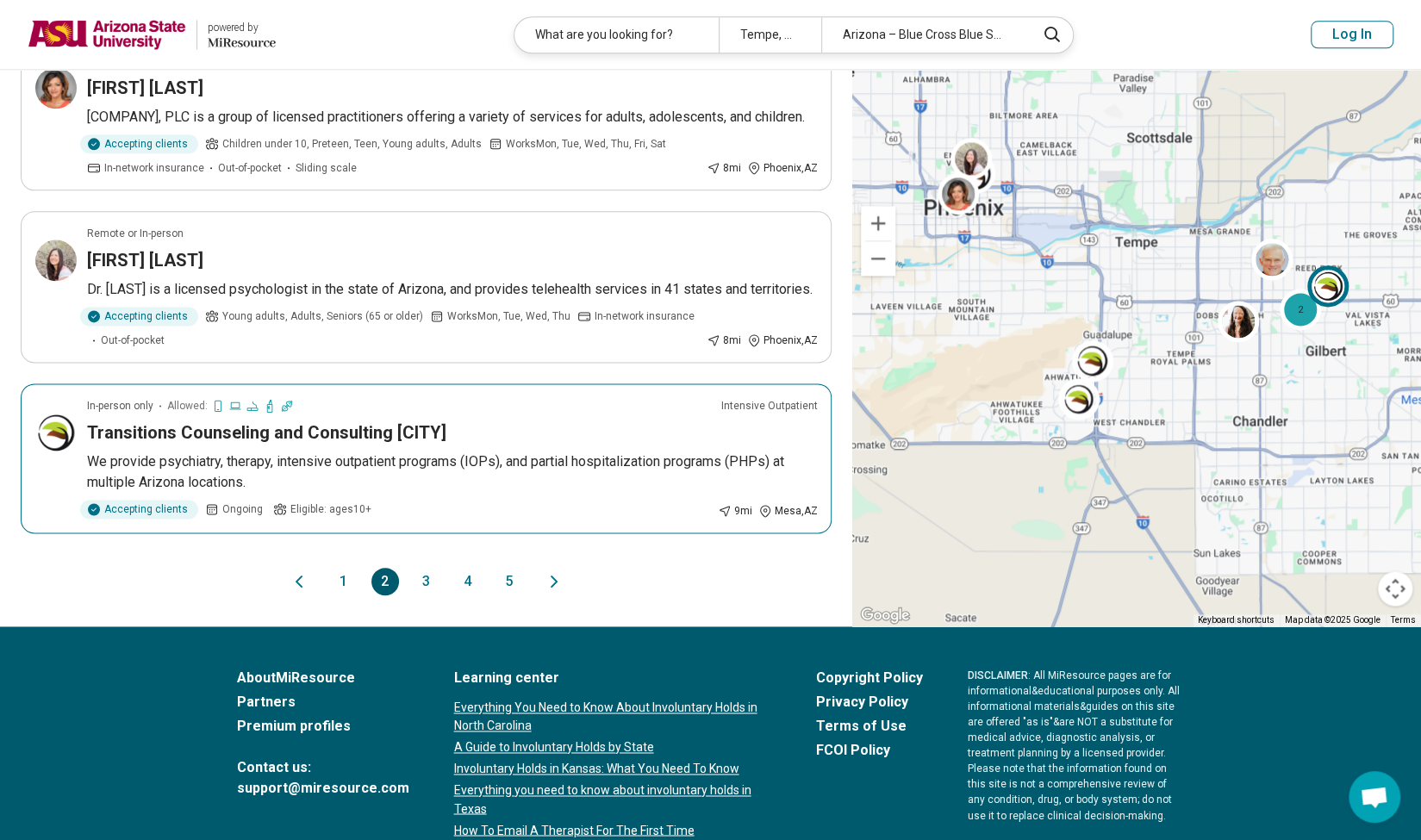 scroll, scrollTop: 1328, scrollLeft: 0, axis: vertical 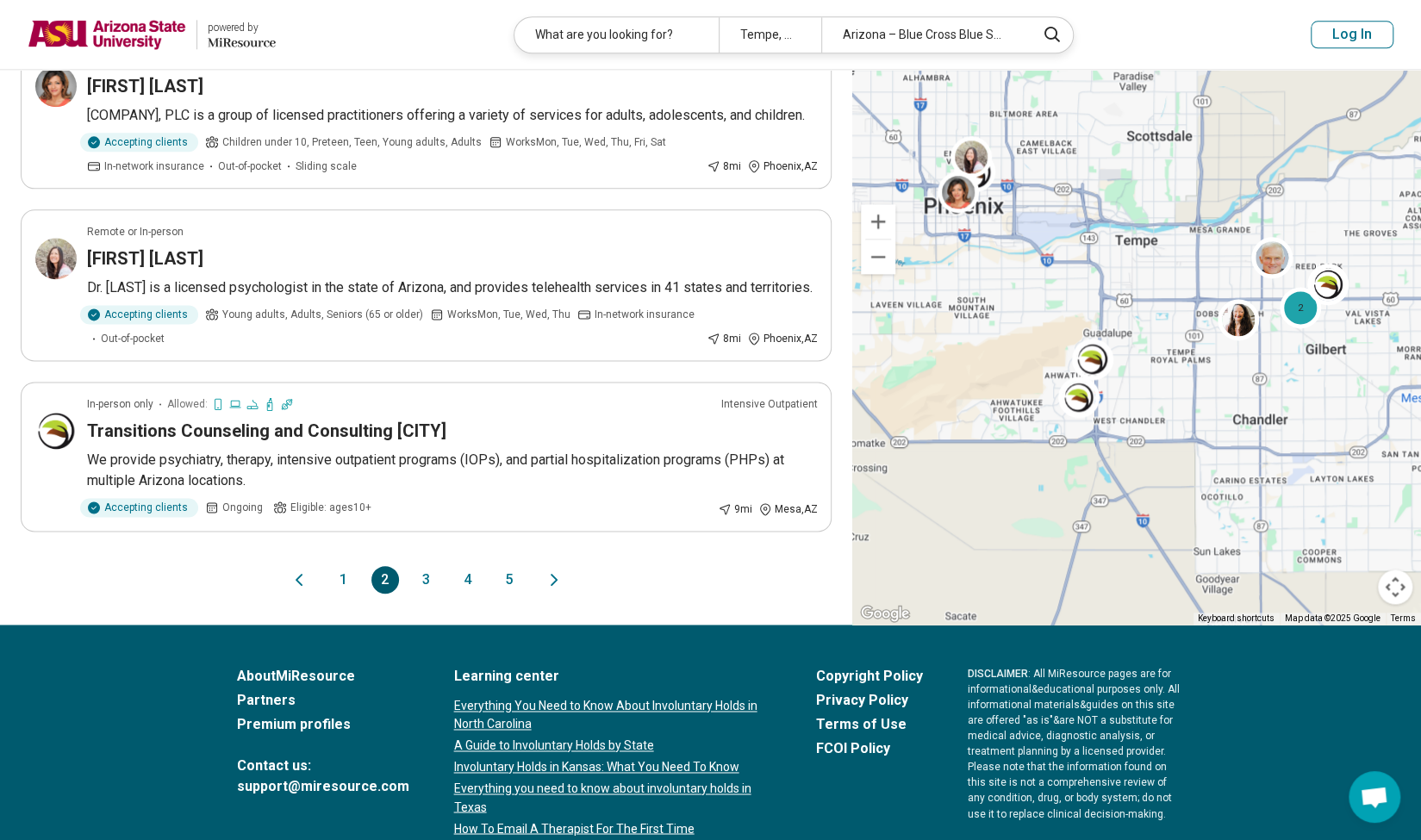 click on "3" at bounding box center [427, 580] 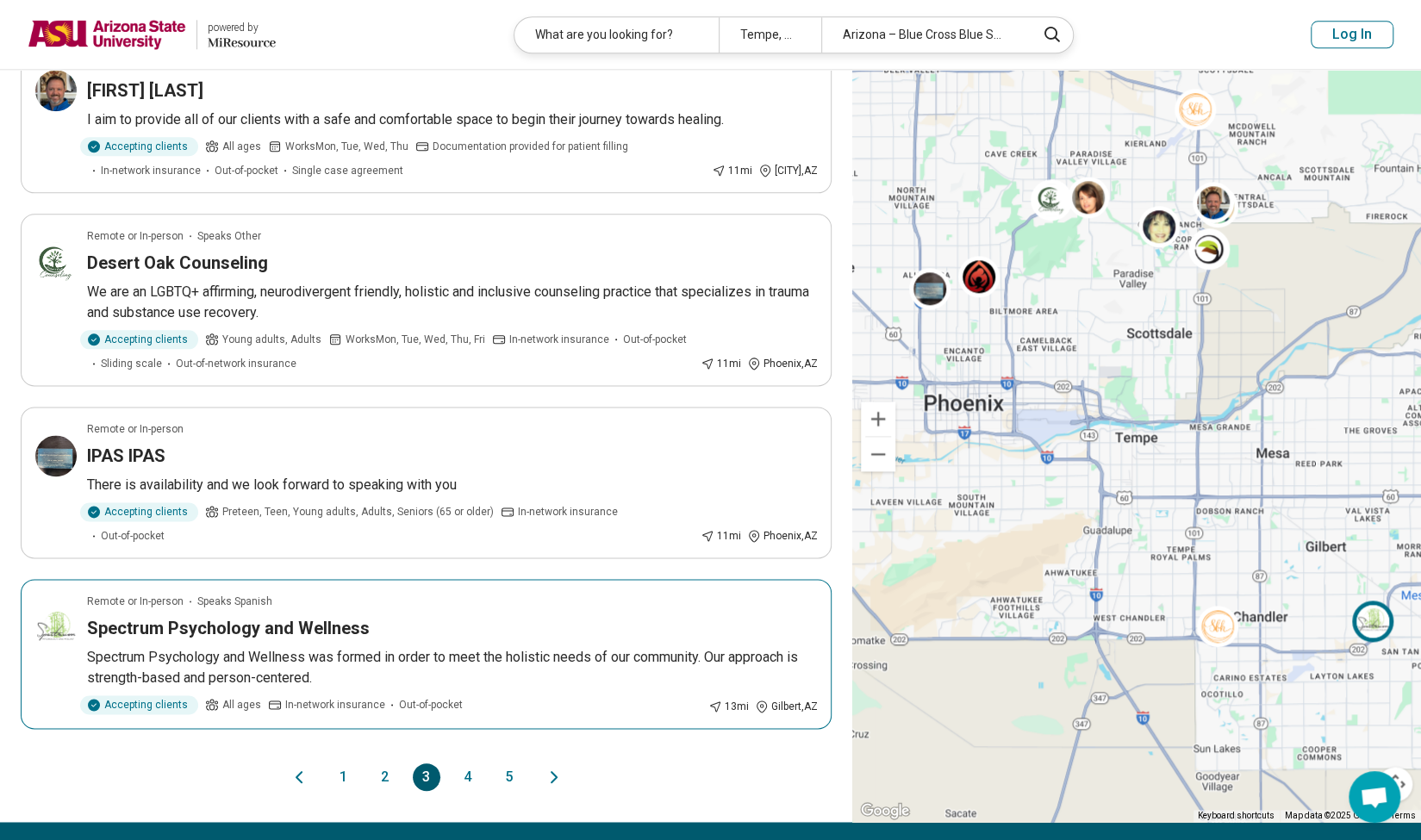 scroll, scrollTop: 1266, scrollLeft: 0, axis: vertical 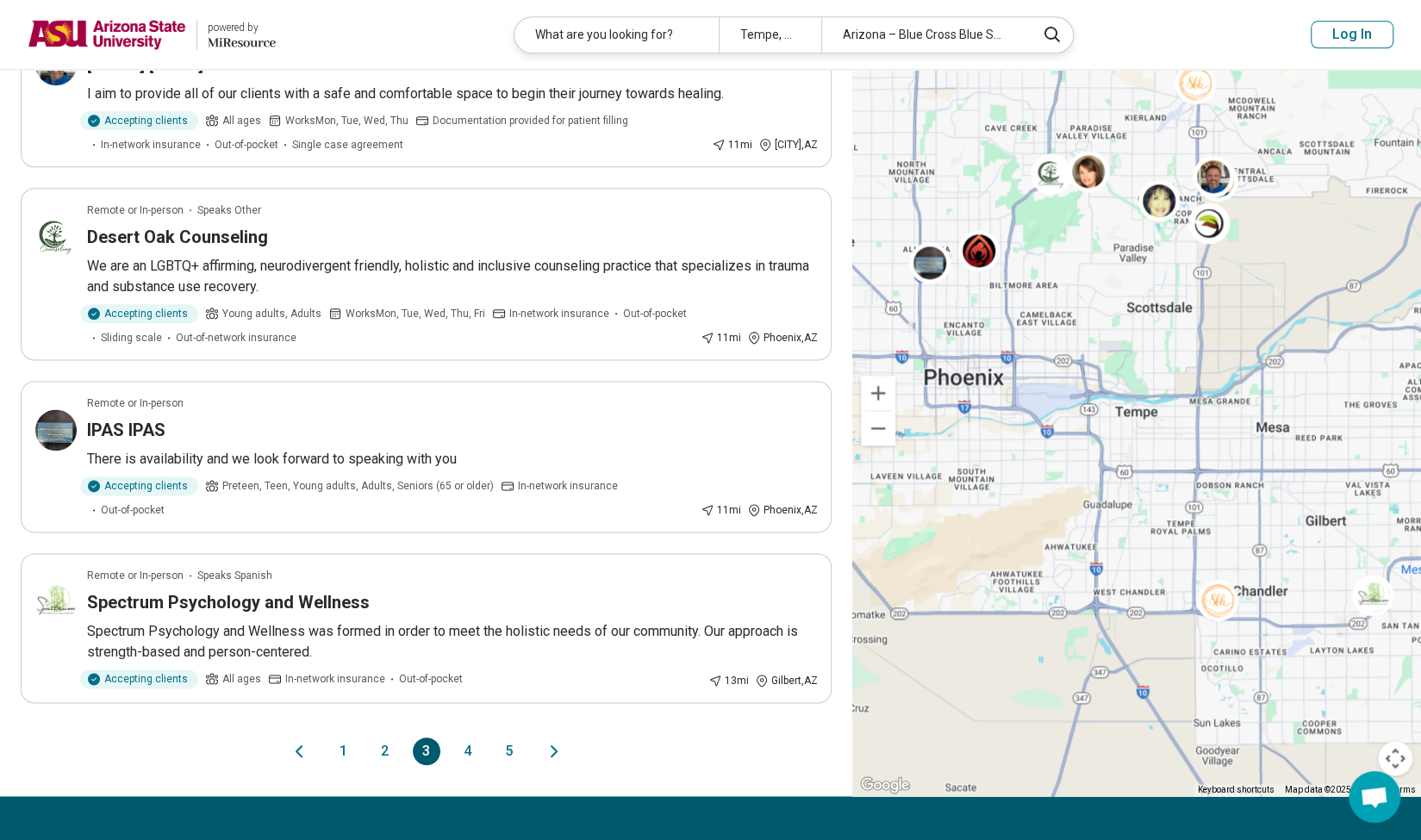 click on "4" at bounding box center (468, 751) 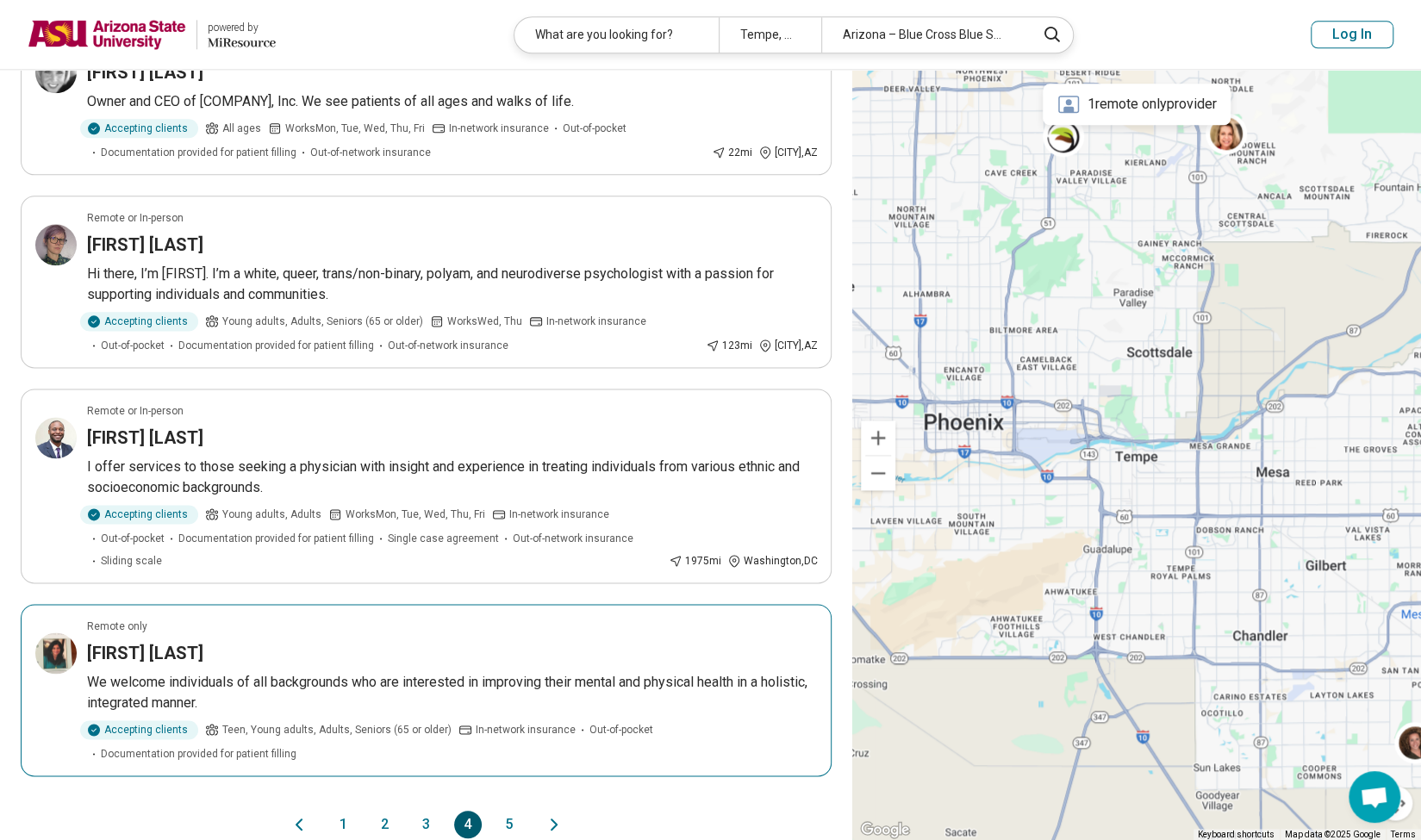 scroll, scrollTop: 1341, scrollLeft: 0, axis: vertical 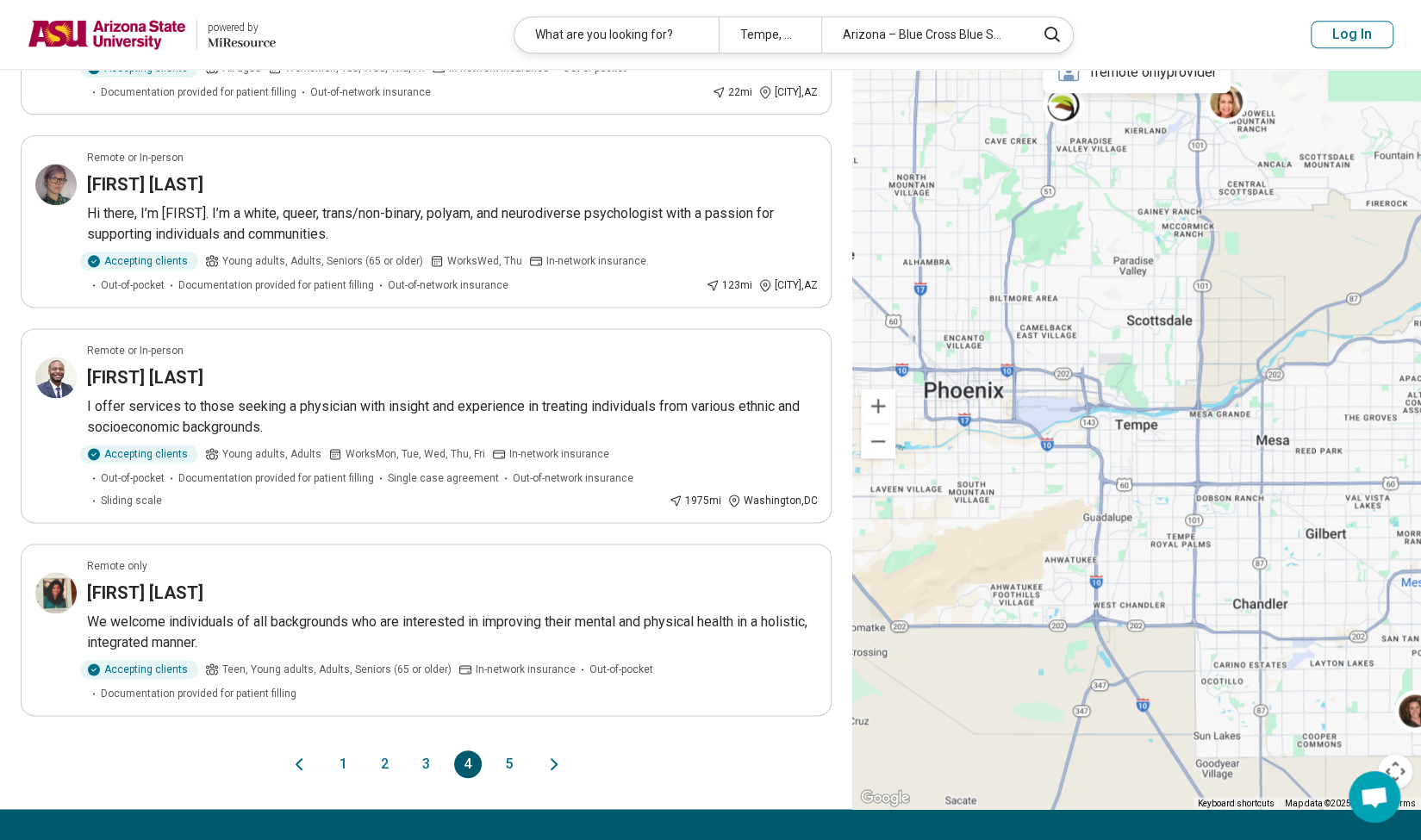click on "5" at bounding box center (509, 764) 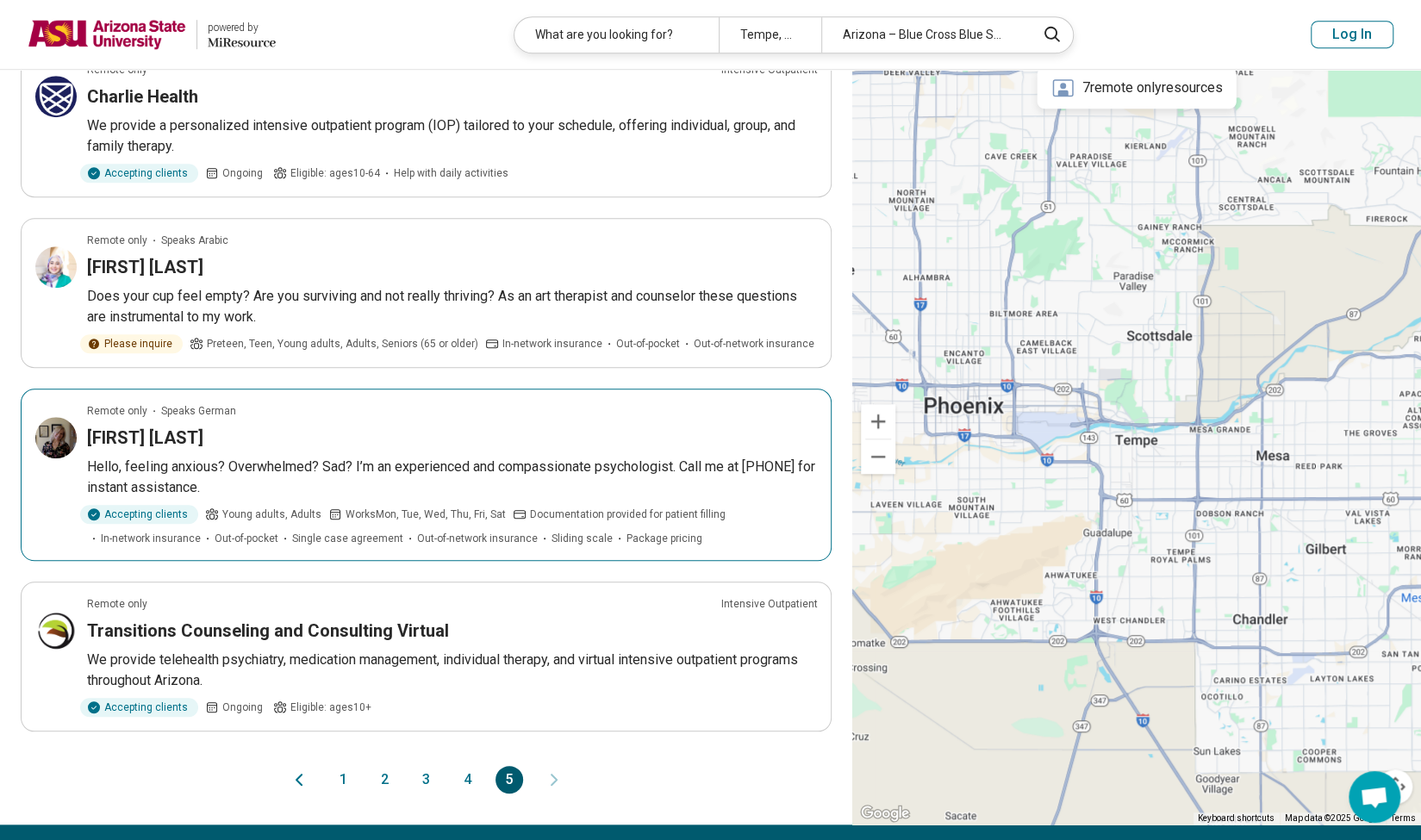 scroll, scrollTop: 679, scrollLeft: 0, axis: vertical 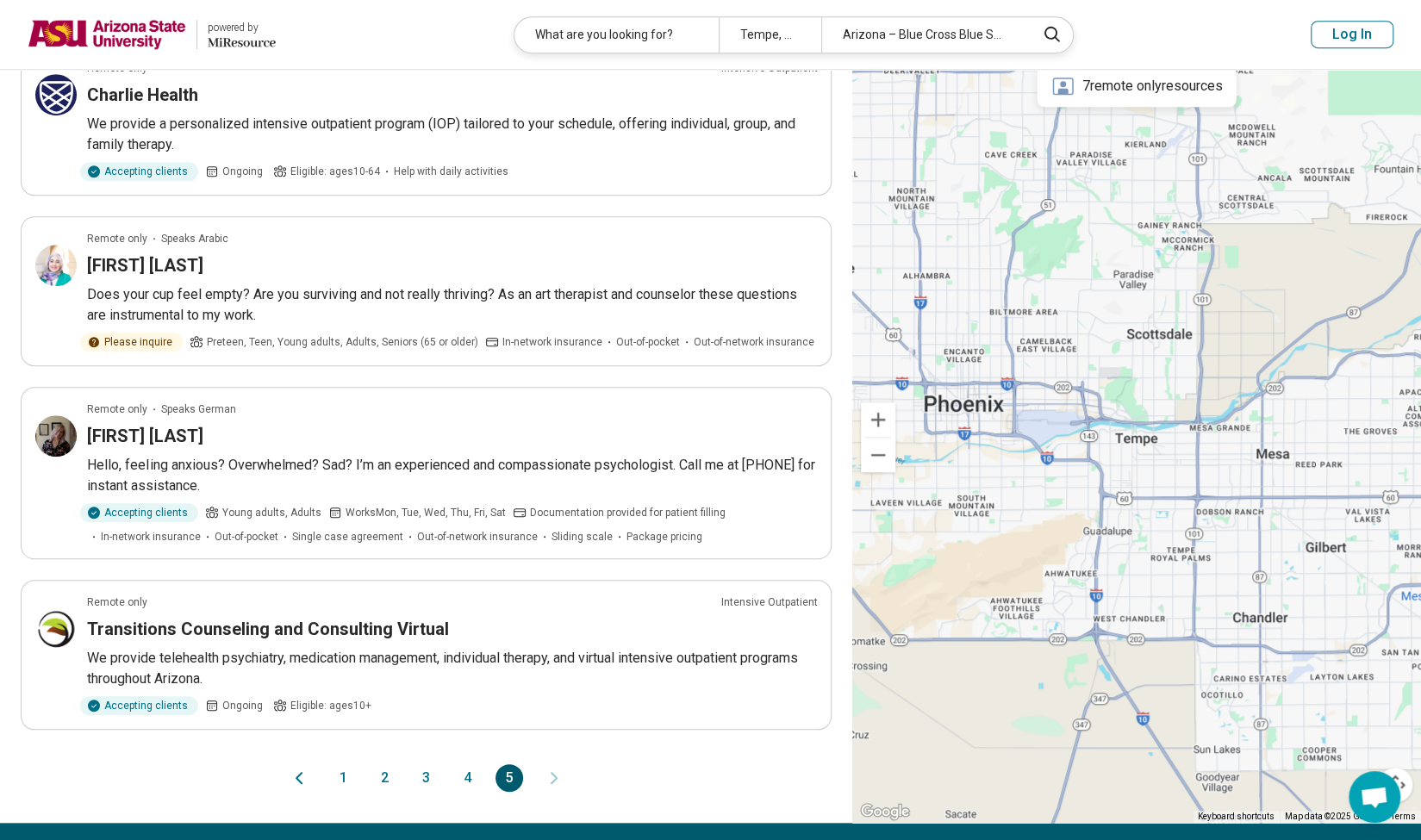 click on "1" at bounding box center (344, 778) 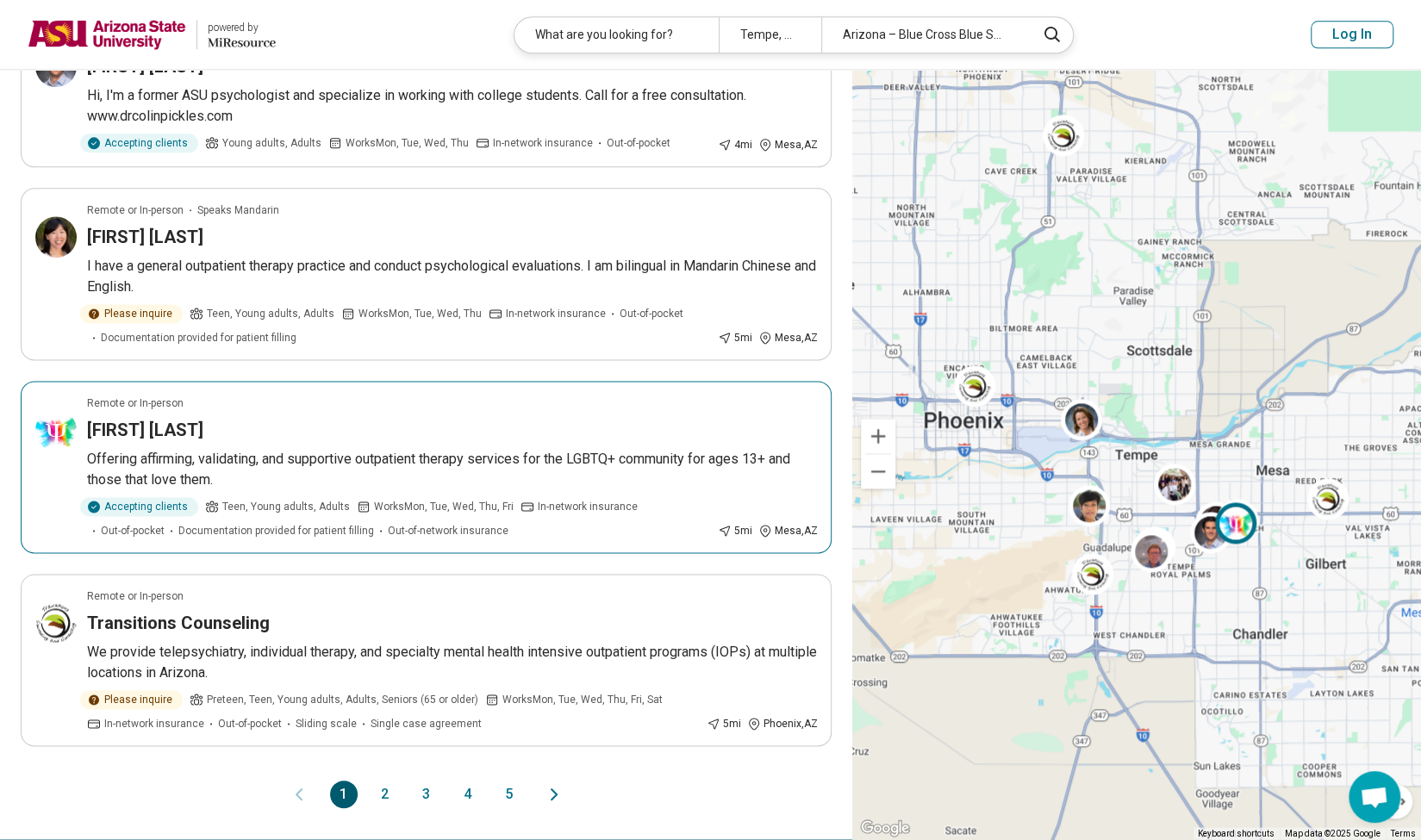 scroll, scrollTop: 1310, scrollLeft: 0, axis: vertical 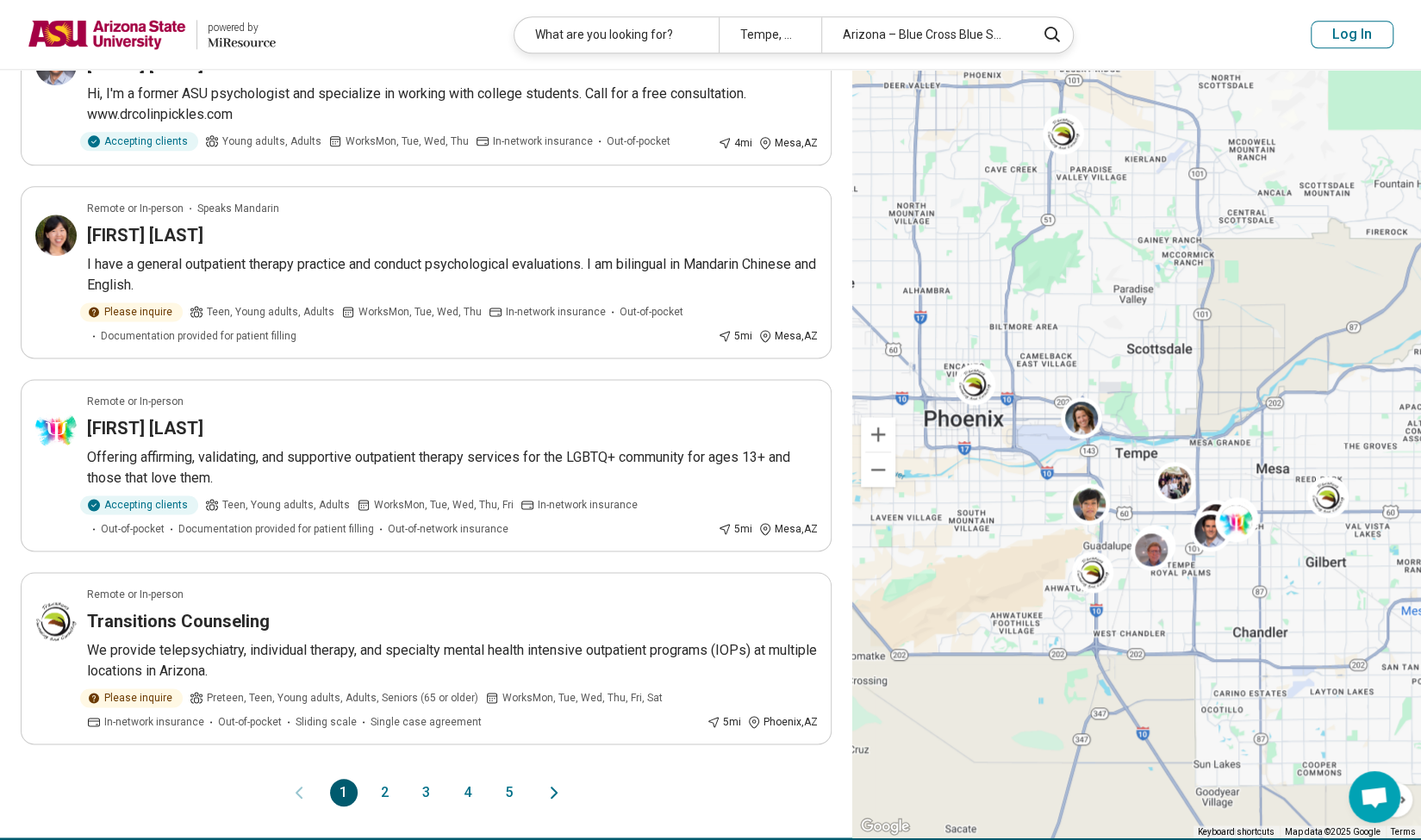 click on "2" at bounding box center (385, 793) 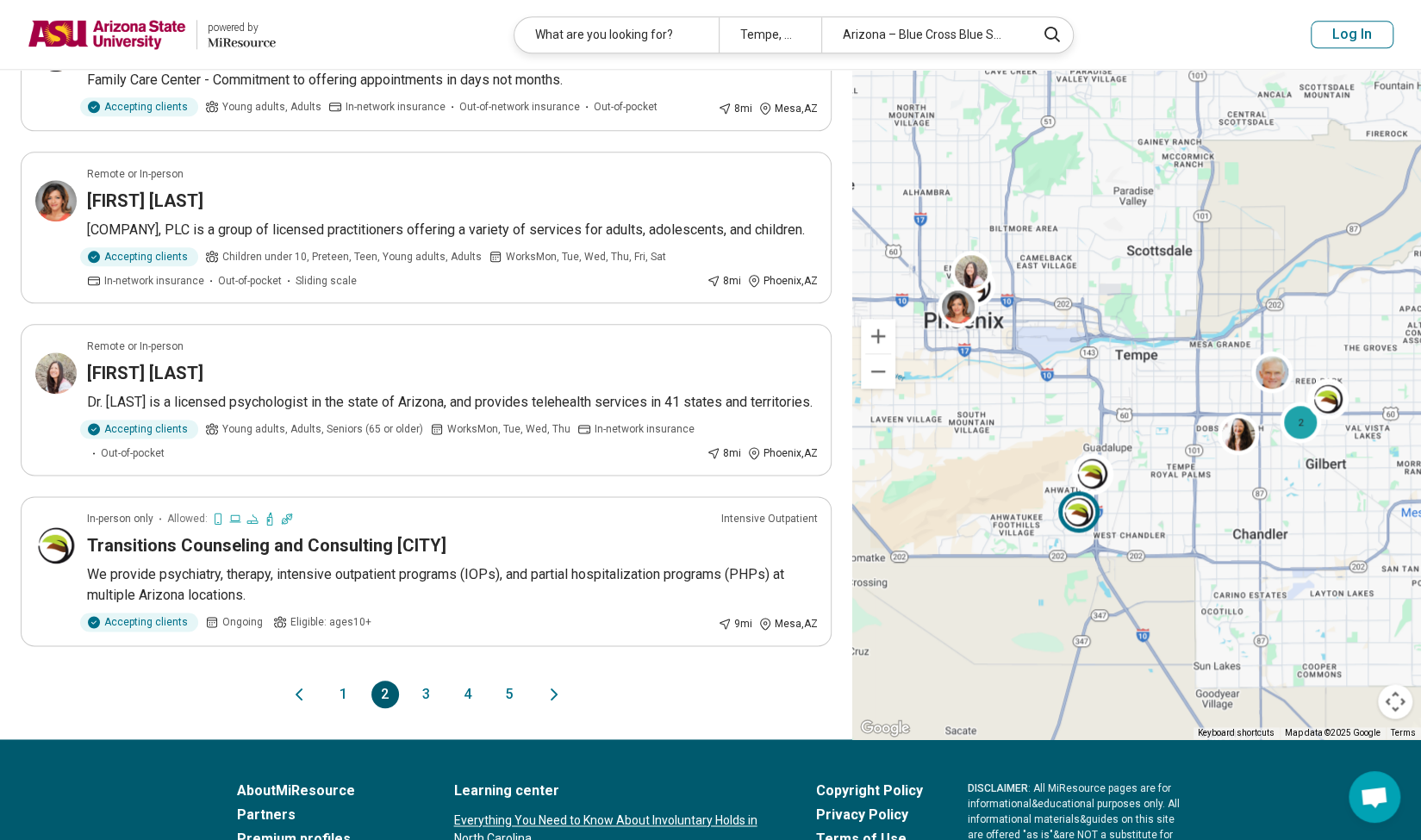 scroll, scrollTop: 0, scrollLeft: 0, axis: both 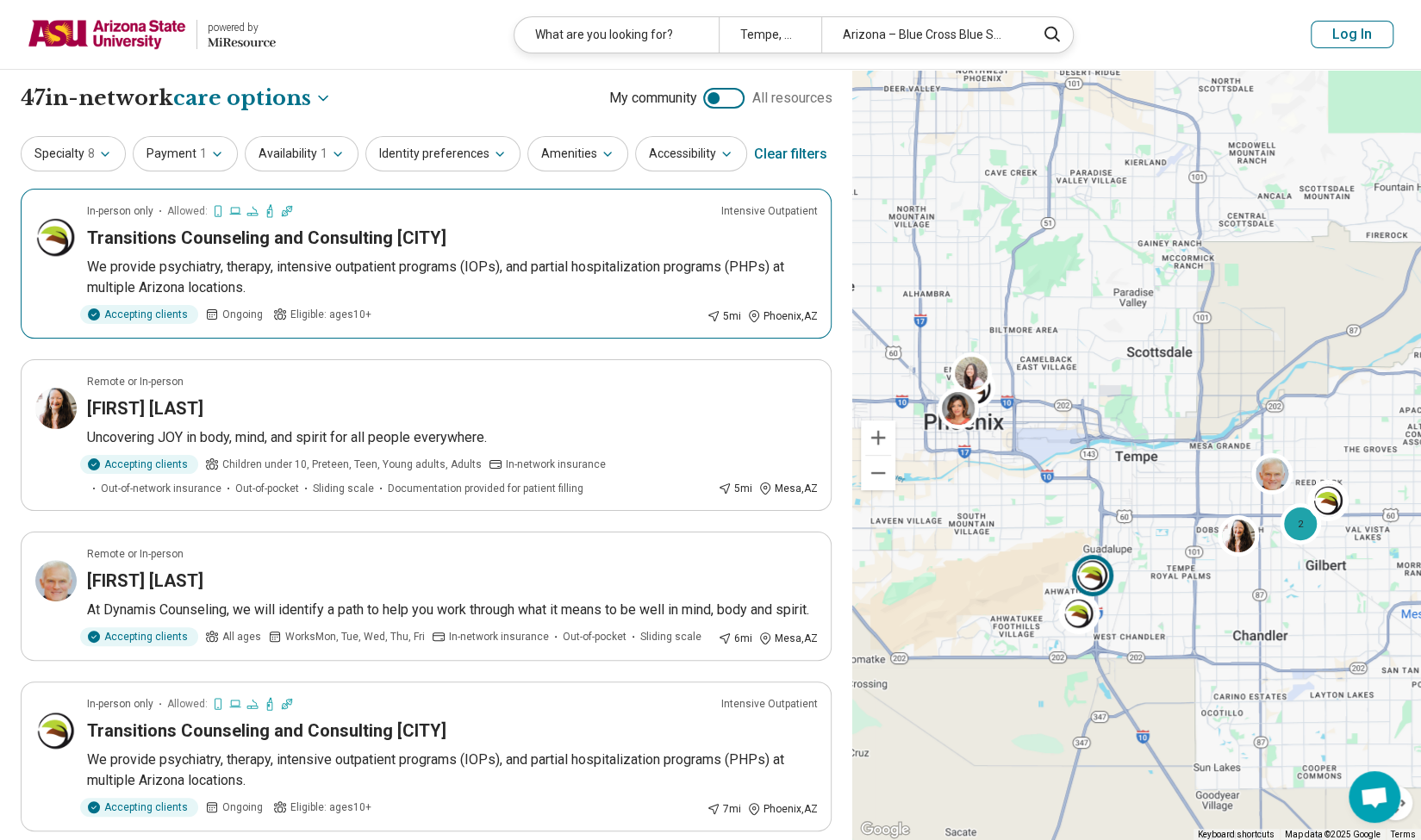 click on "We provide psychiatry, therapy, intensive outpatient programs (IOPs), and partial hospitalization programs (PHPs) at multiple Arizona locations." at bounding box center (452, 277) 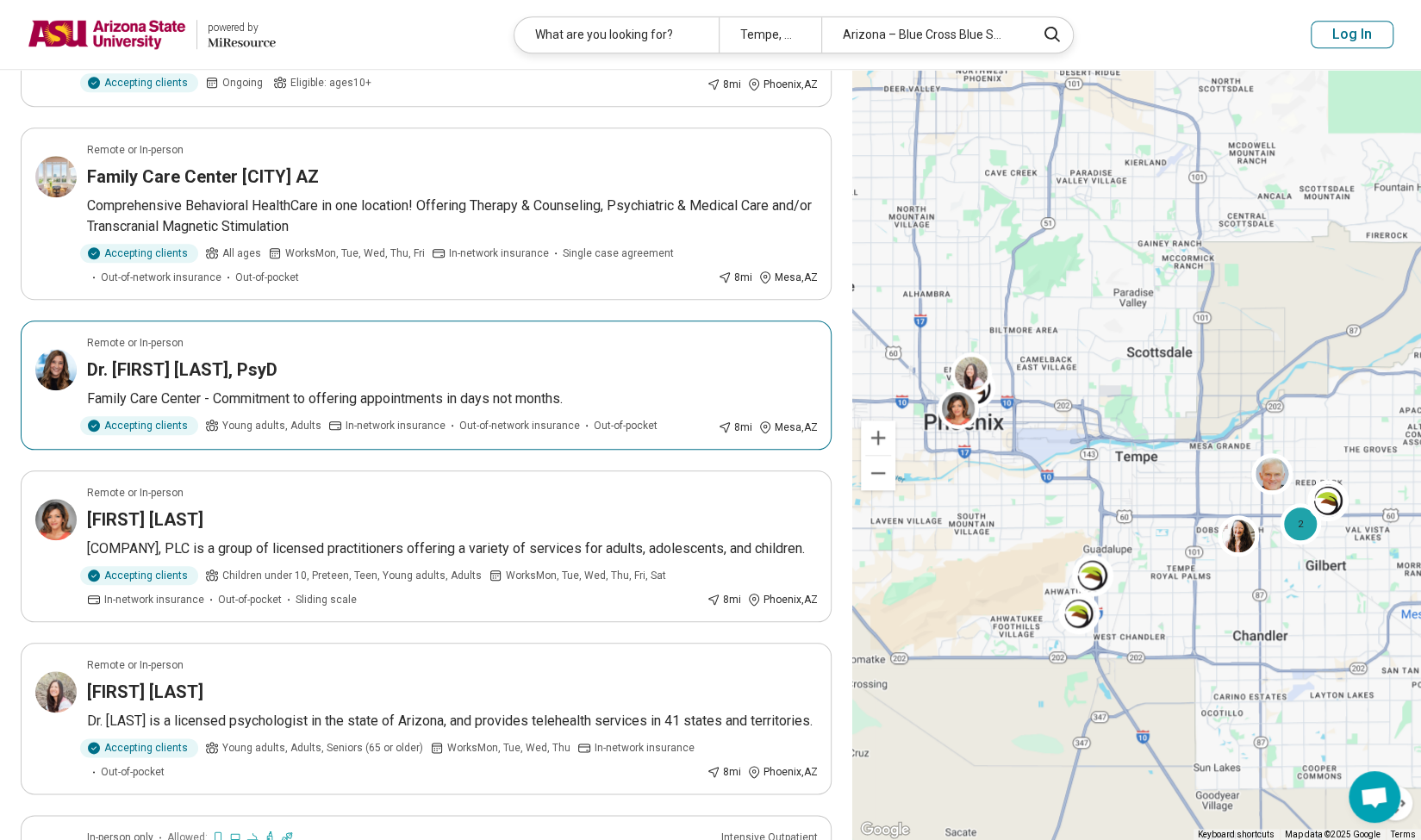 scroll, scrollTop: 931, scrollLeft: 0, axis: vertical 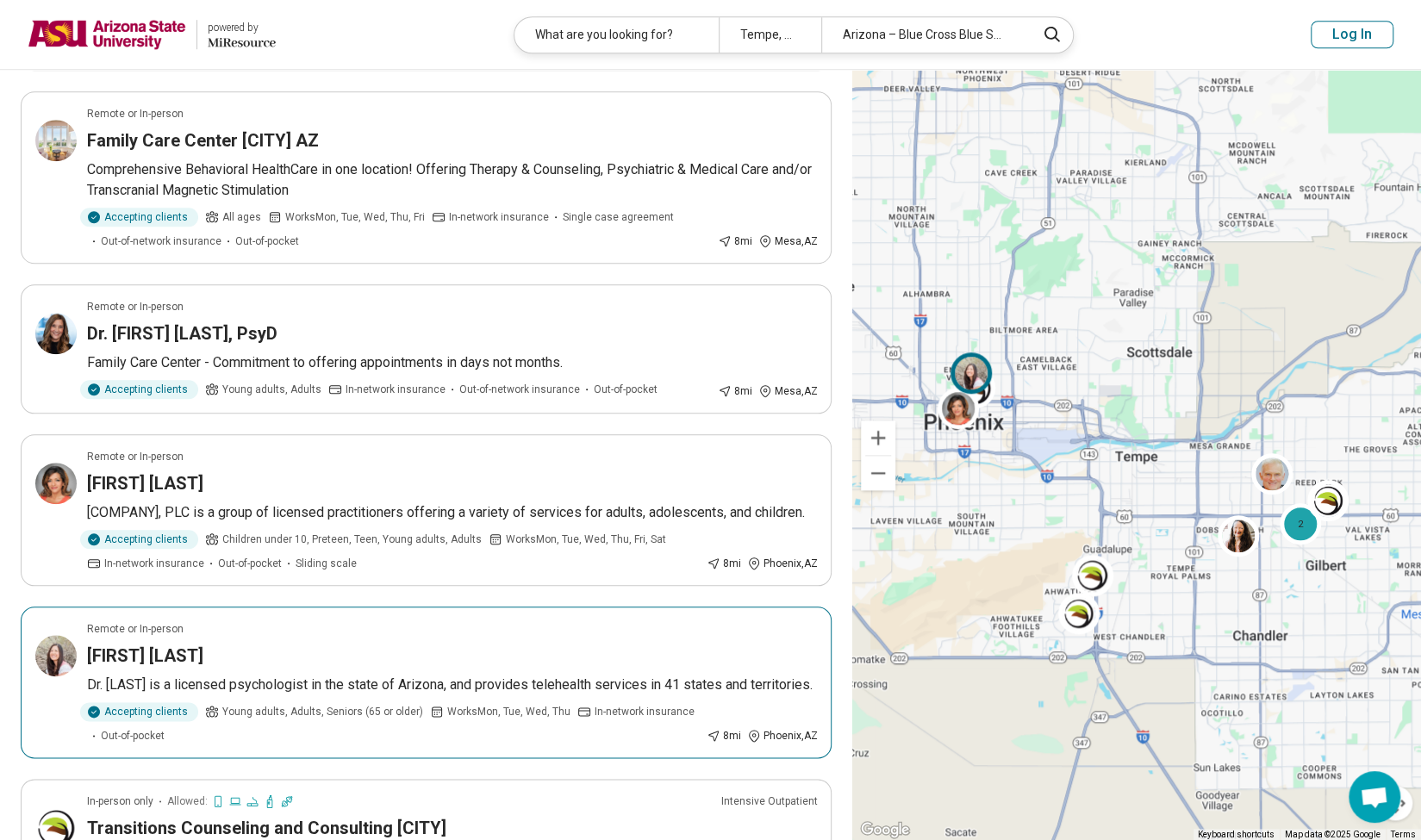 click on "Michele Ishikawa" at bounding box center [452, 656] 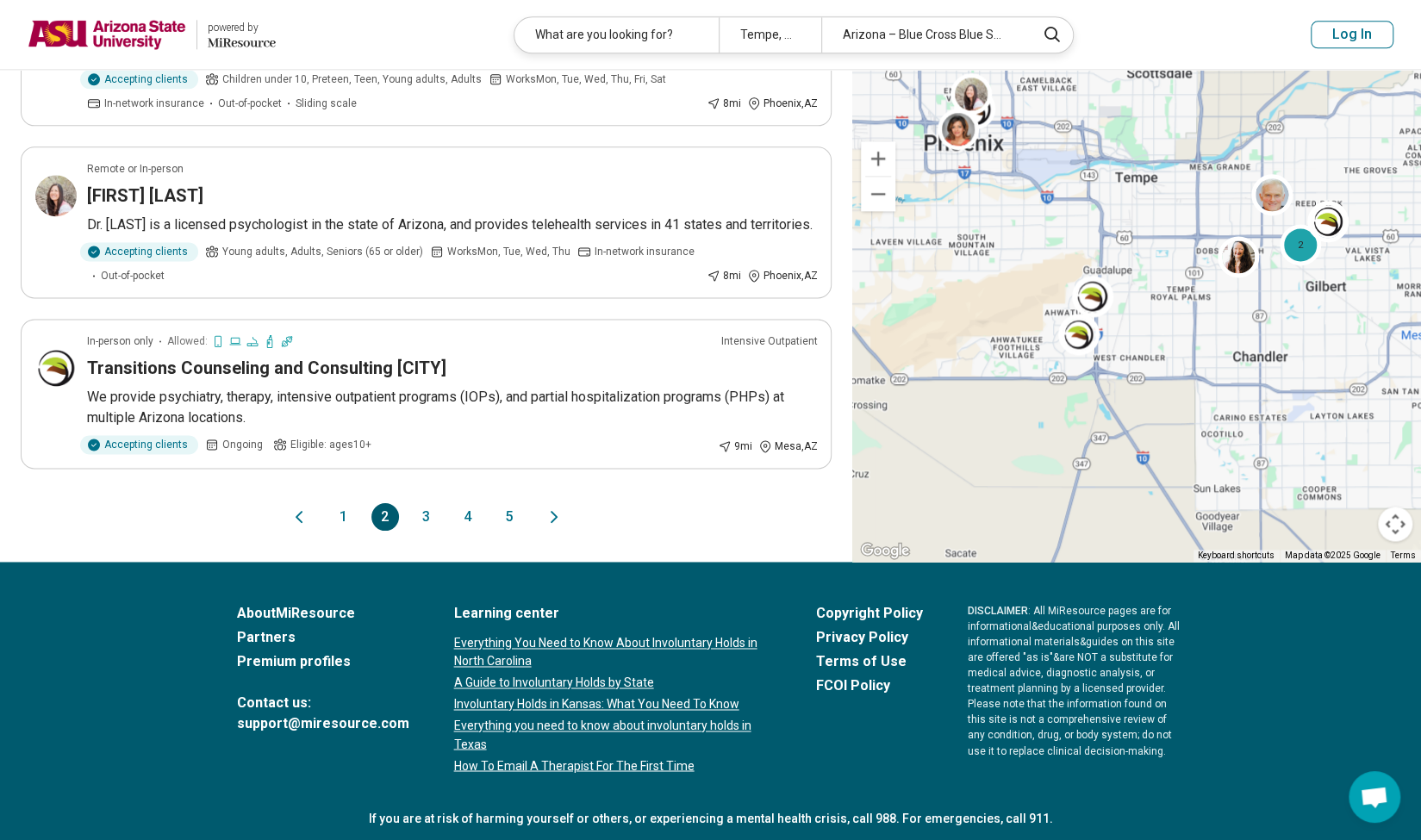 click on "3" at bounding box center [427, 517] 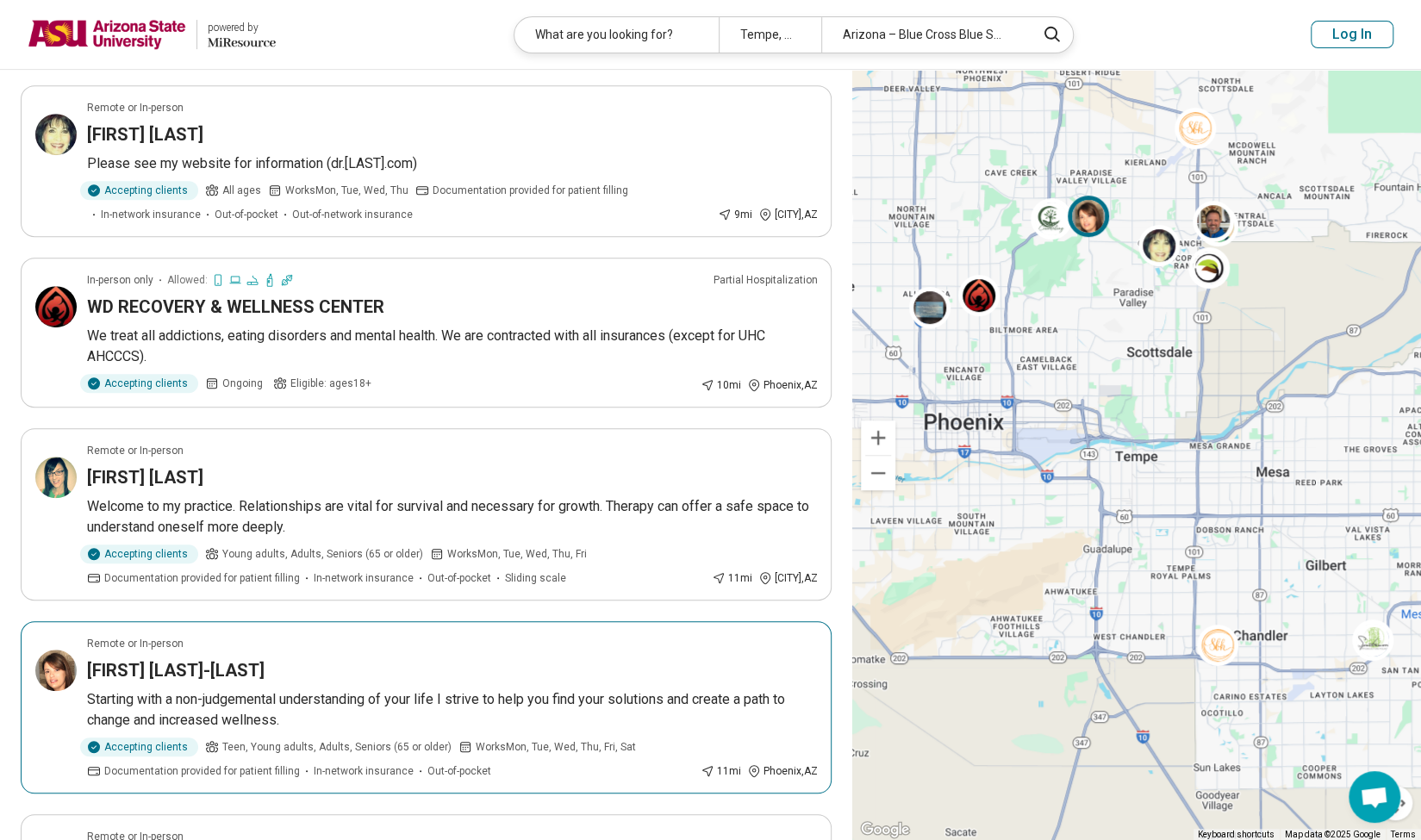 scroll, scrollTop: 469, scrollLeft: 0, axis: vertical 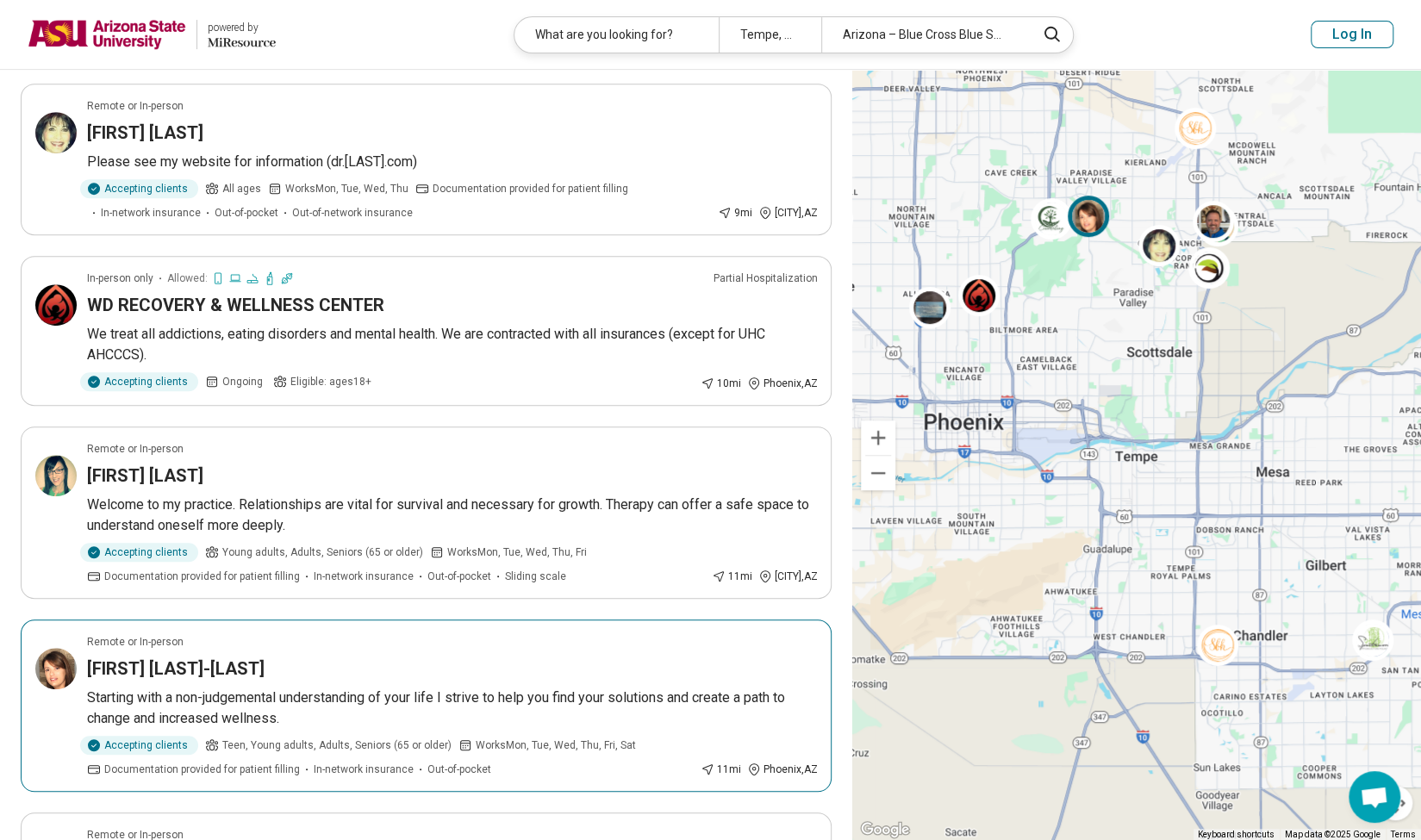 click on "Judith Cloutier-Chenier" at bounding box center (452, 669) 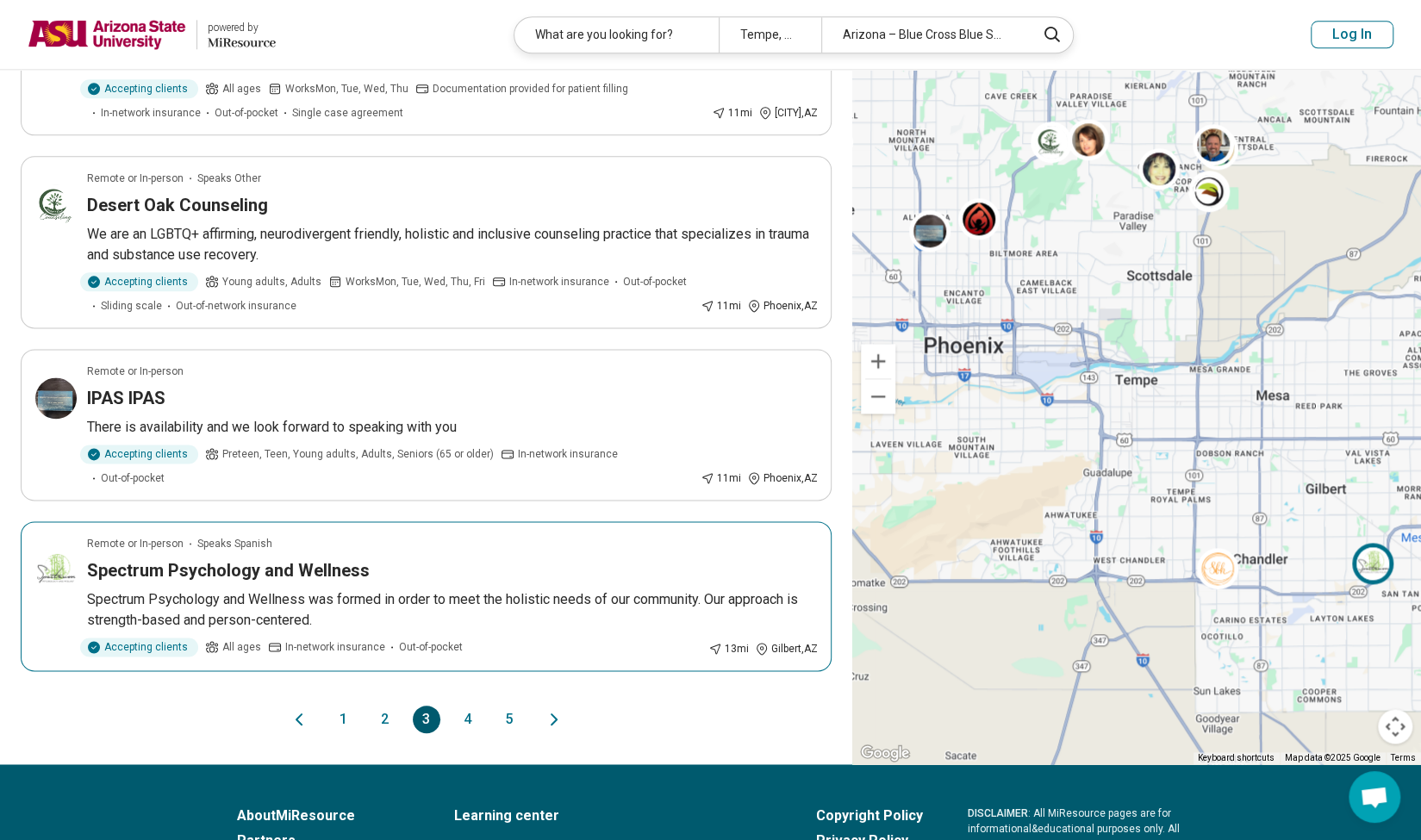 scroll, scrollTop: 1302, scrollLeft: 0, axis: vertical 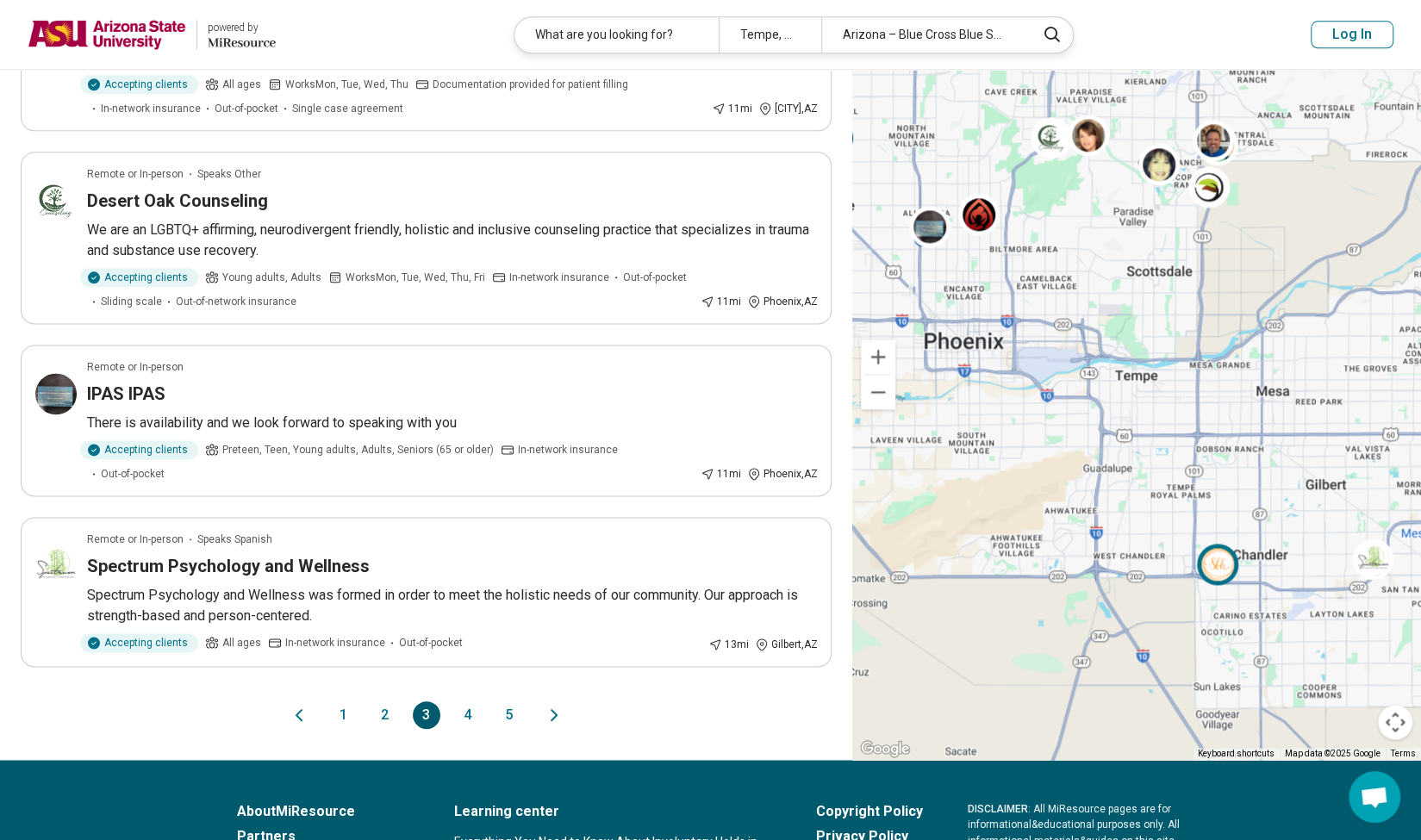 click at bounding box center (1218, 563) 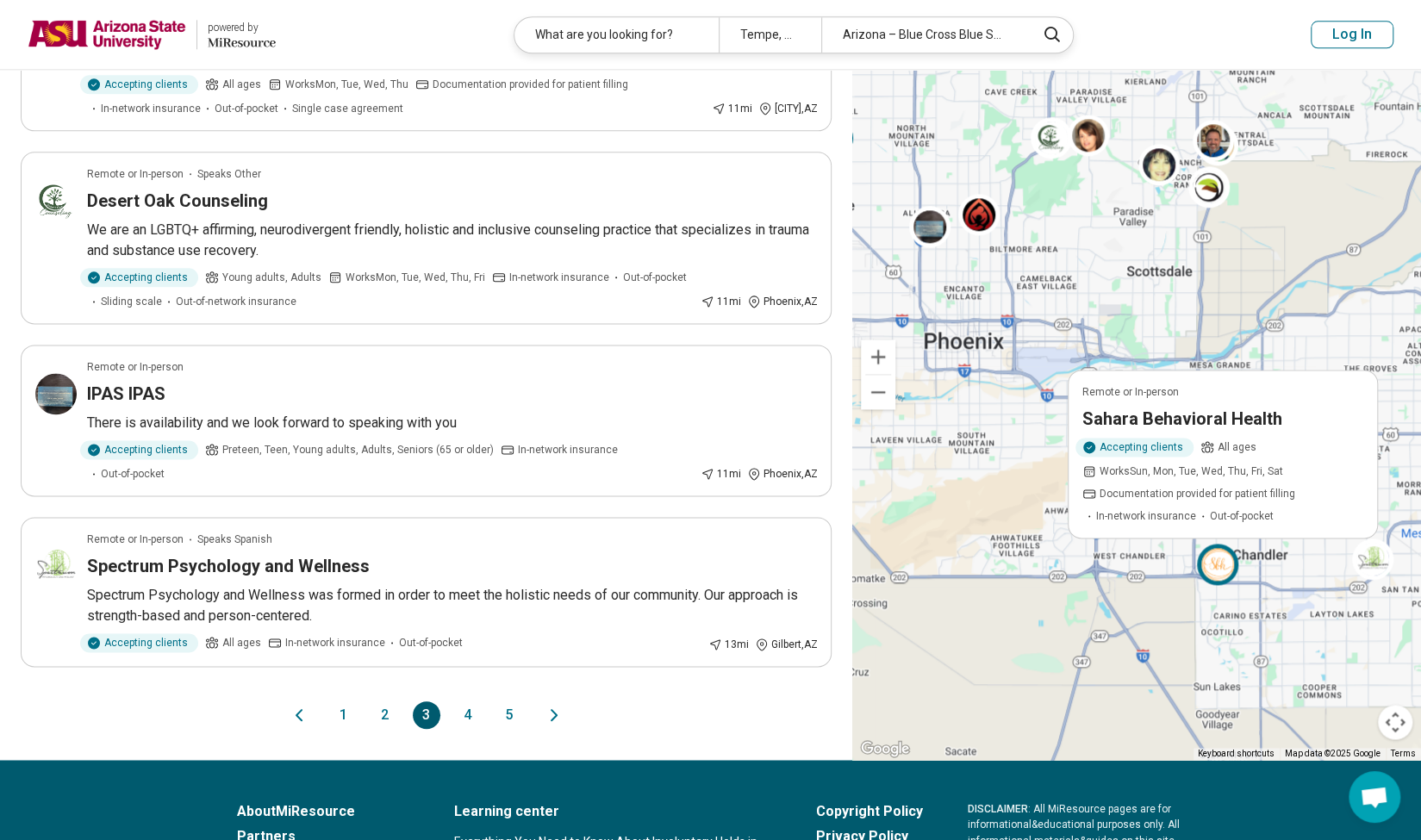 click on "Sahara Behavioral Health" at bounding box center (1182, 418) 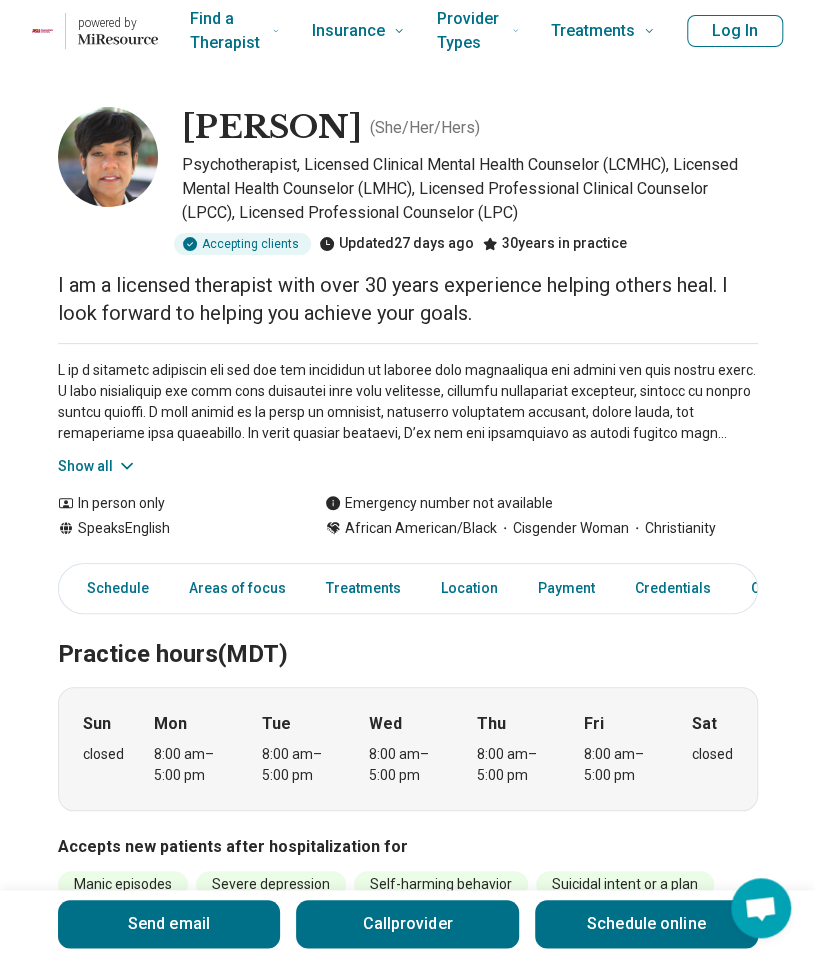 scroll, scrollTop: 10, scrollLeft: 0, axis: vertical 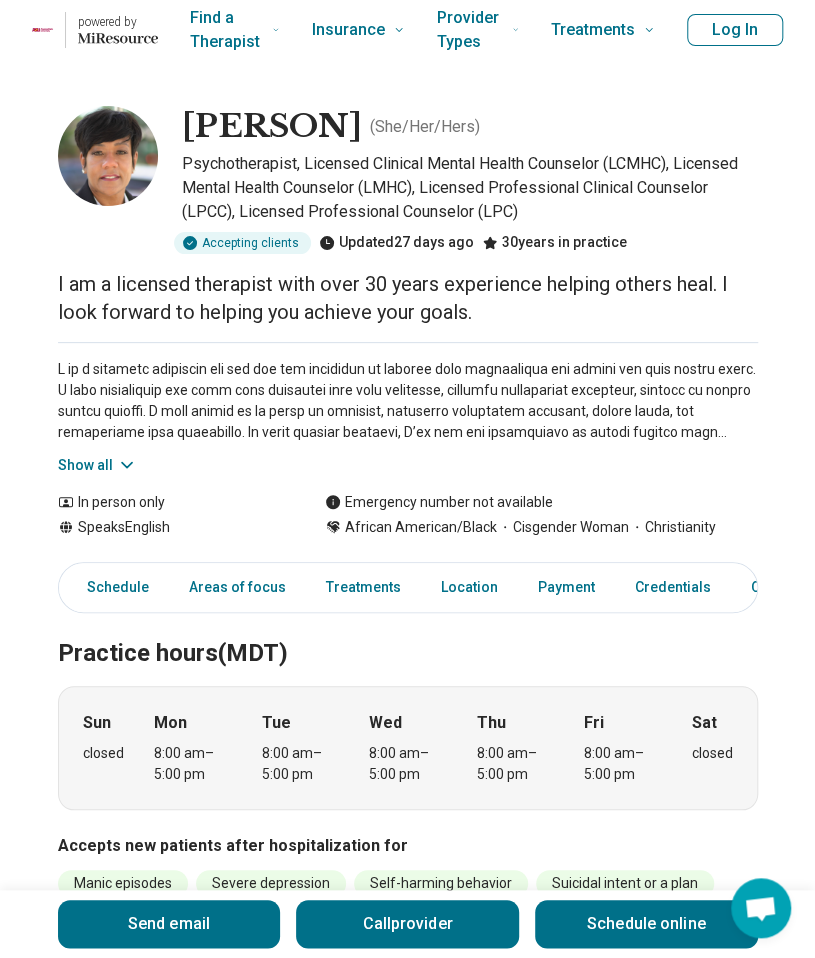 click 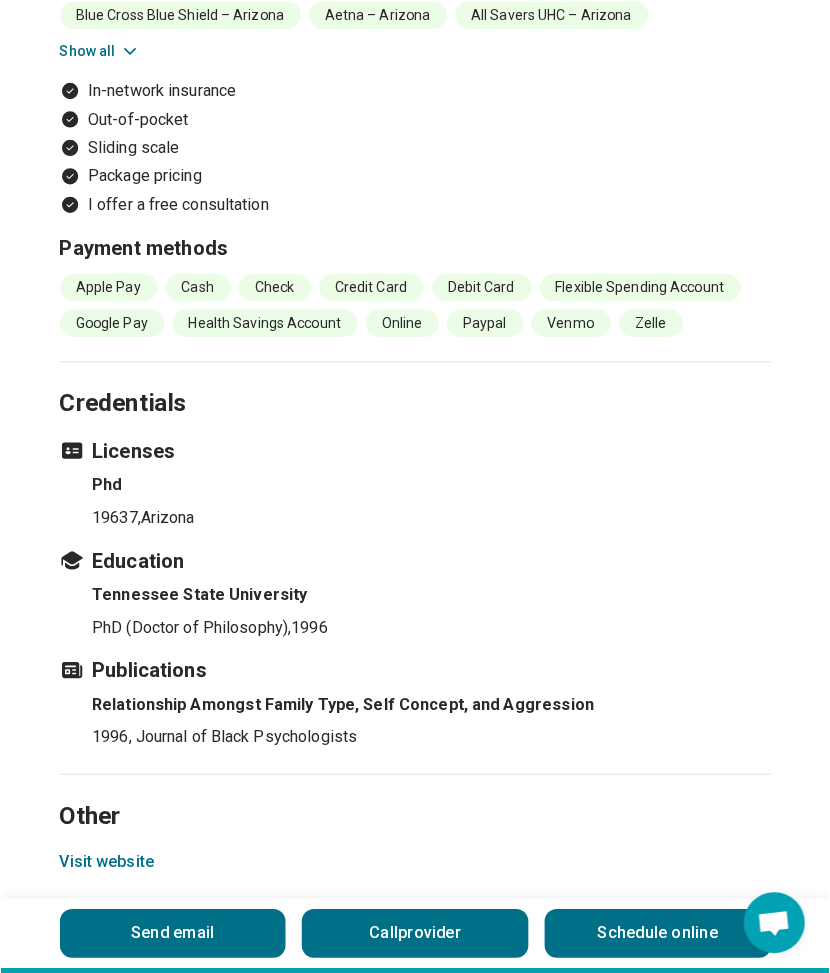 scroll, scrollTop: 2463, scrollLeft: 4, axis: both 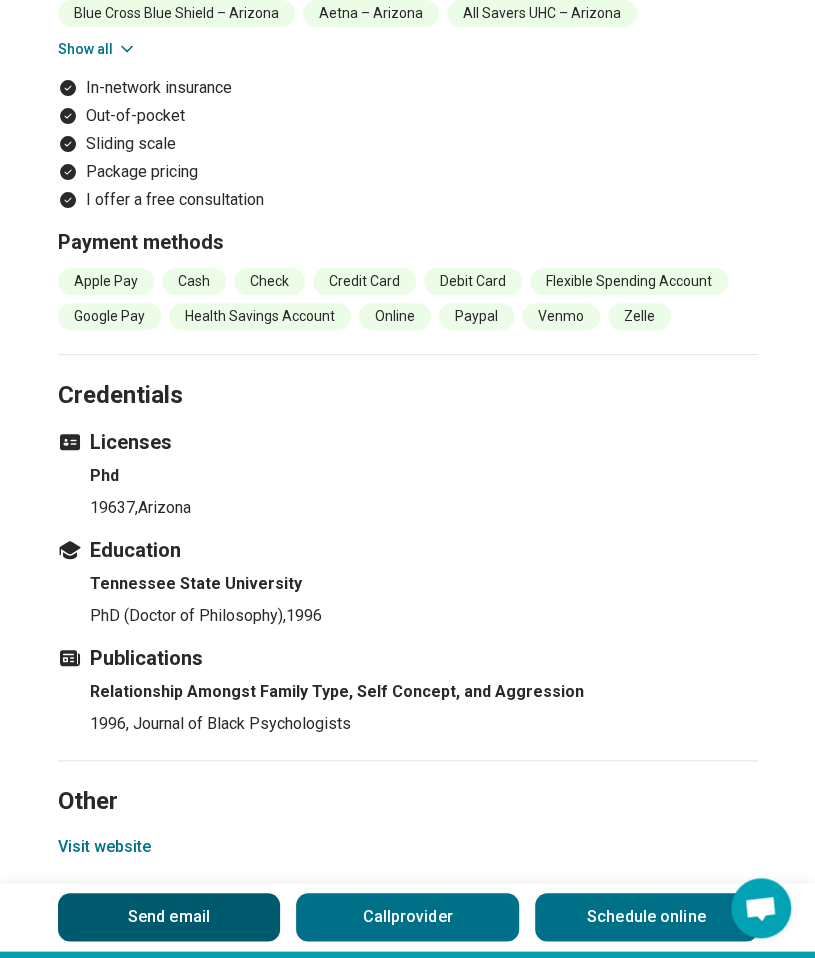 click on "Send email" at bounding box center [169, 917] 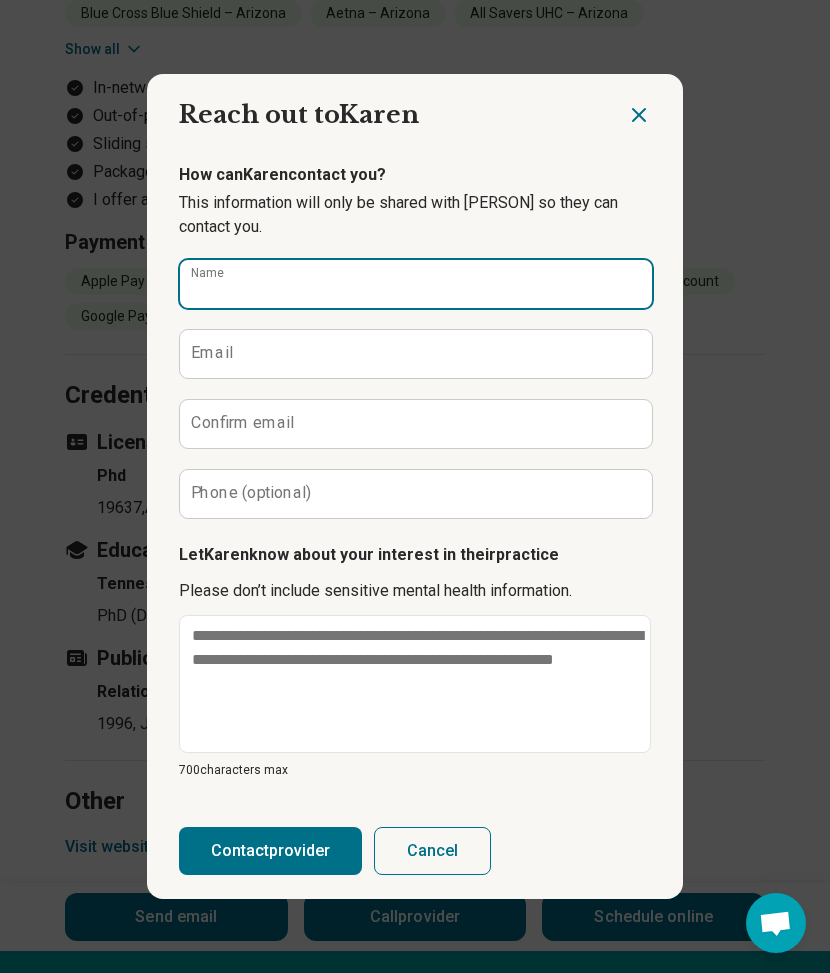 click on "Name" at bounding box center (416, 284) 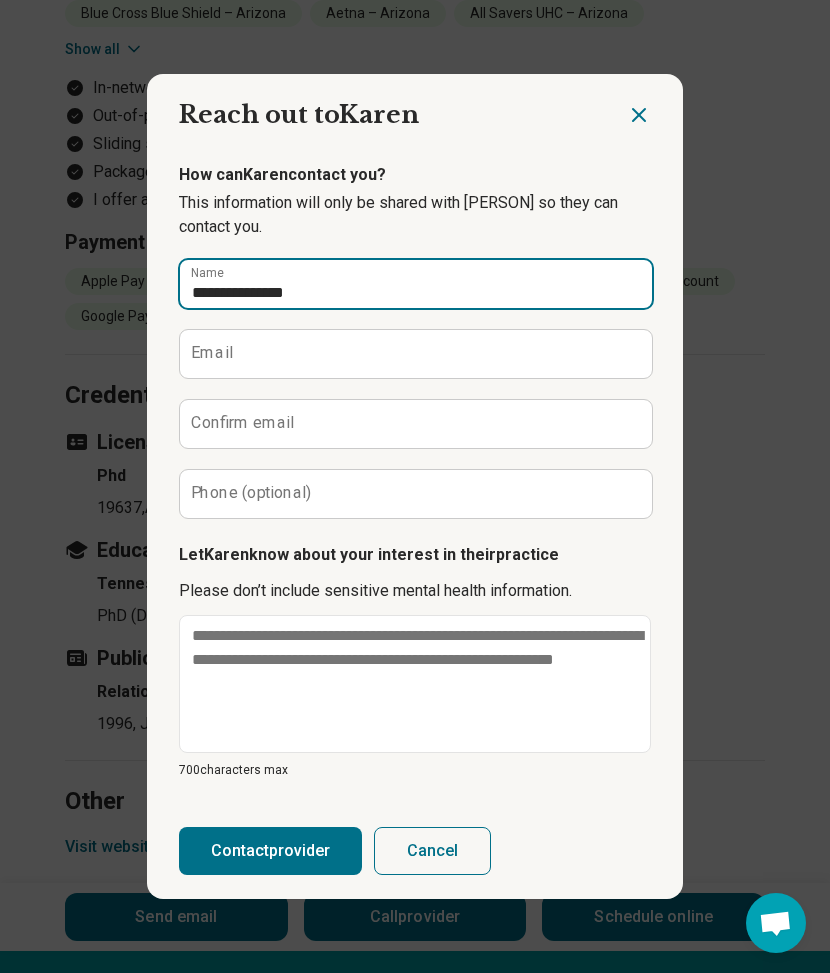 type on "**********" 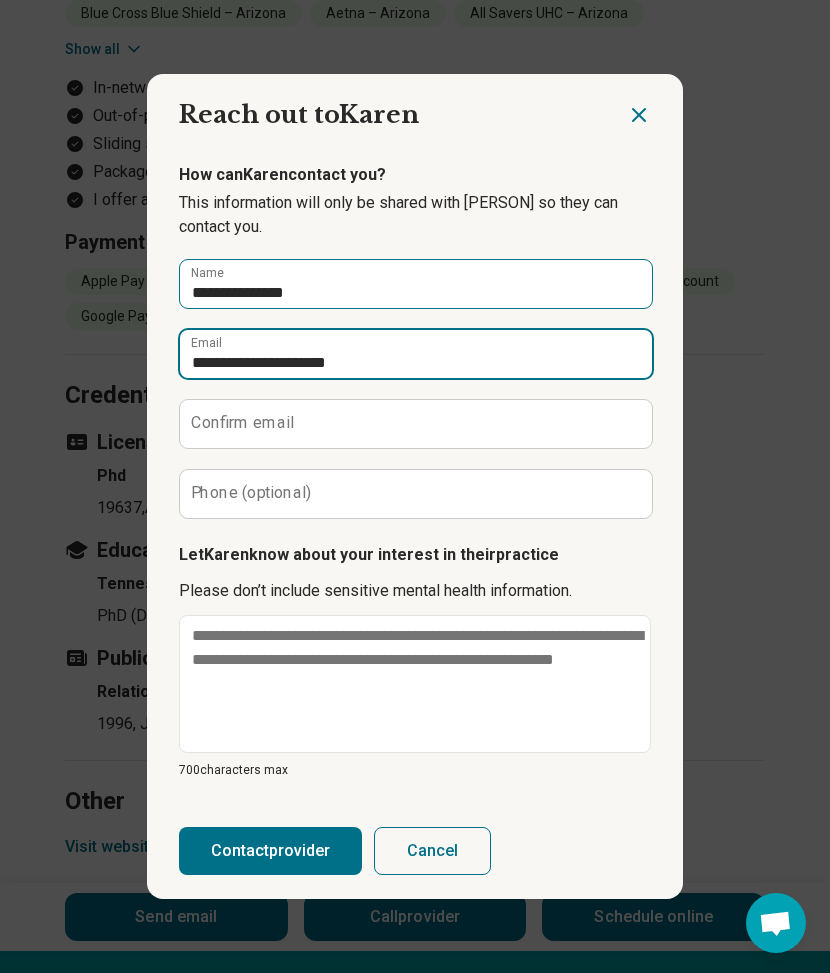 type on "**********" 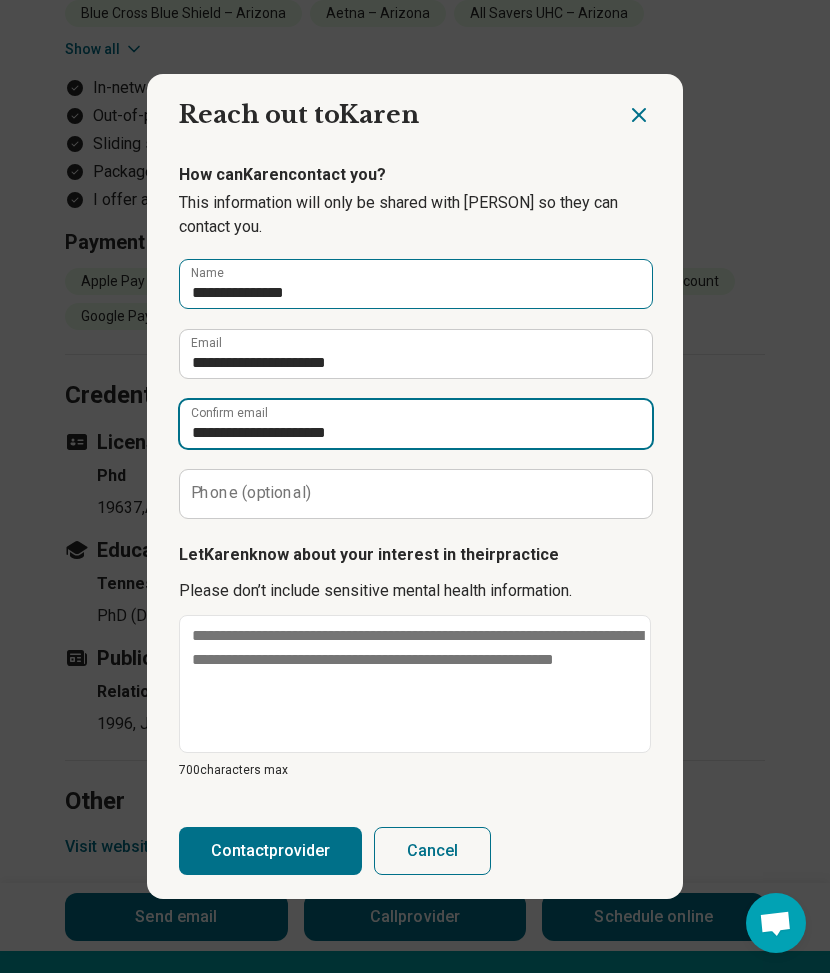 type on "**********" 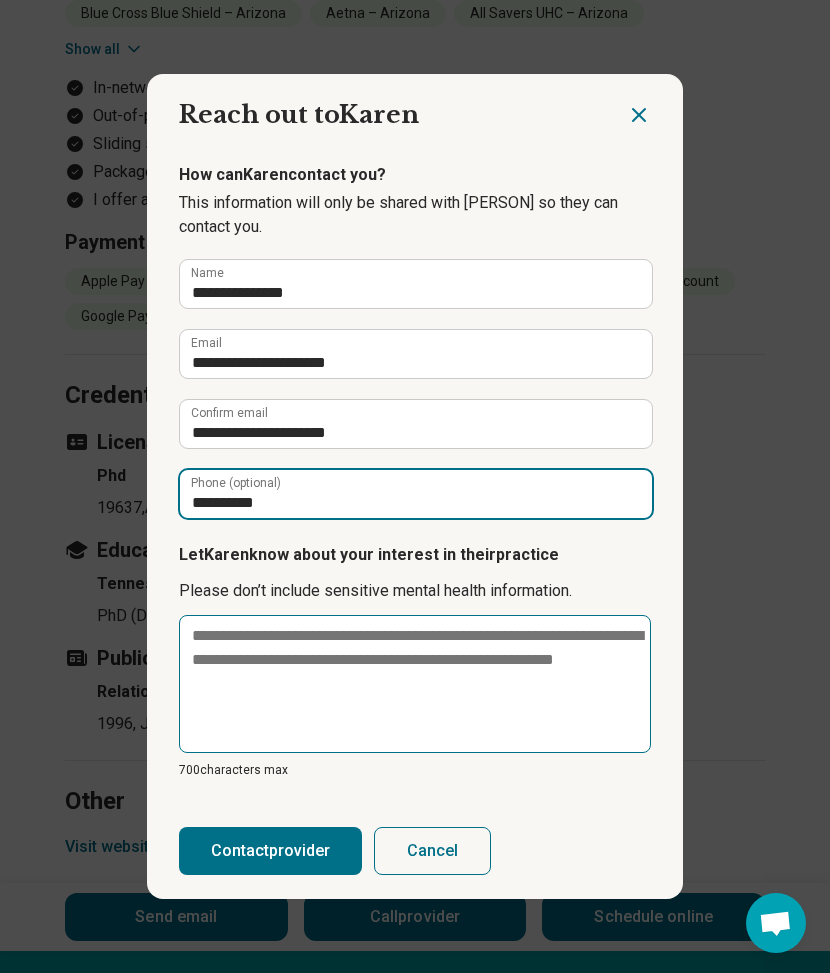 type on "**********" 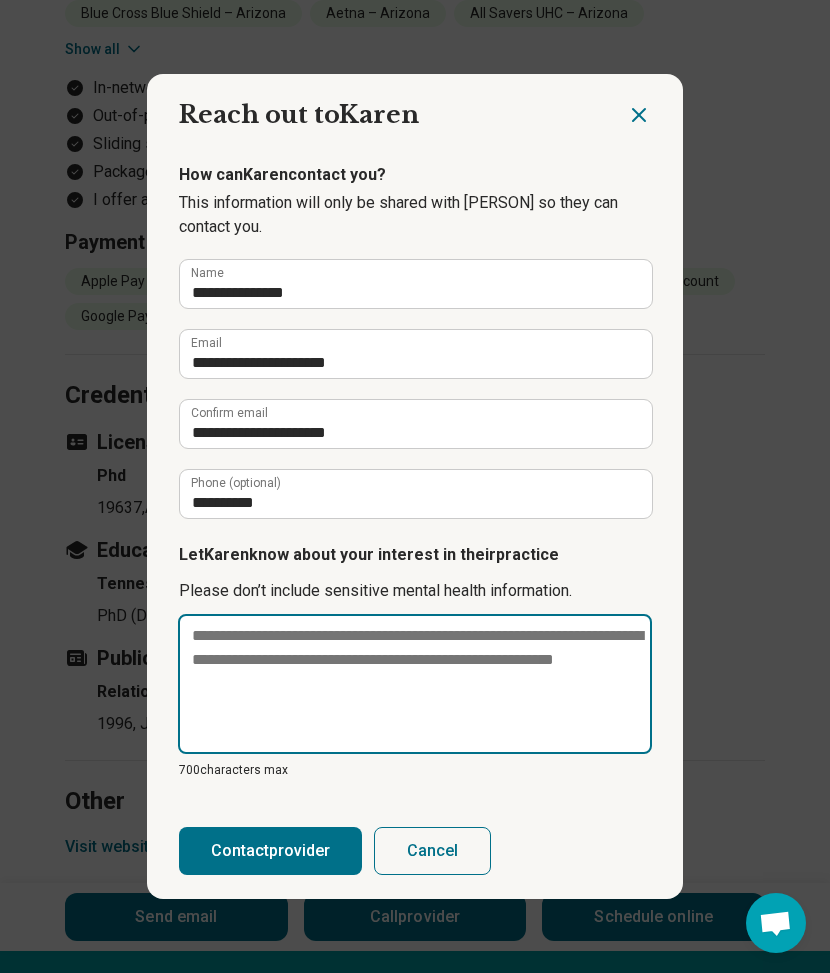 click at bounding box center (415, 684) 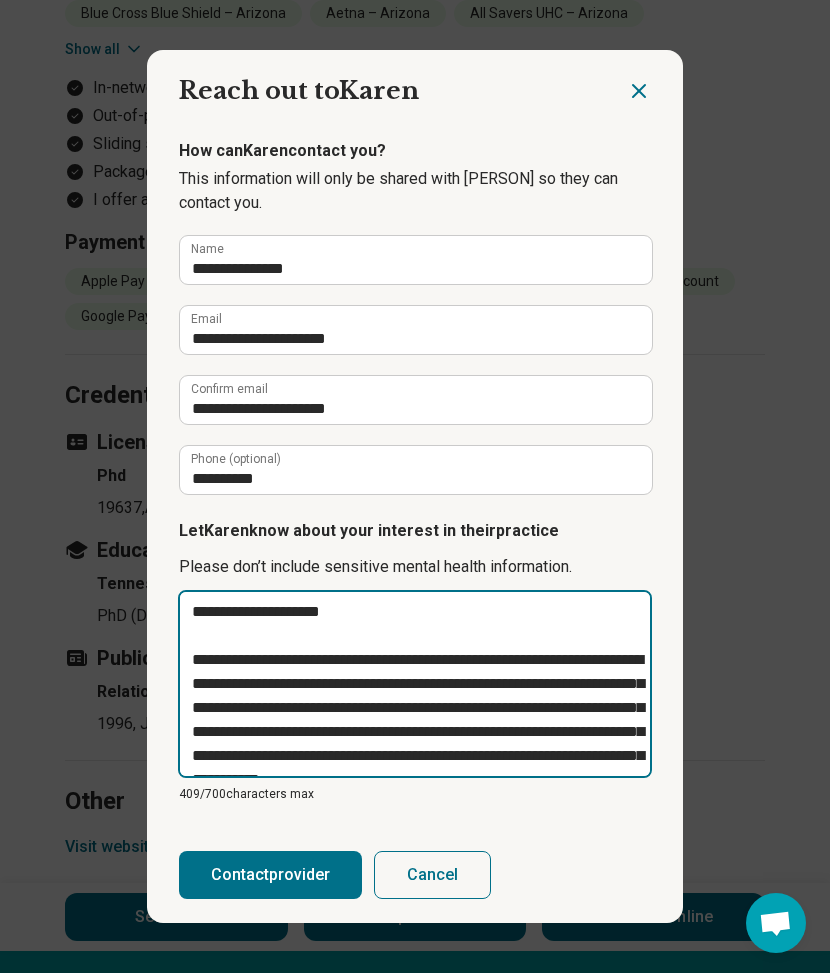 type on "**********" 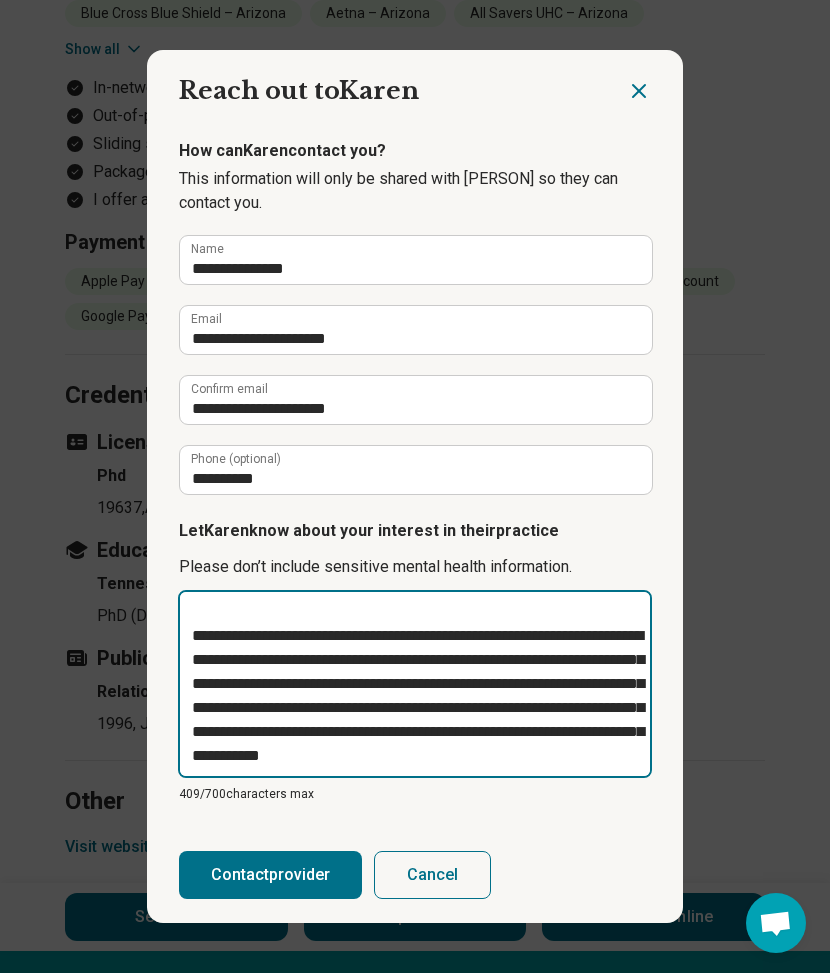 scroll, scrollTop: 0, scrollLeft: 0, axis: both 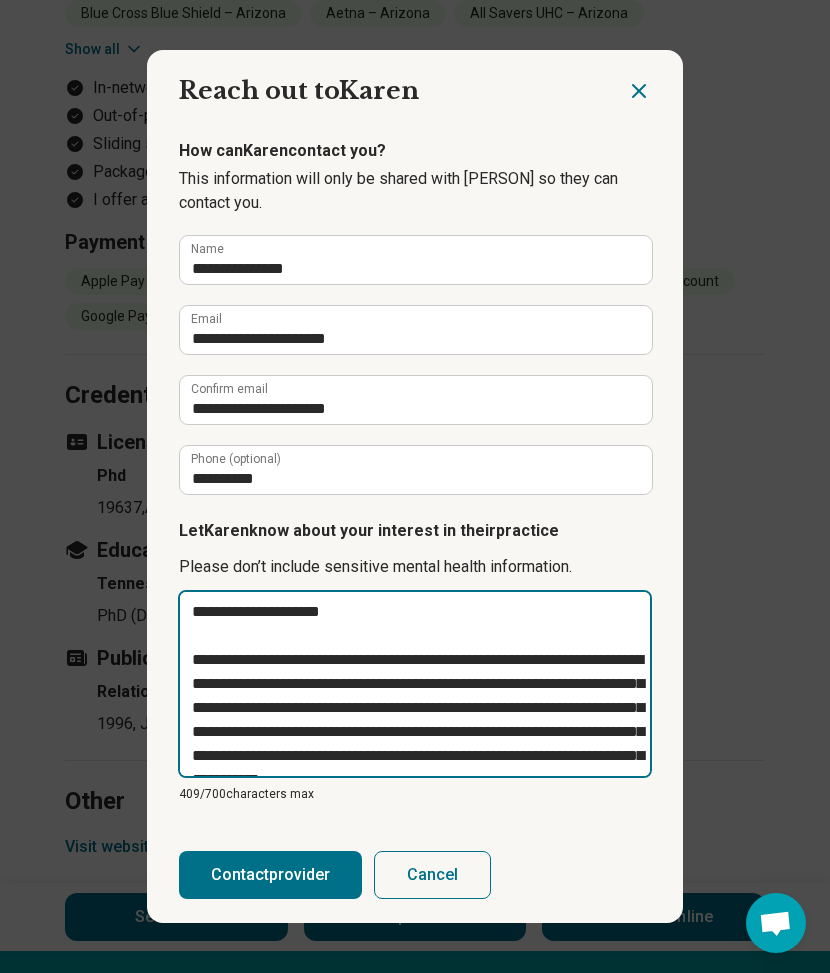drag, startPoint x: 348, startPoint y: 614, endPoint x: 225, endPoint y: 623, distance: 123.32883 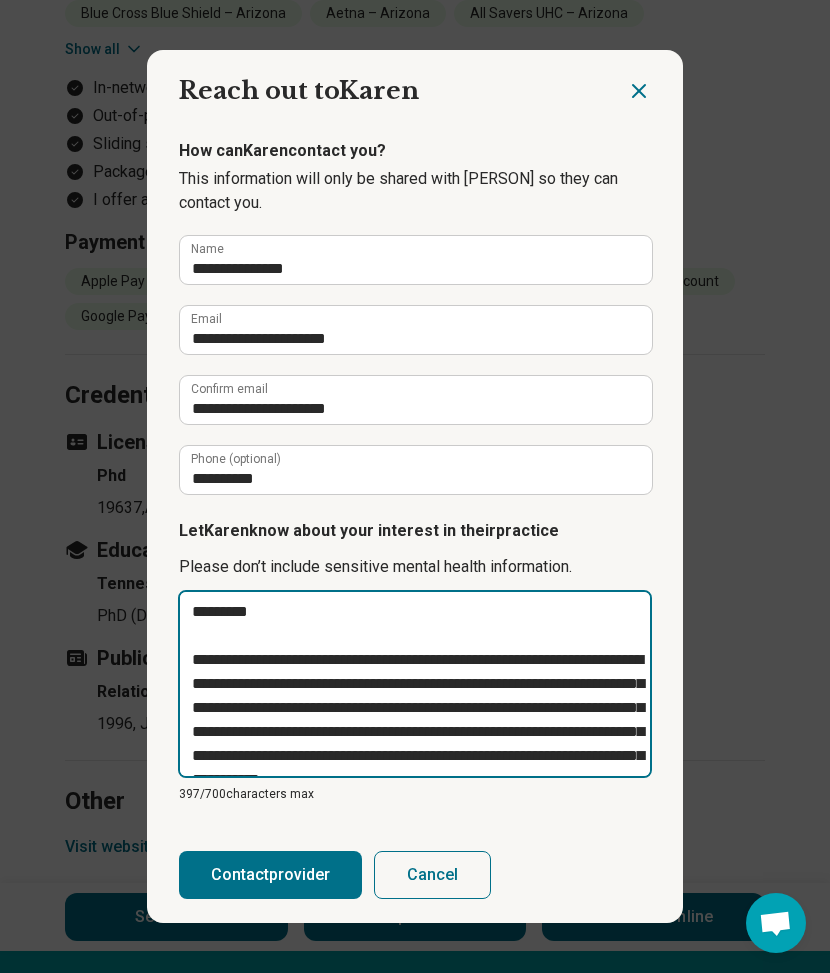 type on "**********" 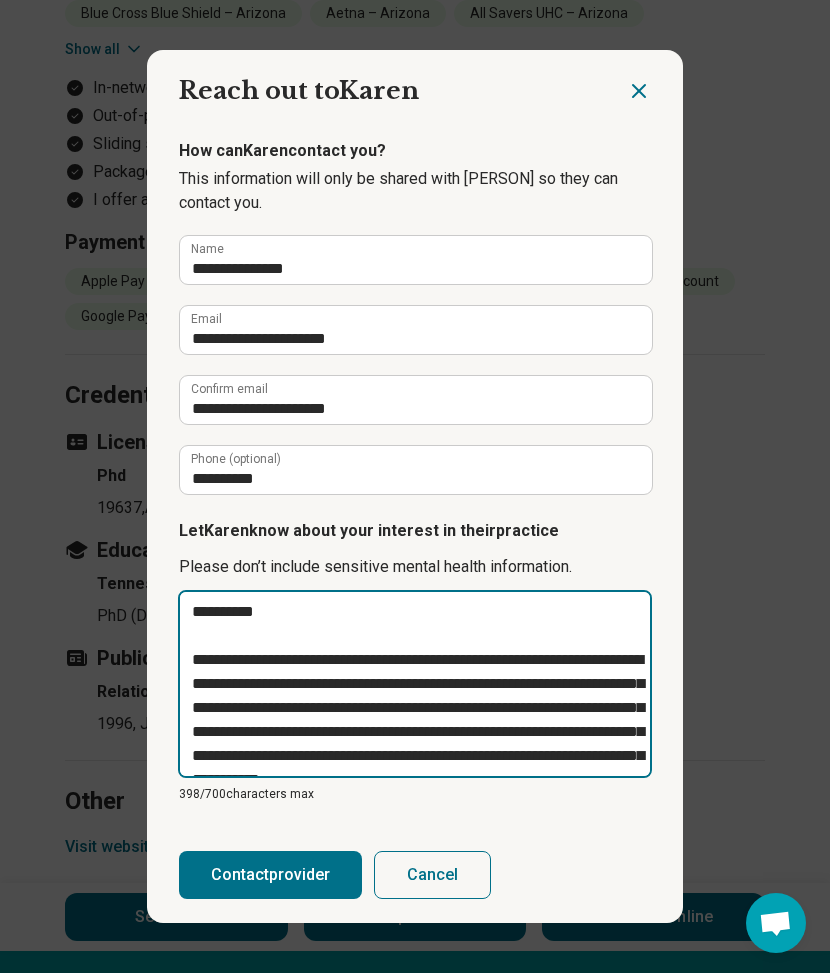 type on "**********" 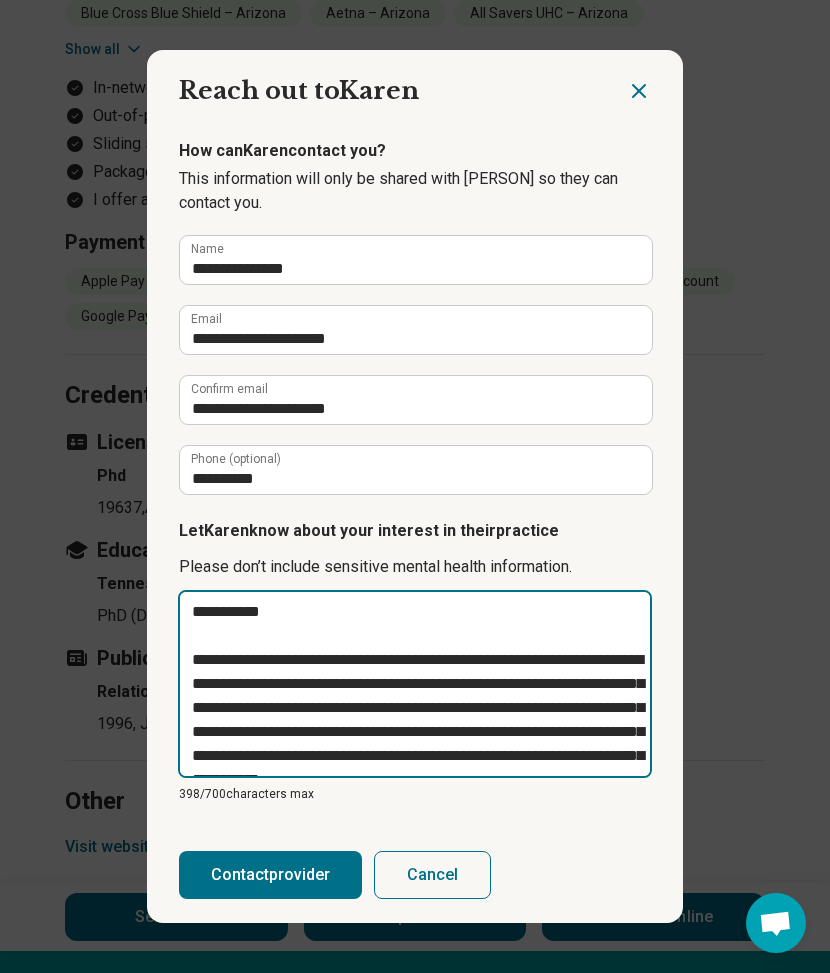 type on "**********" 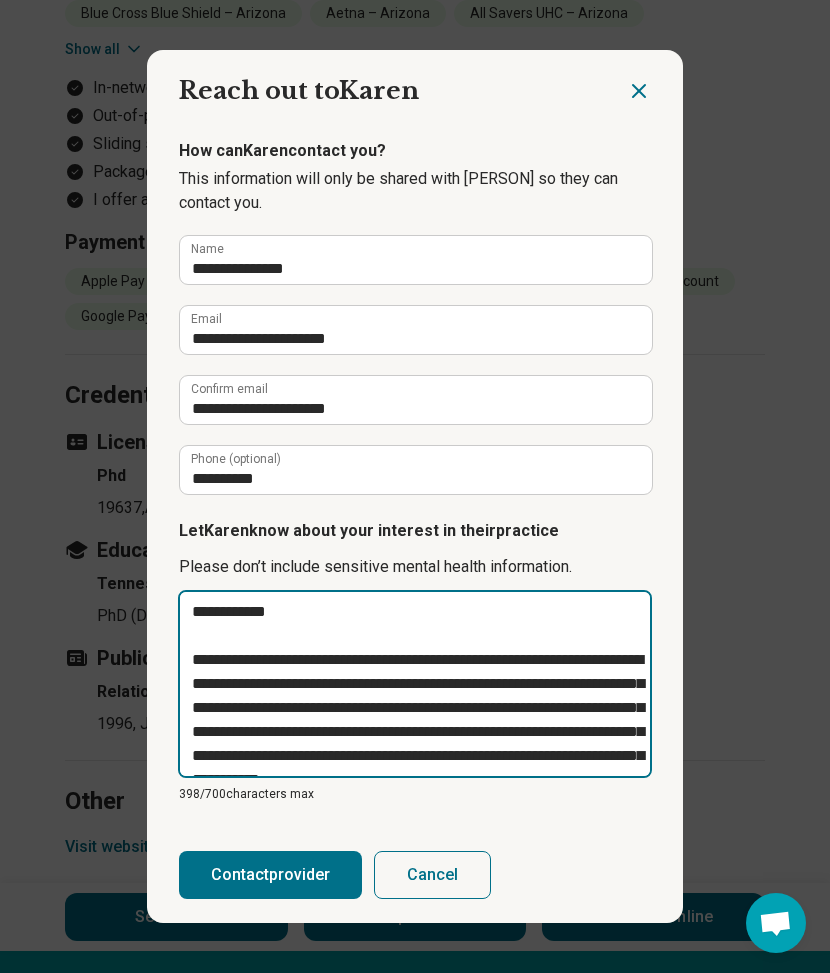 type on "*" 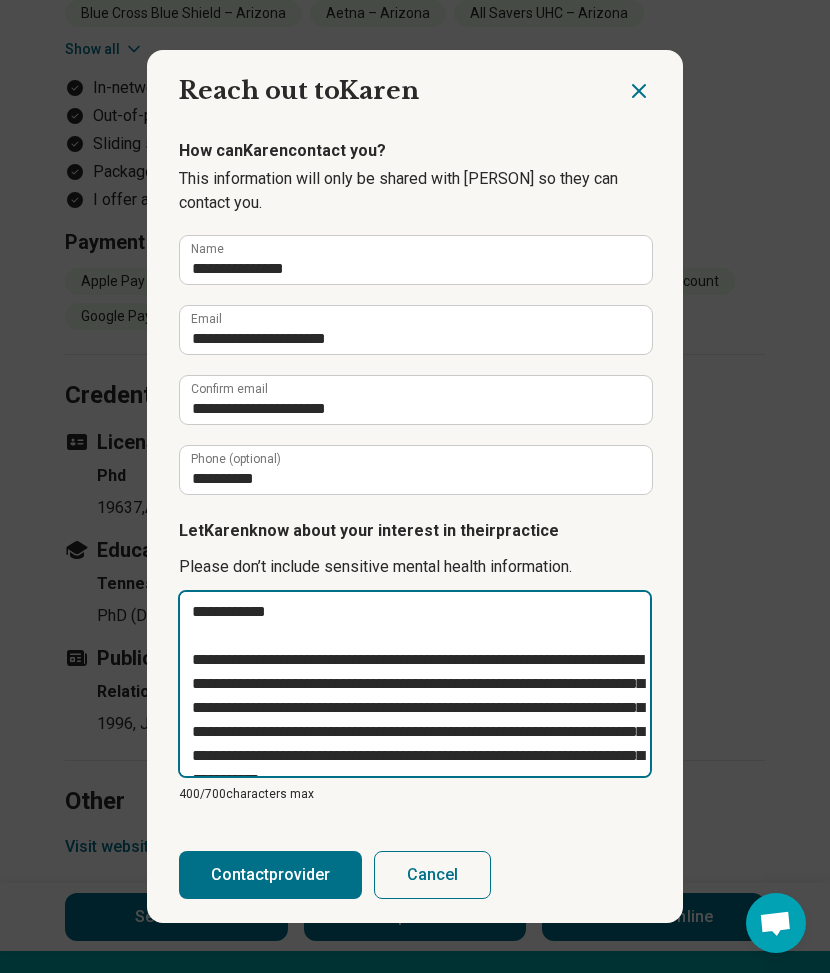 type on "**********" 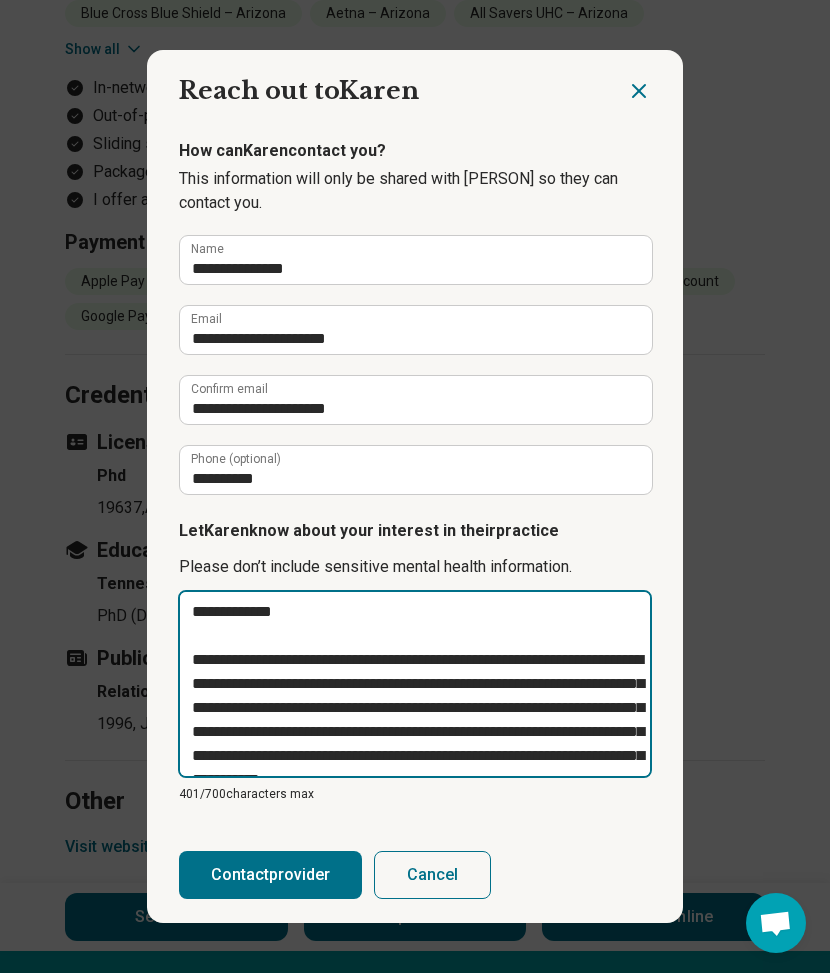 type on "**********" 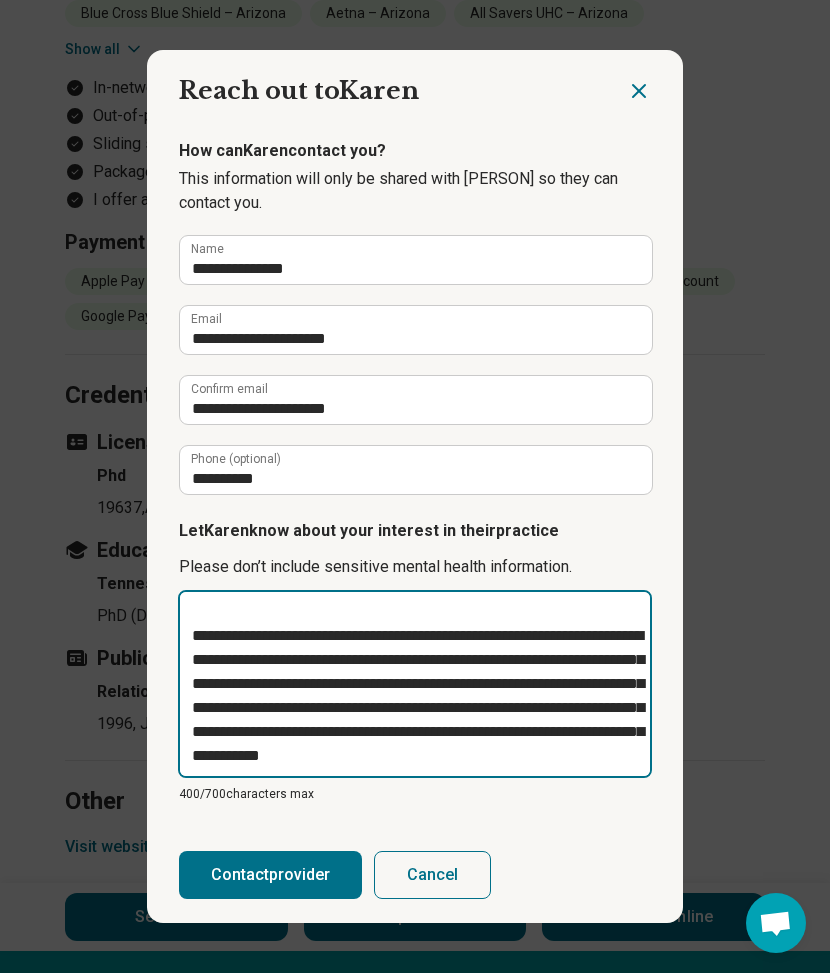 scroll, scrollTop: 72, scrollLeft: 0, axis: vertical 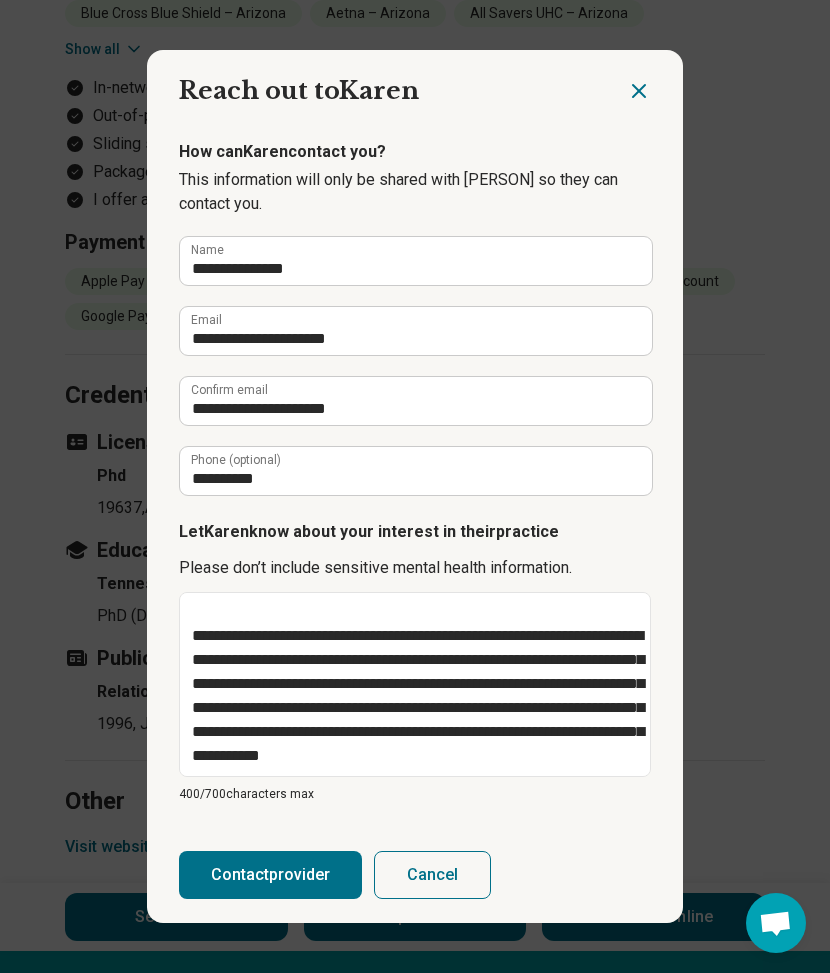 click on "Contact  provider" at bounding box center [270, 875] 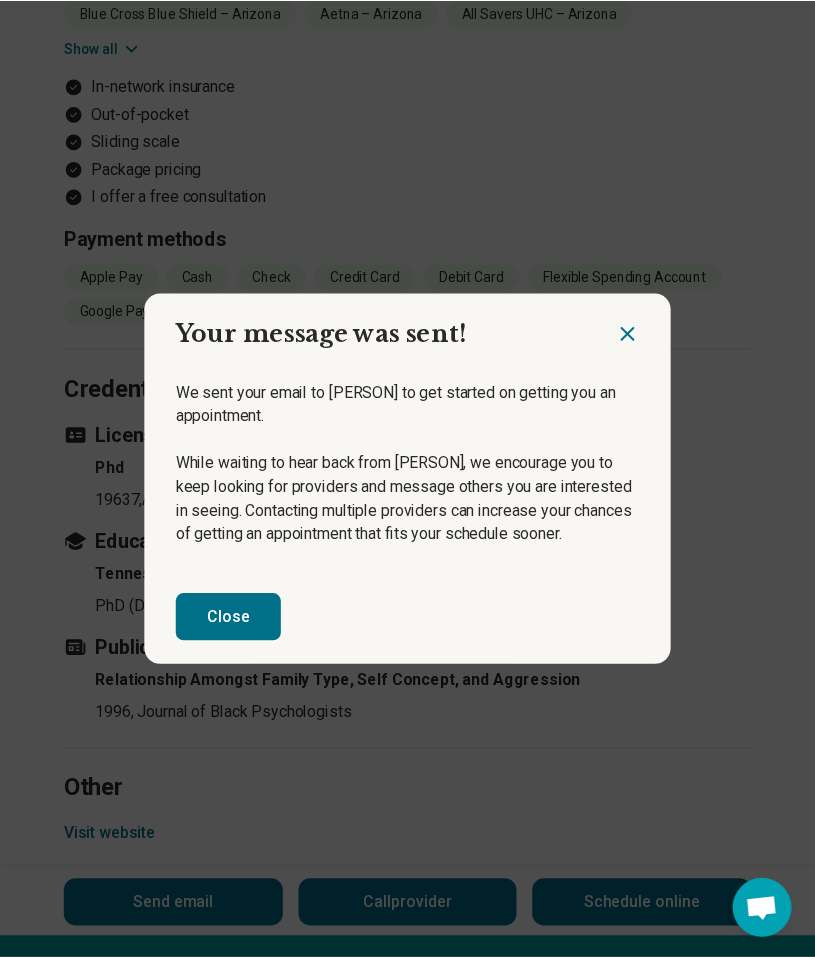 scroll, scrollTop: 2463, scrollLeft: 0, axis: vertical 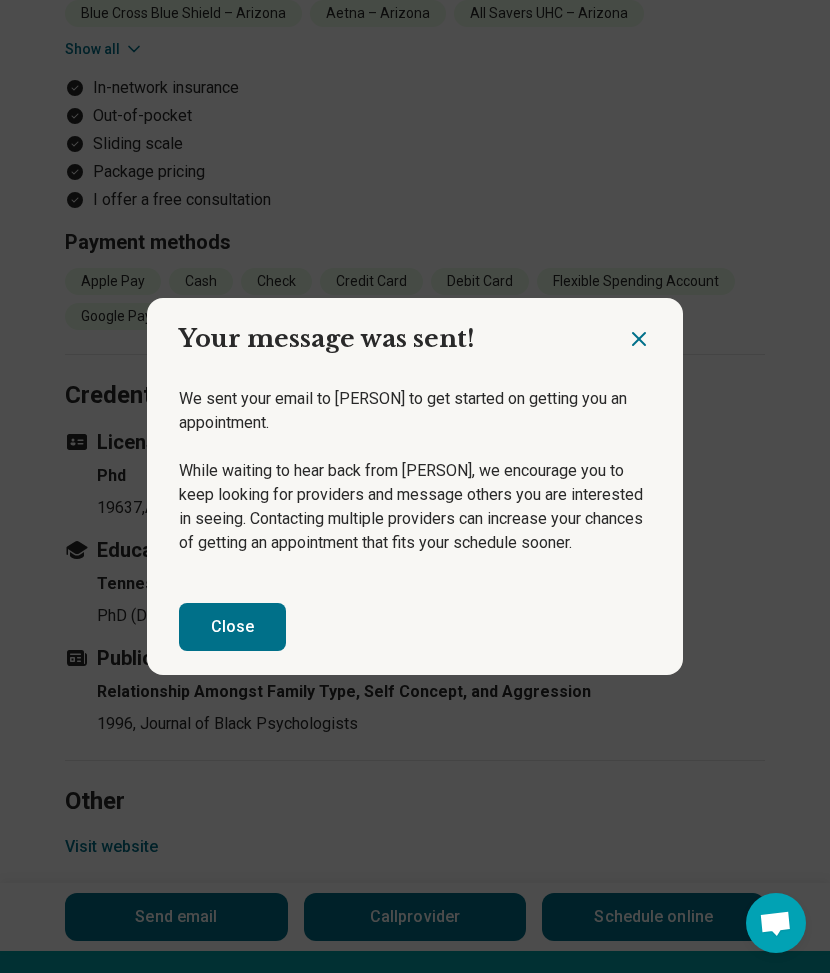 click on "Close" at bounding box center (232, 627) 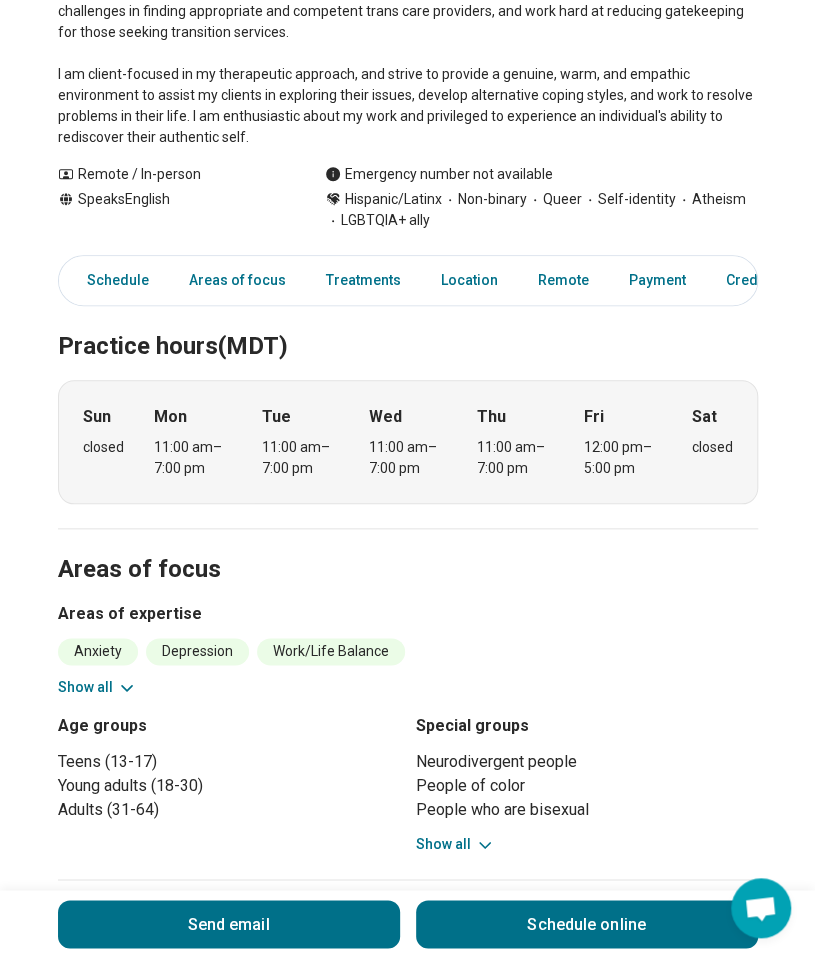 scroll, scrollTop: 375, scrollLeft: 0, axis: vertical 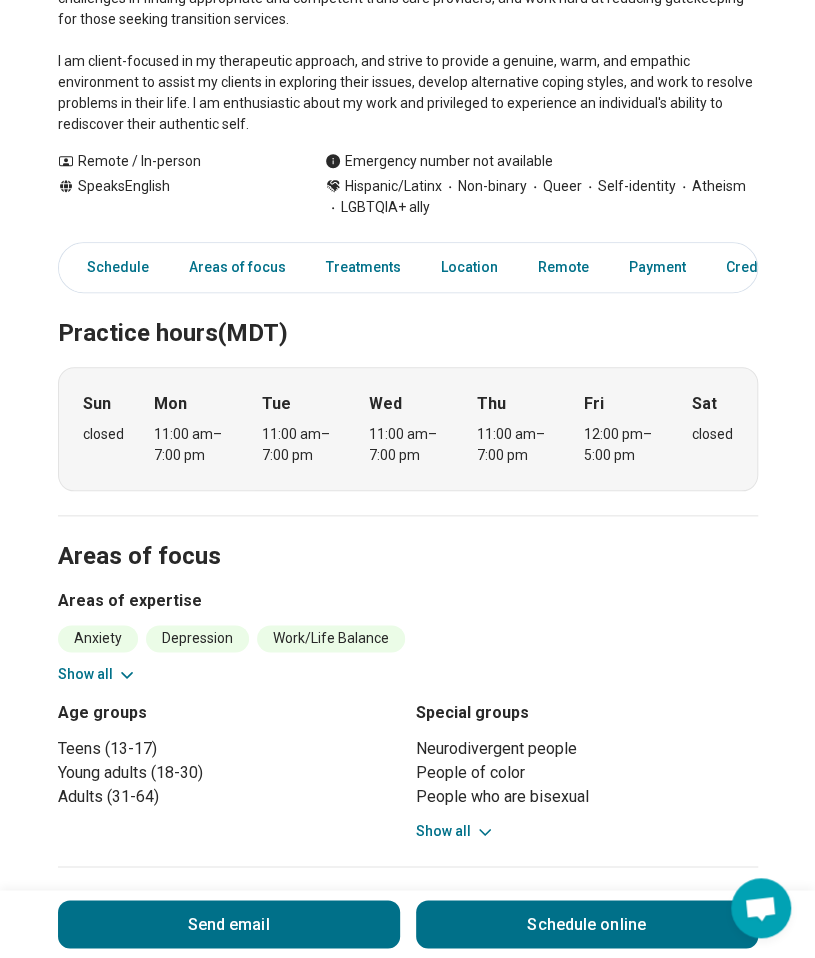 click on "Anxiety Depression Work/Life Balance Autism Body Image Eating Concerns Gender Identity Life Transitions Obsessive Compulsive Disorder (OCD) Peer Difficulties Perfectionism Performance Anxiety Personal Growth Polyamorous relationship Relationship(s) with Friends/Roommates Relationship(s) with Parents/Children/Family School Concerns Self-Esteem Sexual Concerns Sexual Identity Social Anxiety Show all" at bounding box center [408, 655] 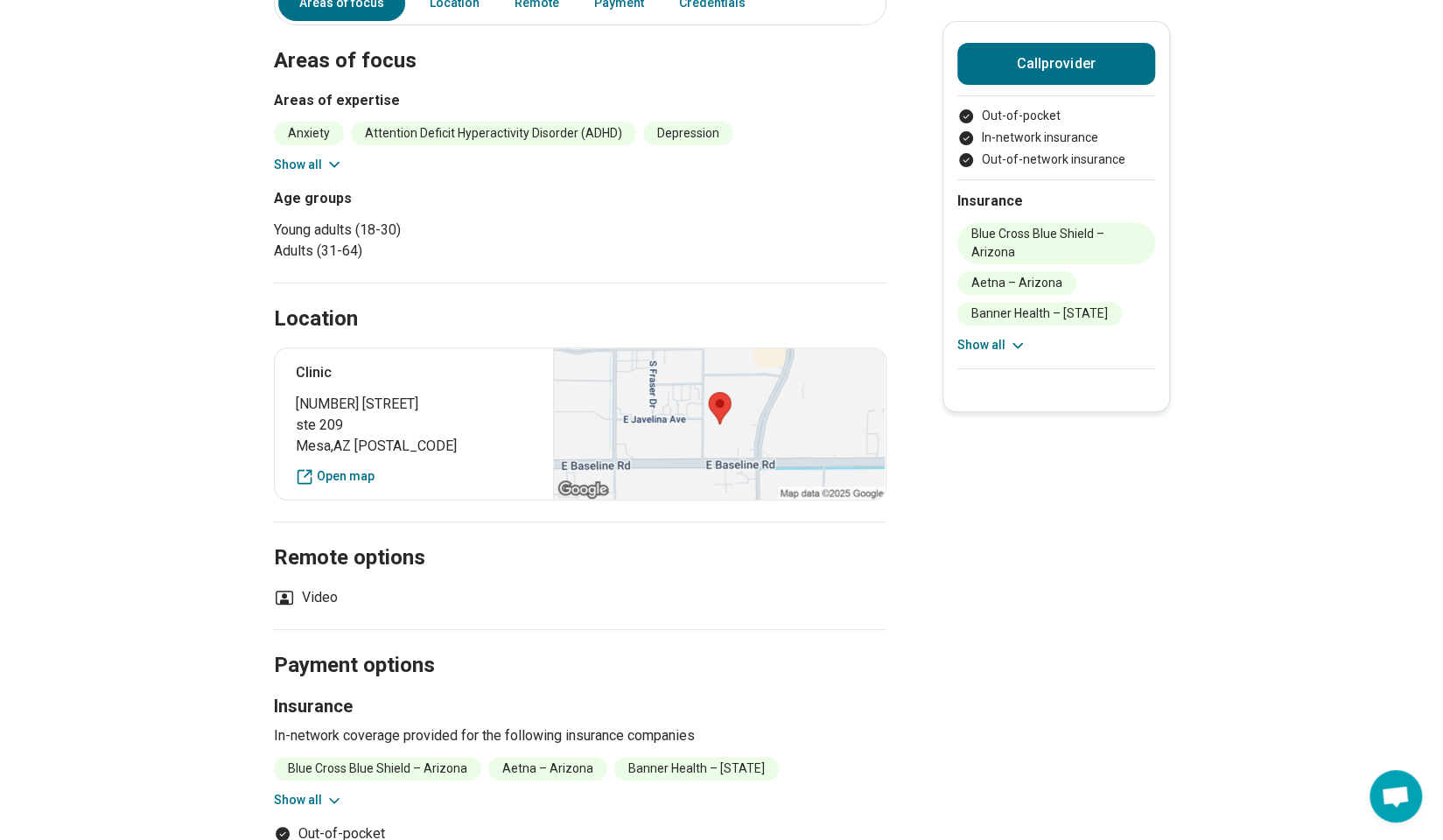 scroll, scrollTop: 323, scrollLeft: 0, axis: vertical 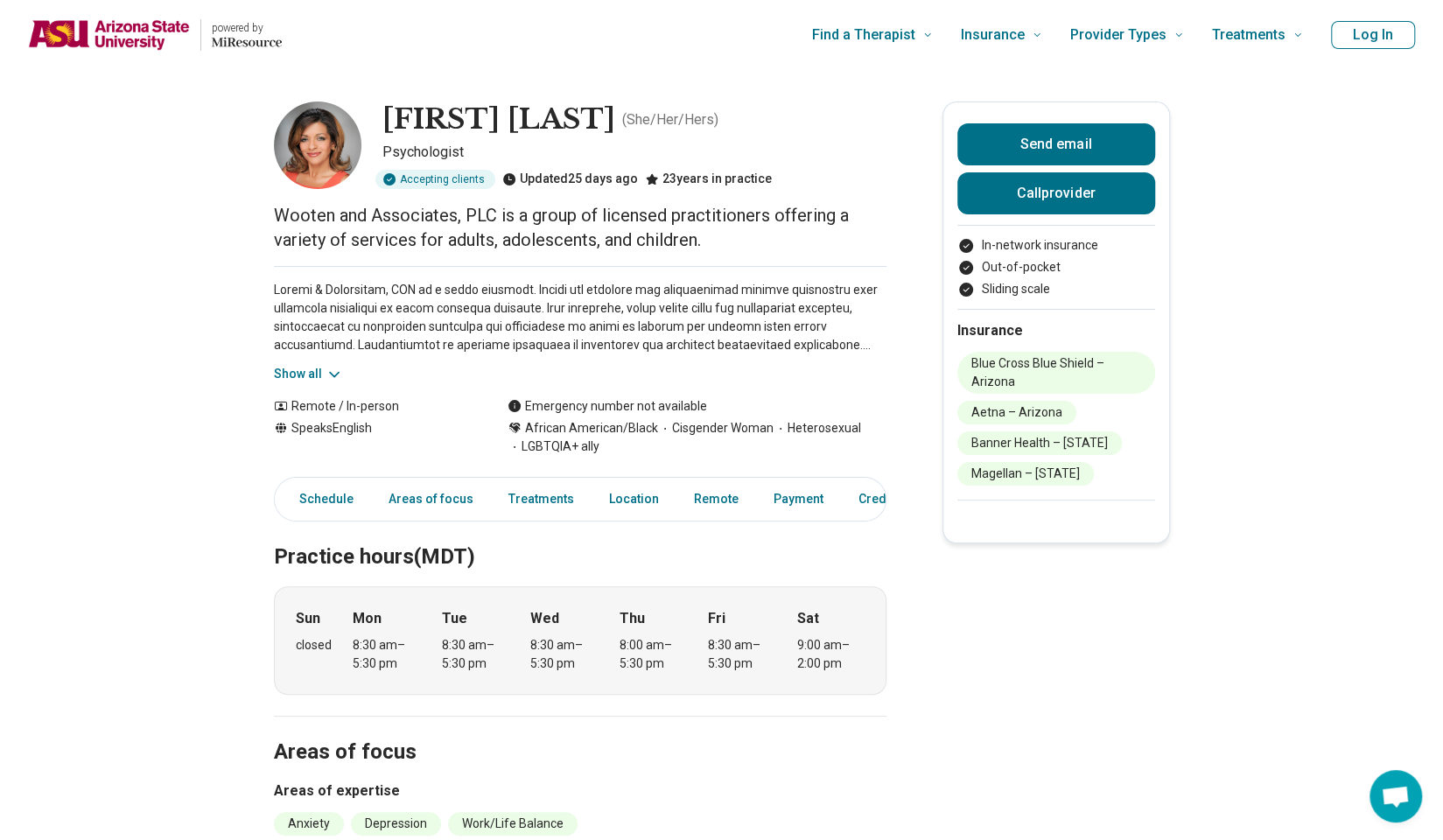 click on "Show all" at bounding box center (308, 374) 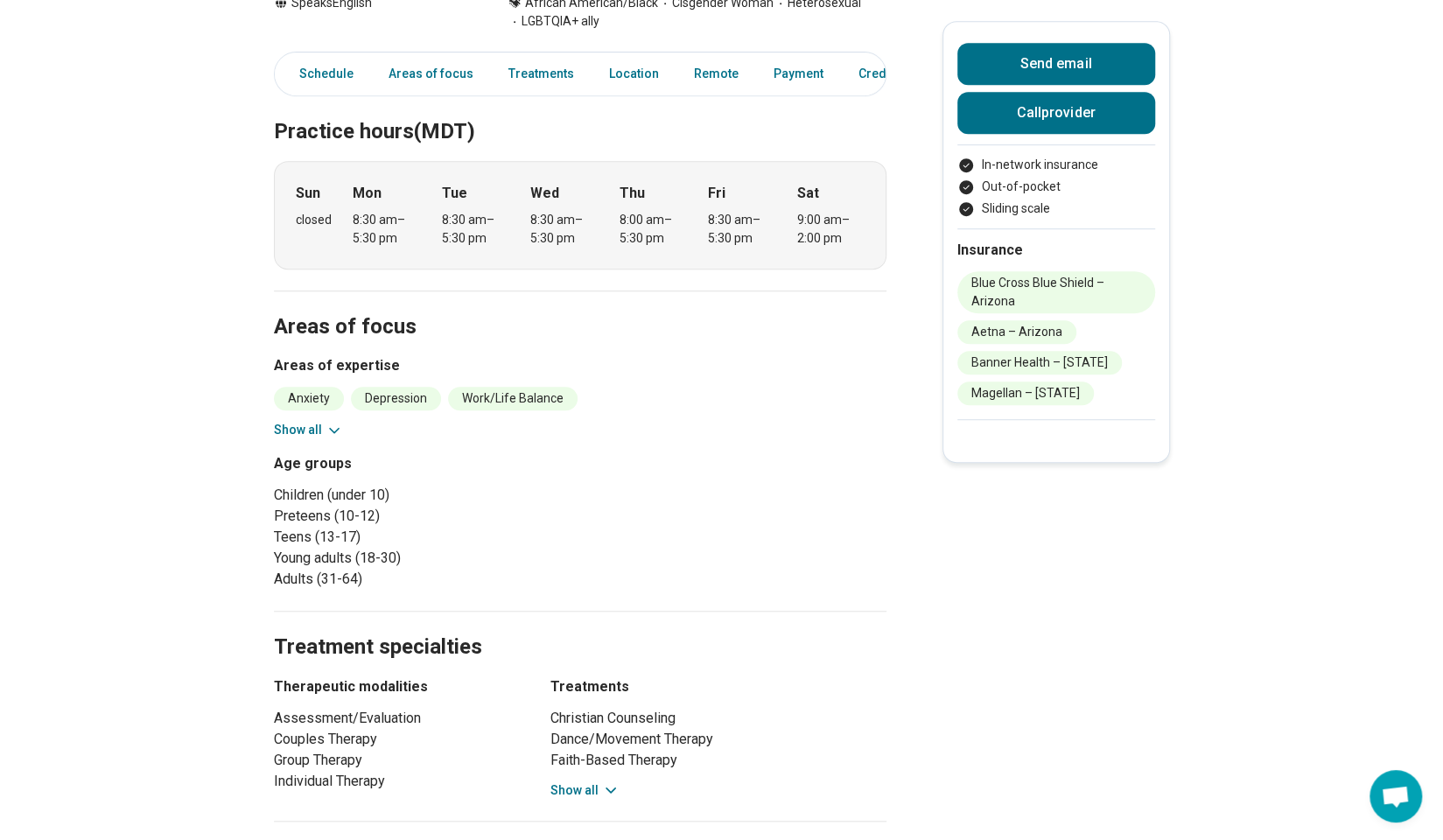 scroll, scrollTop: 625, scrollLeft: 0, axis: vertical 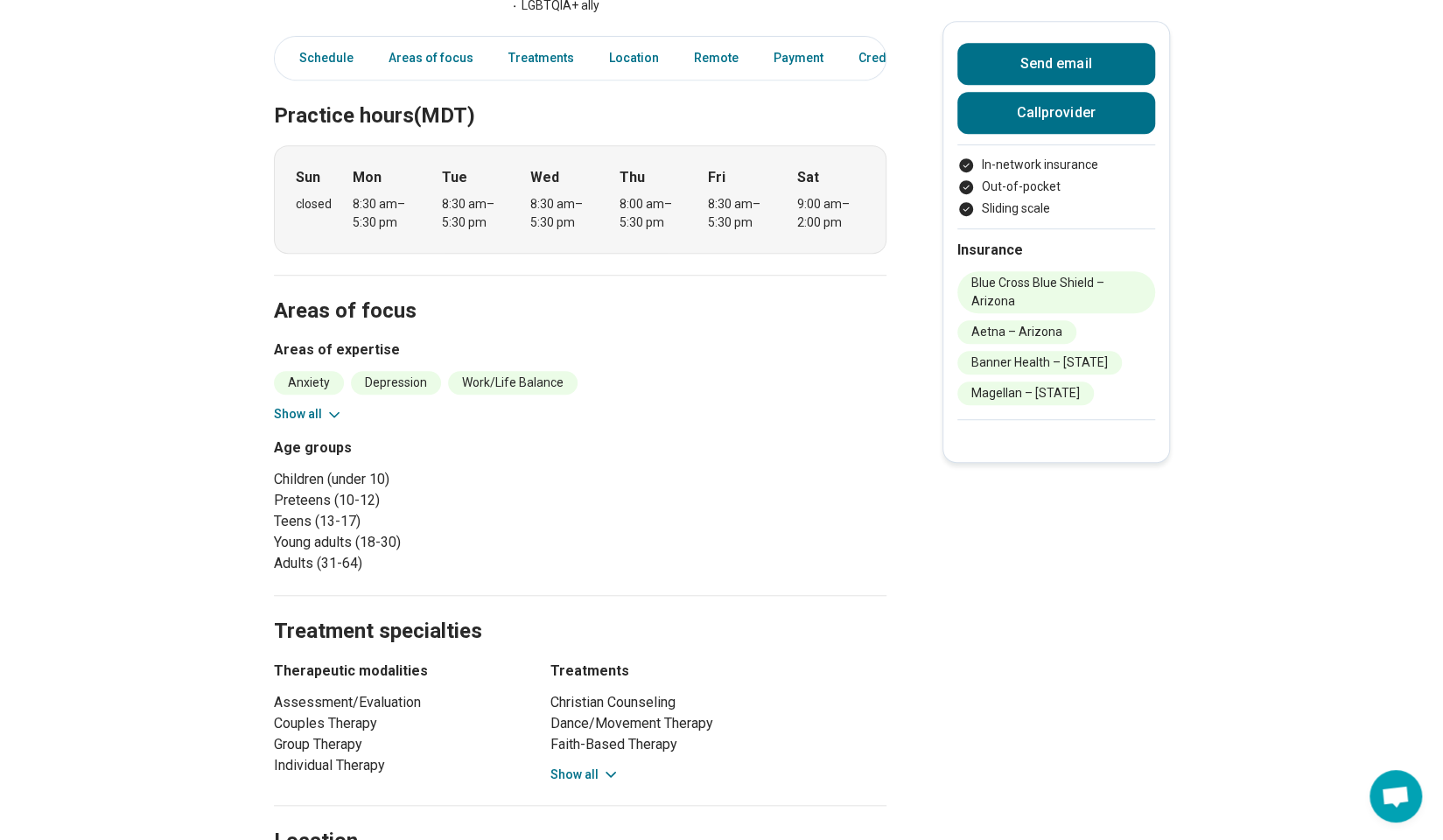 click 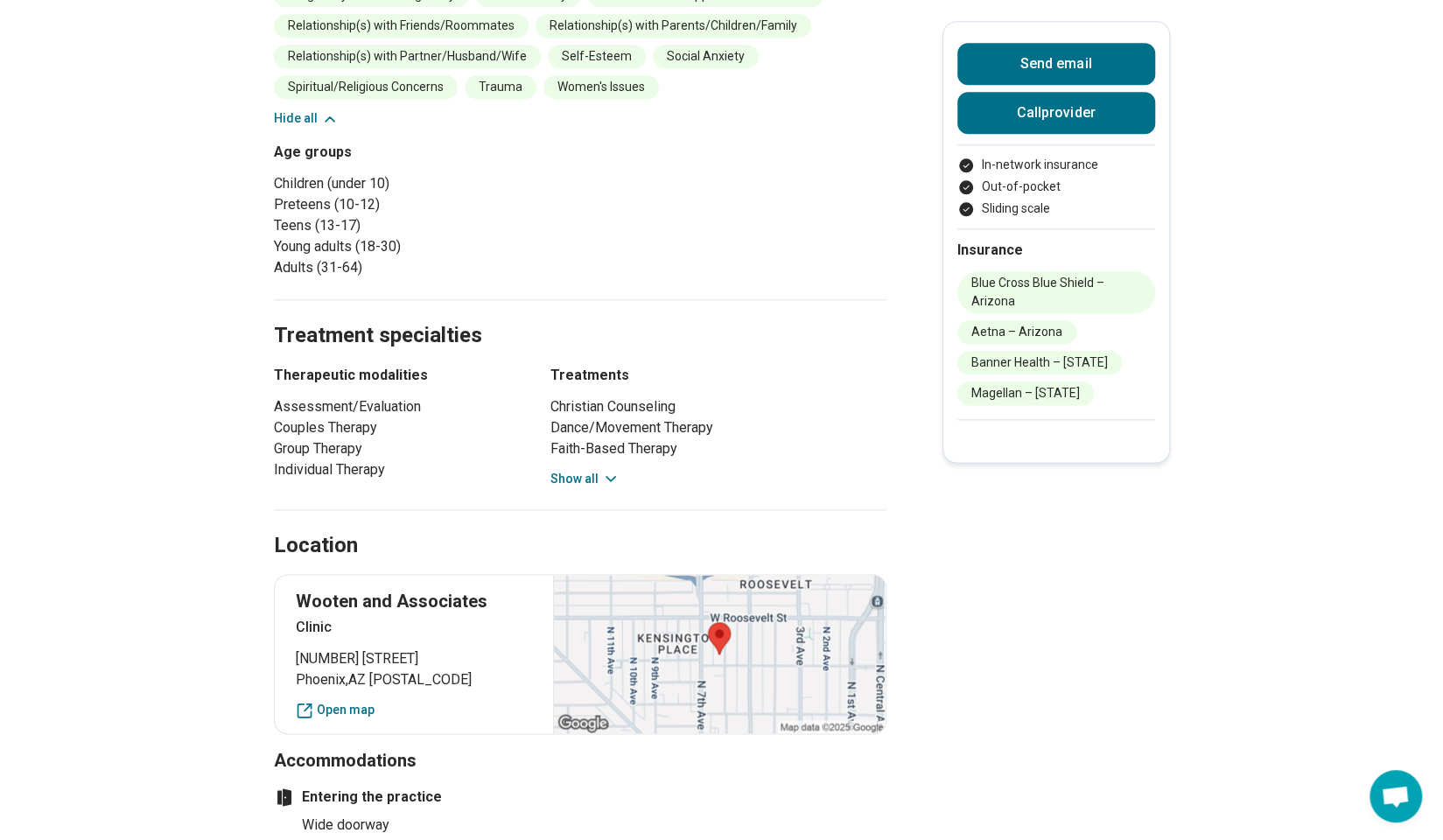 scroll, scrollTop: 1228, scrollLeft: 0, axis: vertical 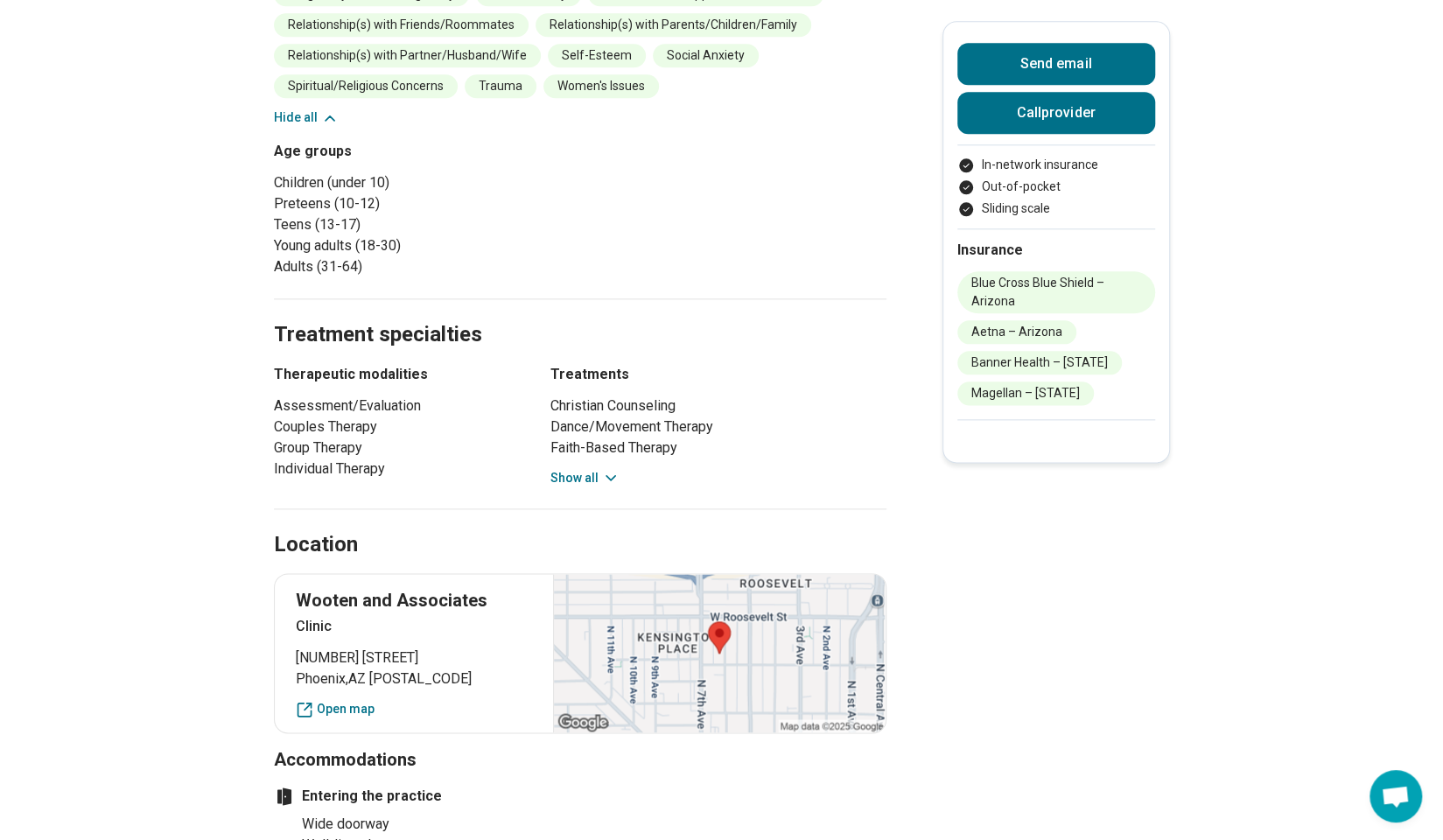 click on "Location" at bounding box center (580, 524) 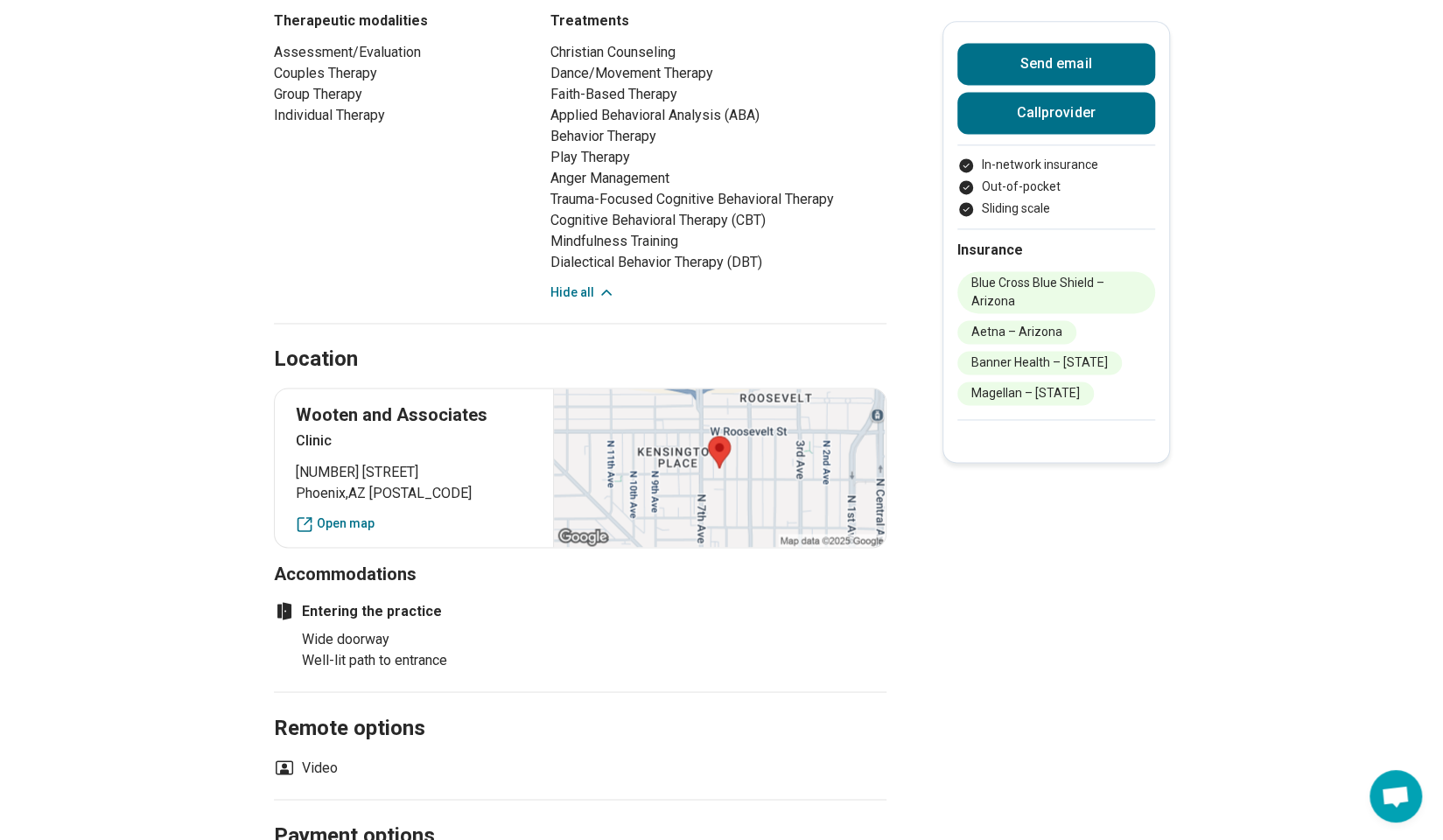 scroll, scrollTop: 1348, scrollLeft: 0, axis: vertical 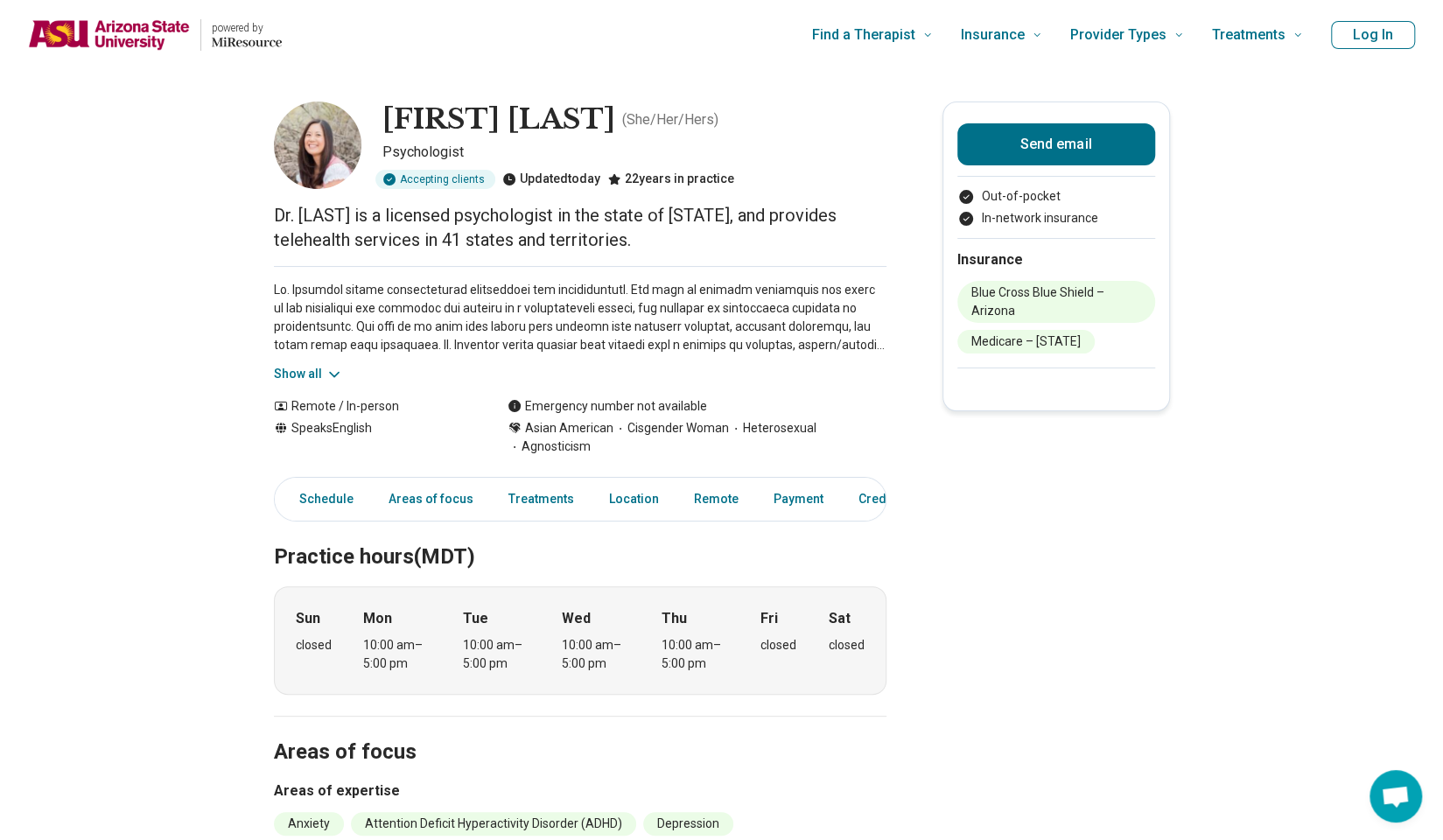 click on "Show all" at bounding box center [308, 374] 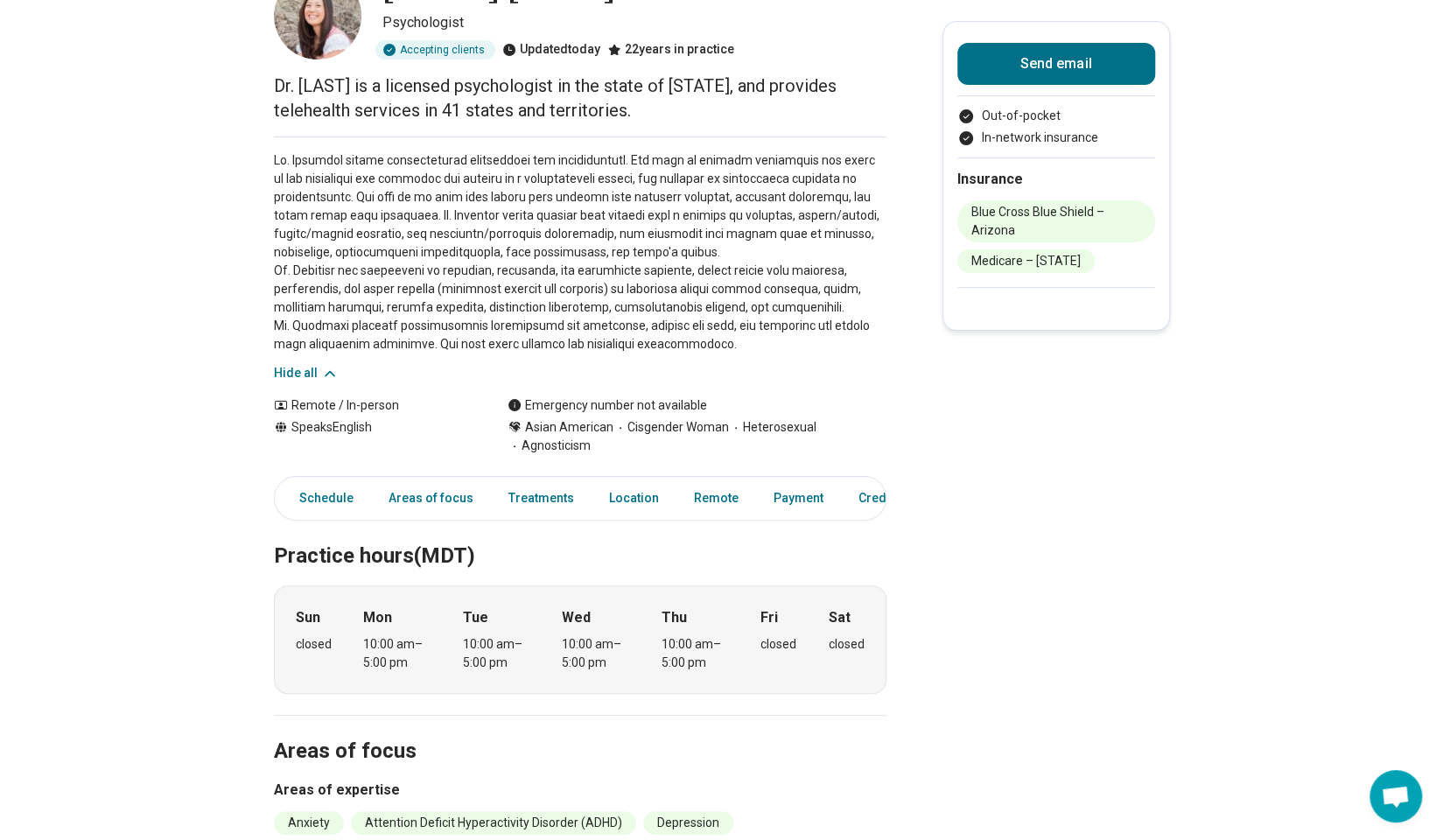 scroll, scrollTop: 131, scrollLeft: 0, axis: vertical 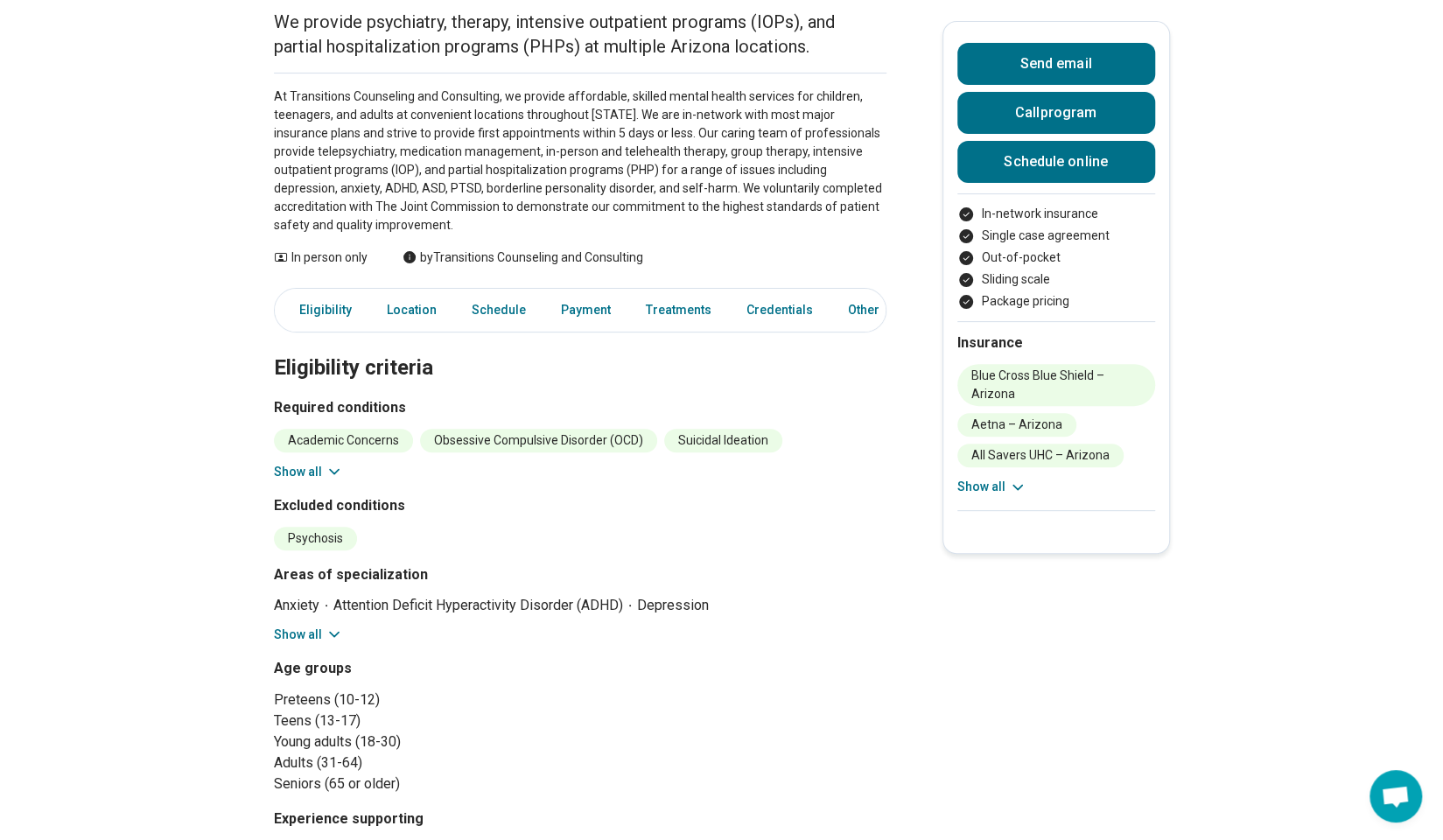 click 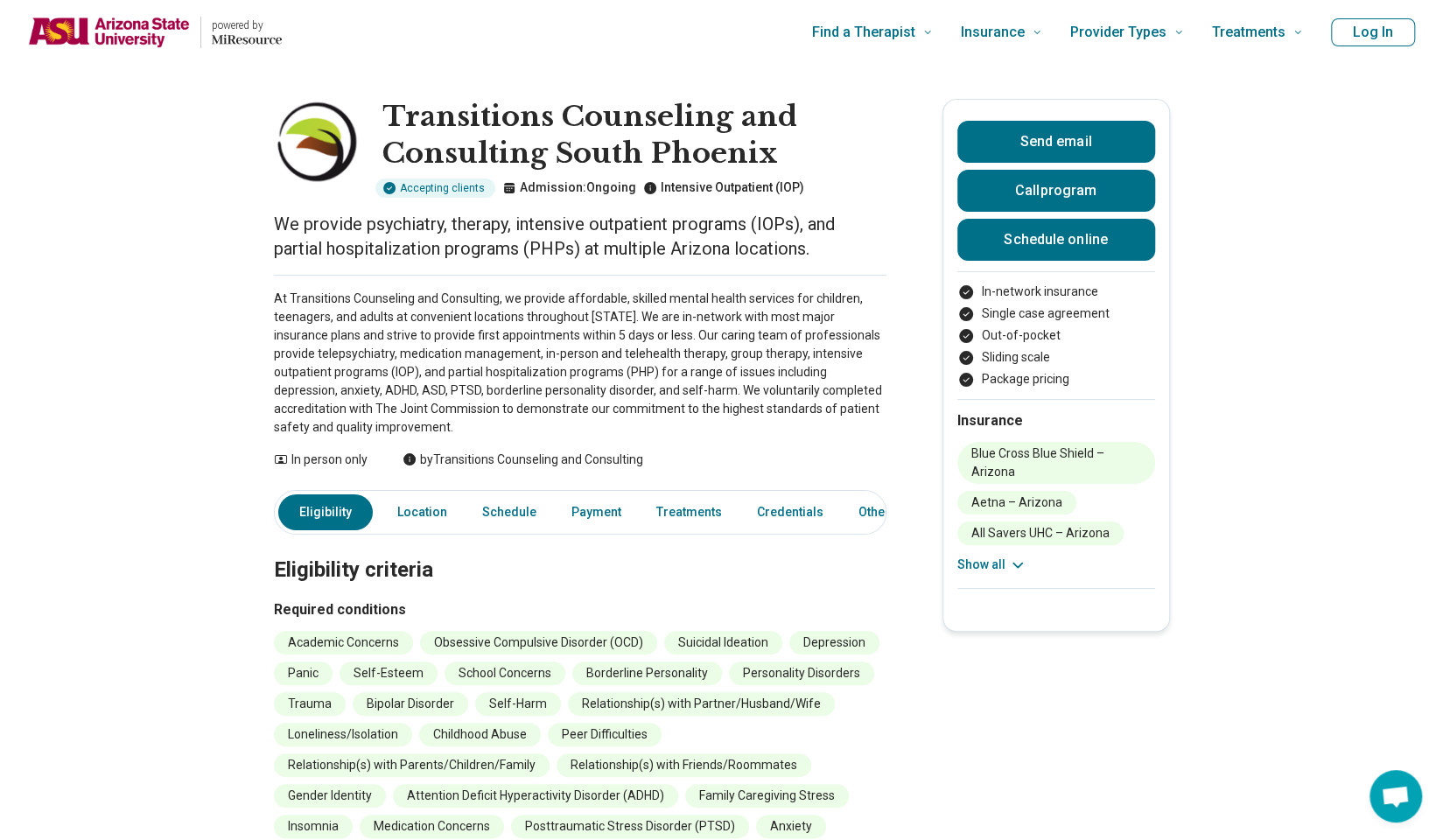 scroll, scrollTop: 0, scrollLeft: 0, axis: both 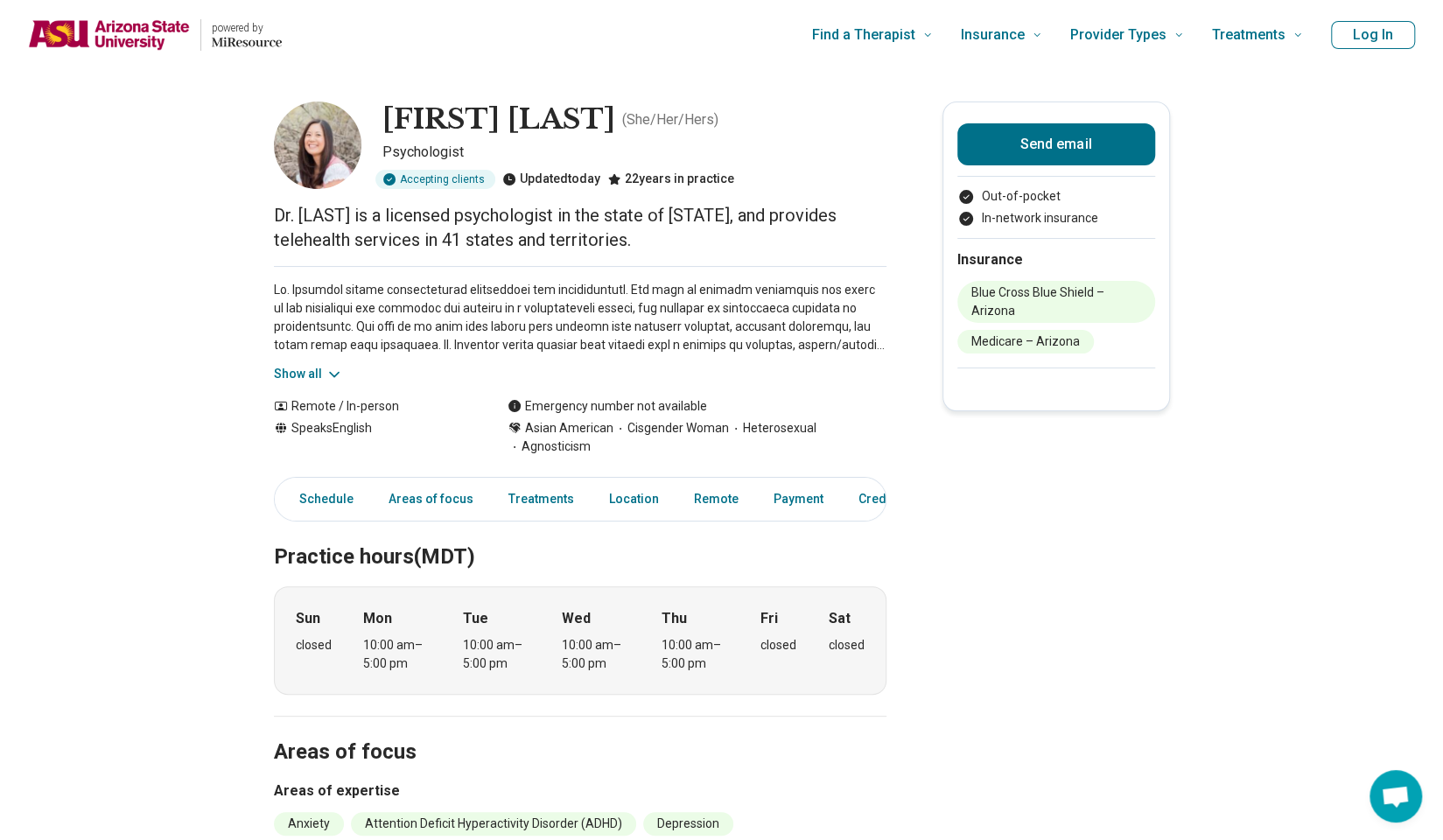 click on "Show all" at bounding box center [580, 325] 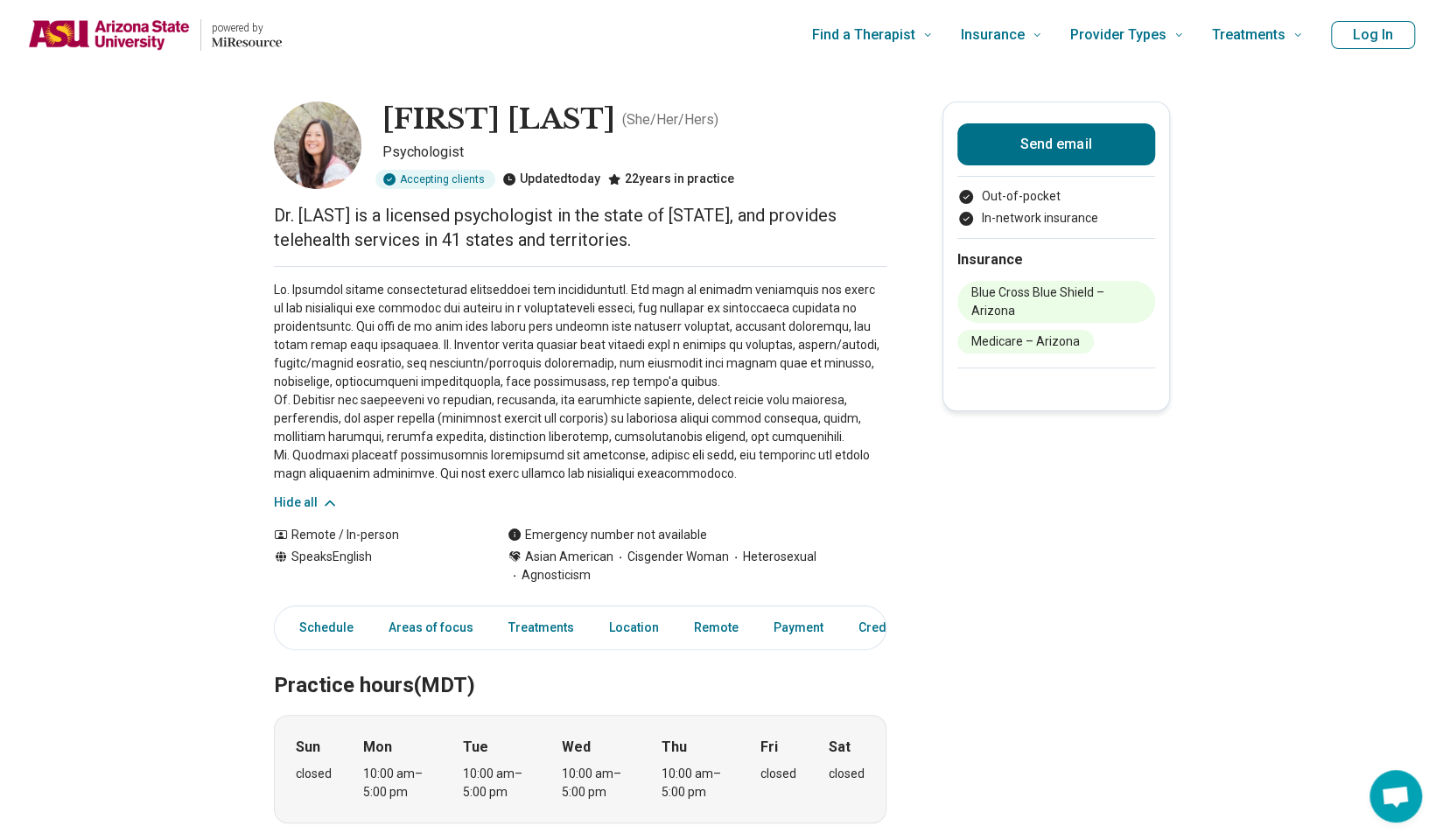 scroll, scrollTop: 5, scrollLeft: 0, axis: vertical 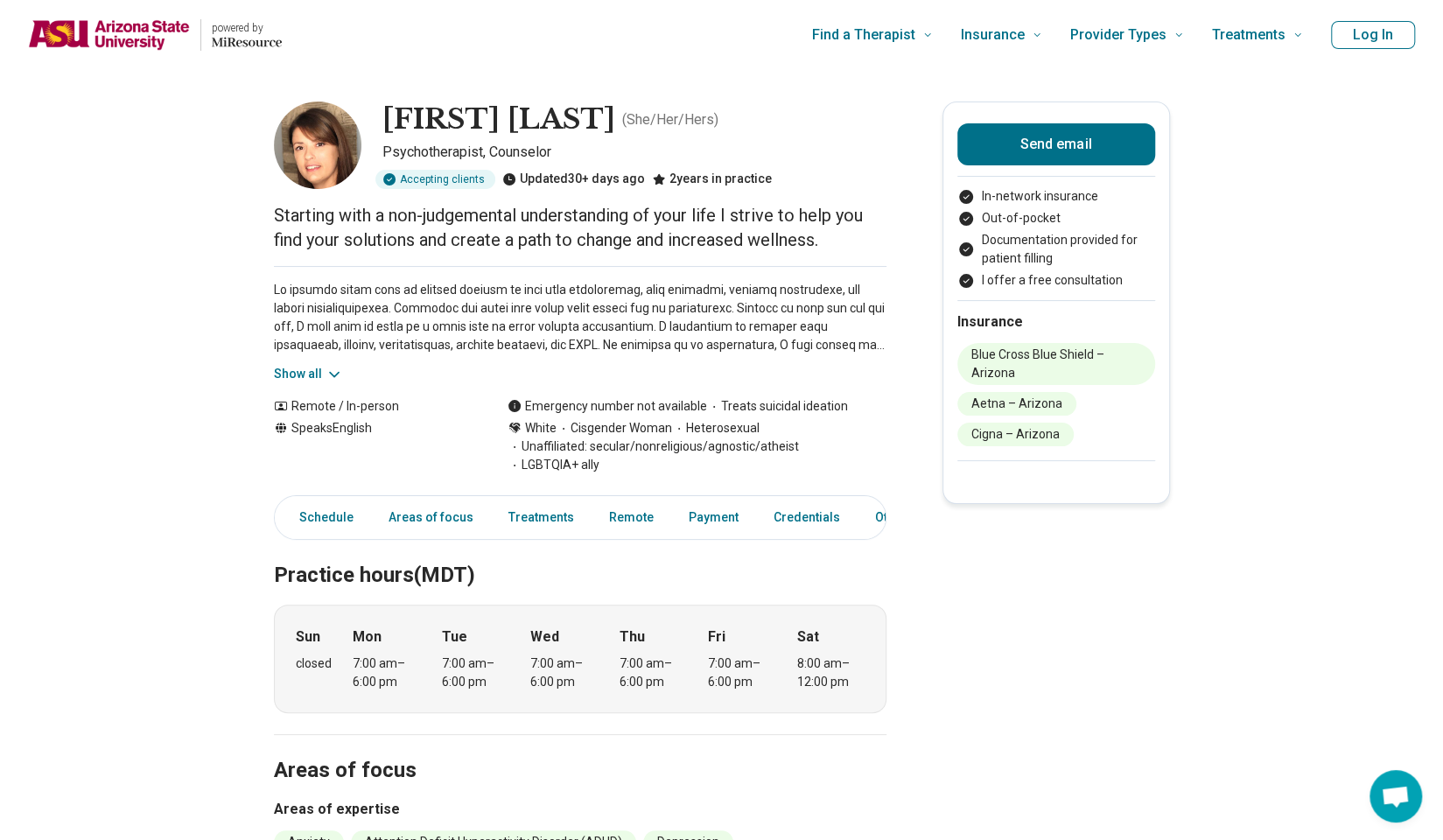 click 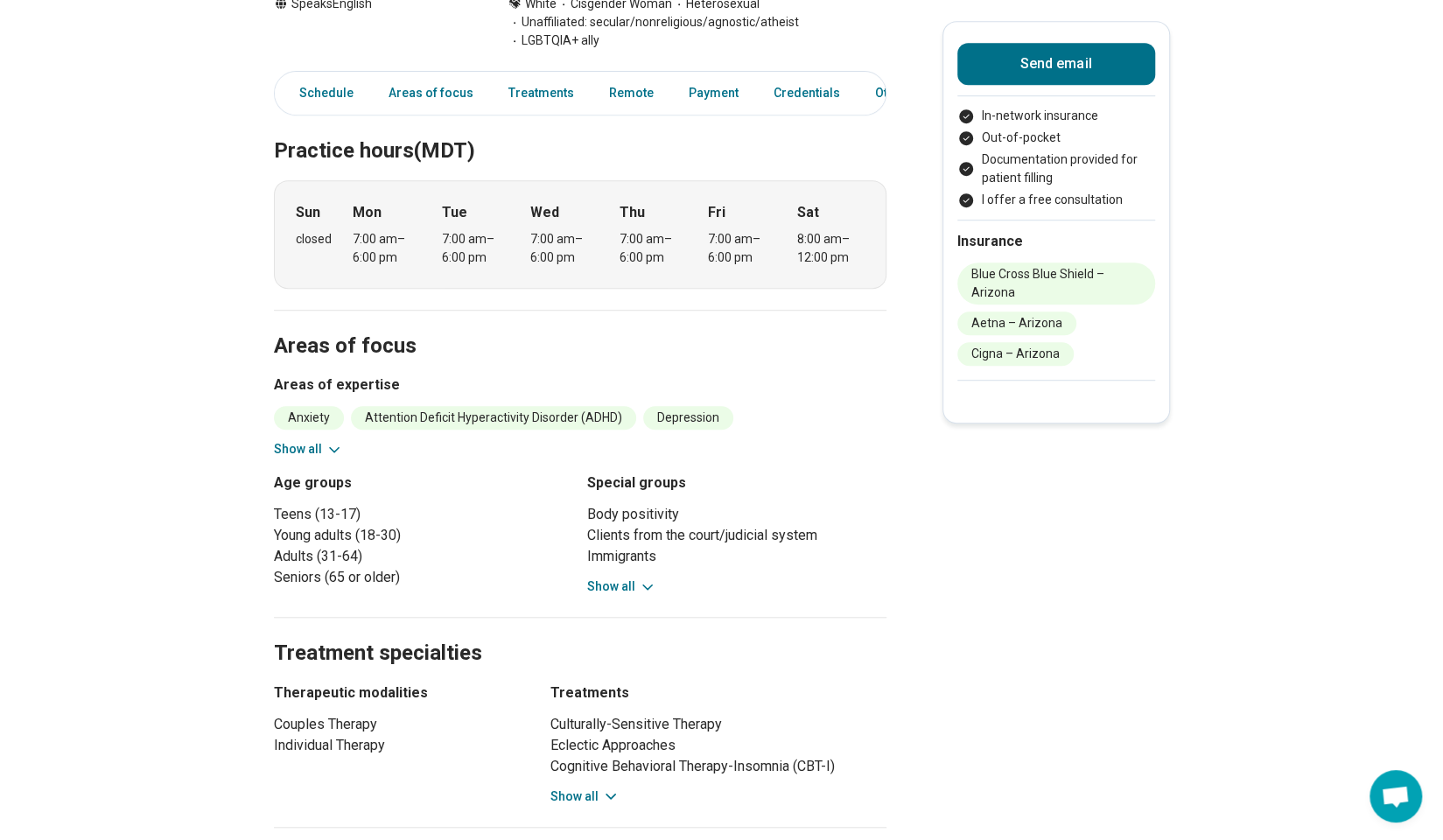scroll, scrollTop: 635, scrollLeft: 0, axis: vertical 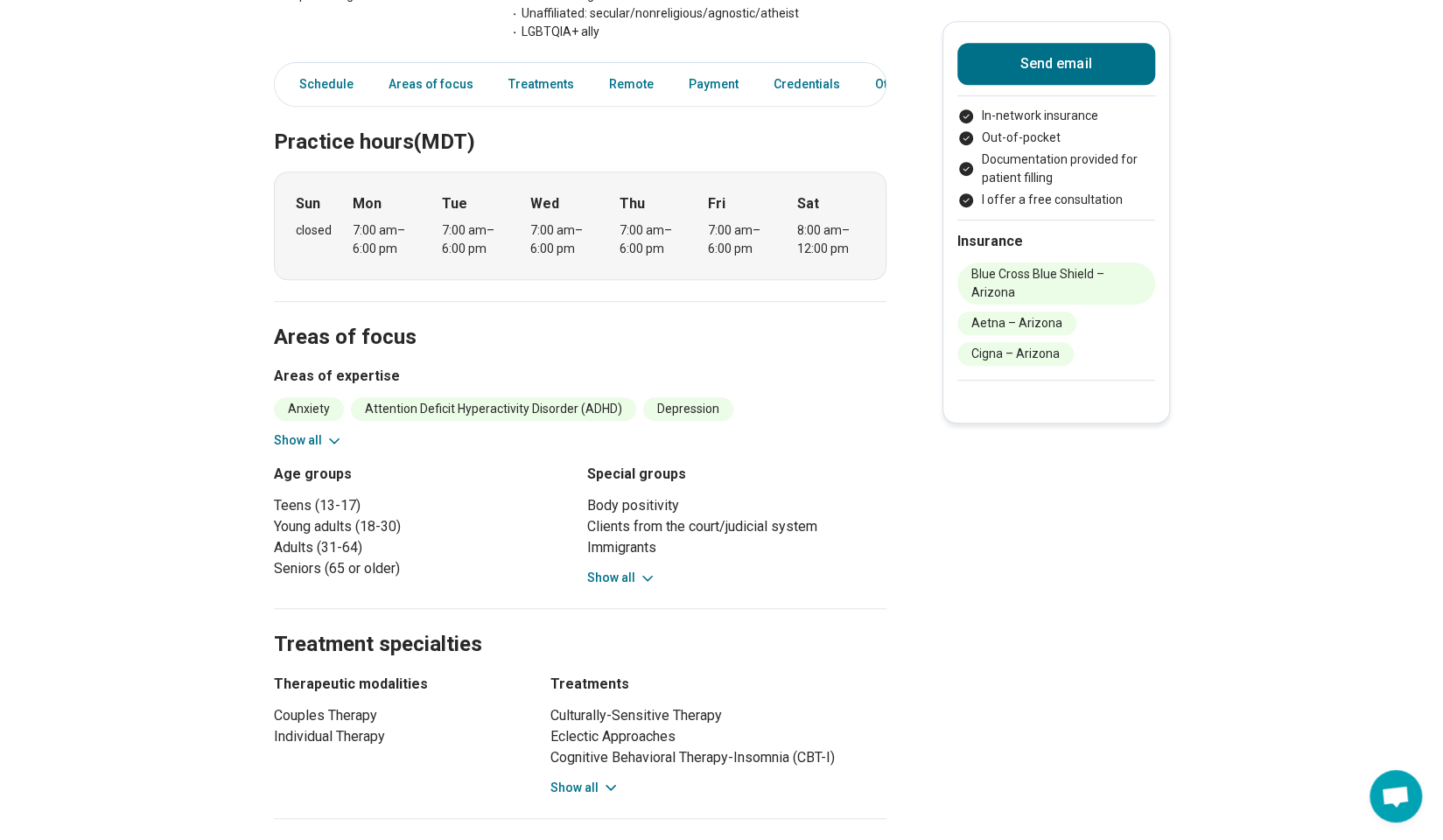 click 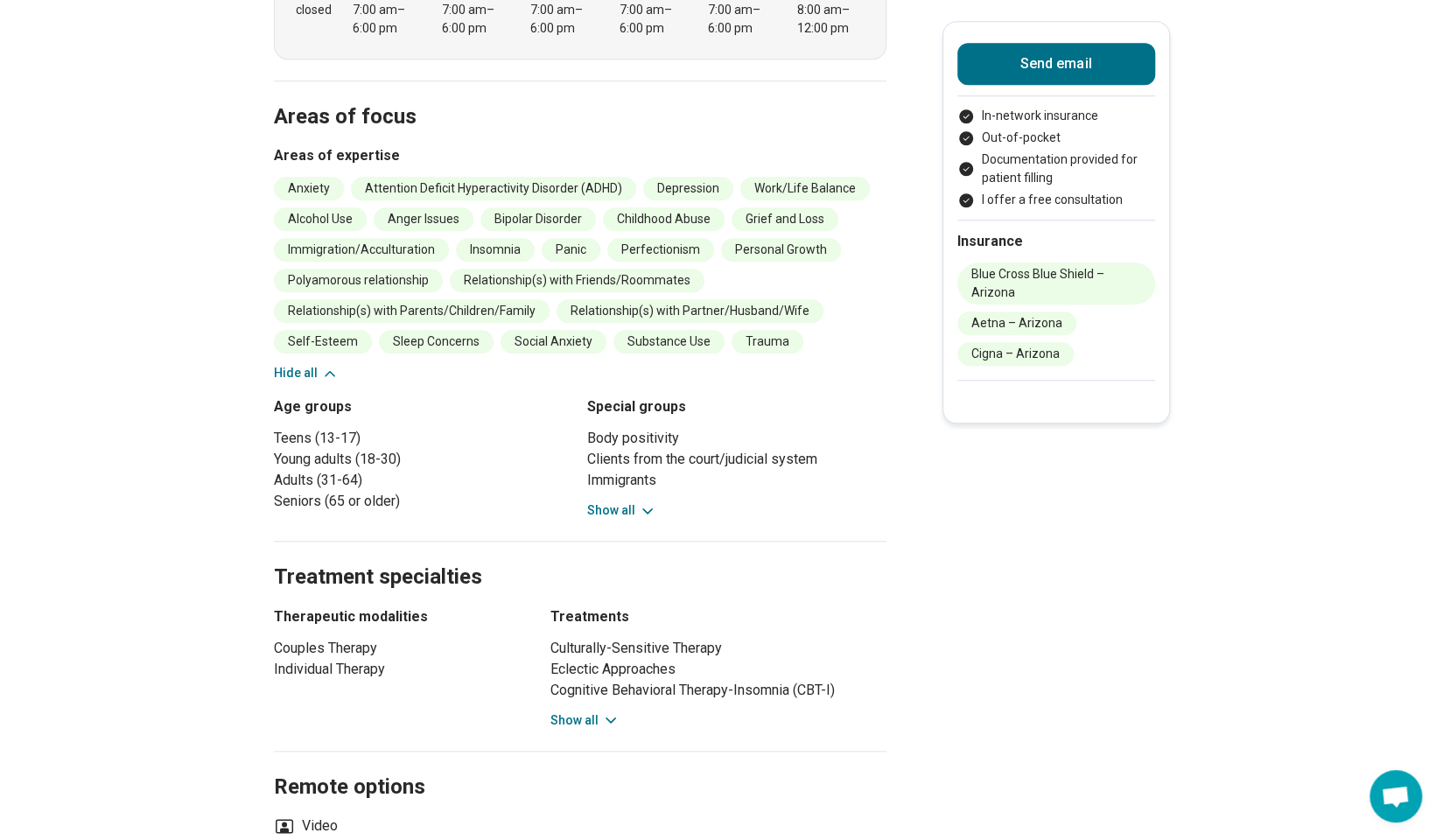 scroll, scrollTop: 865, scrollLeft: 0, axis: vertical 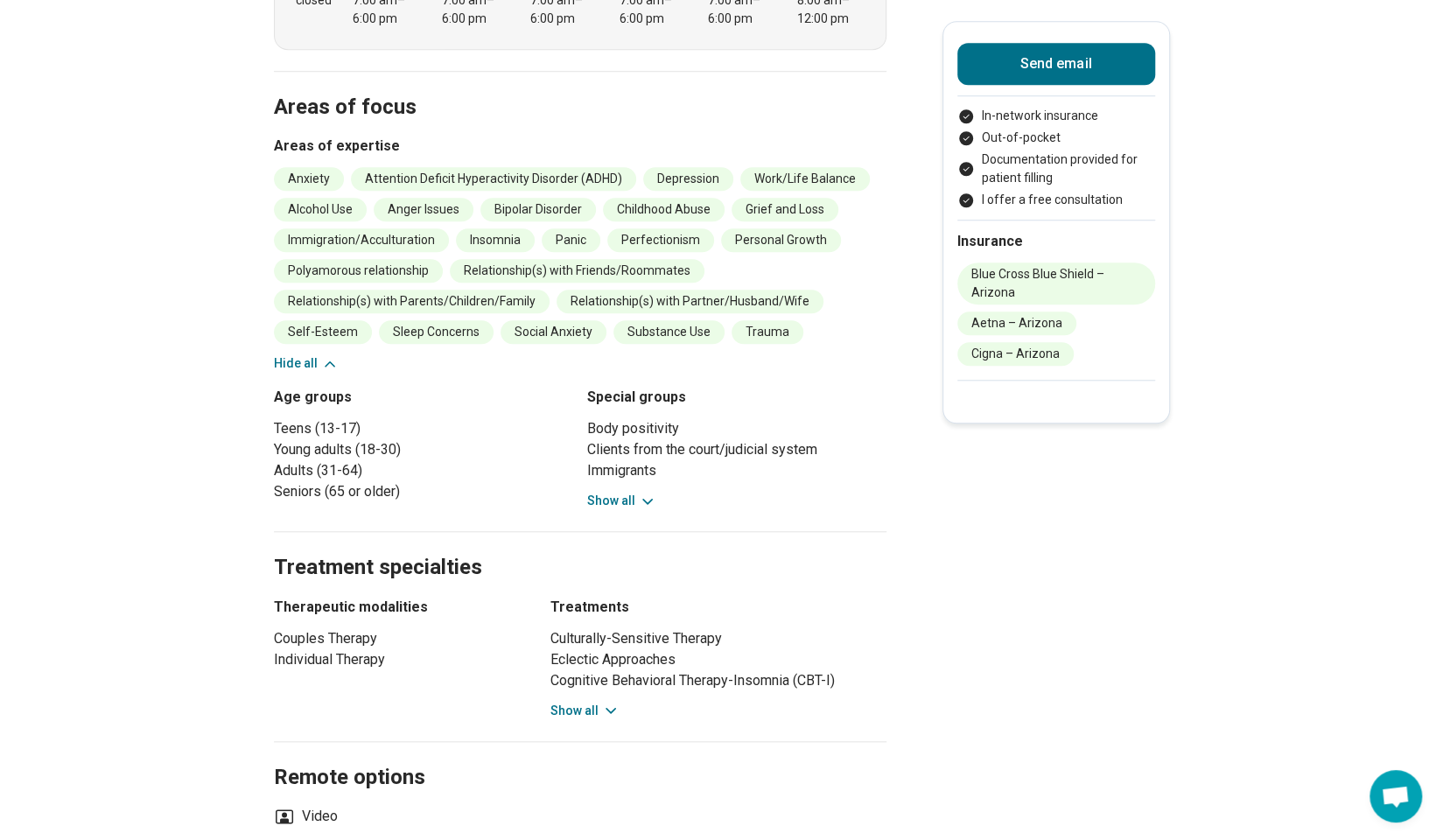 click on "Show all" at bounding box center [621, 500] 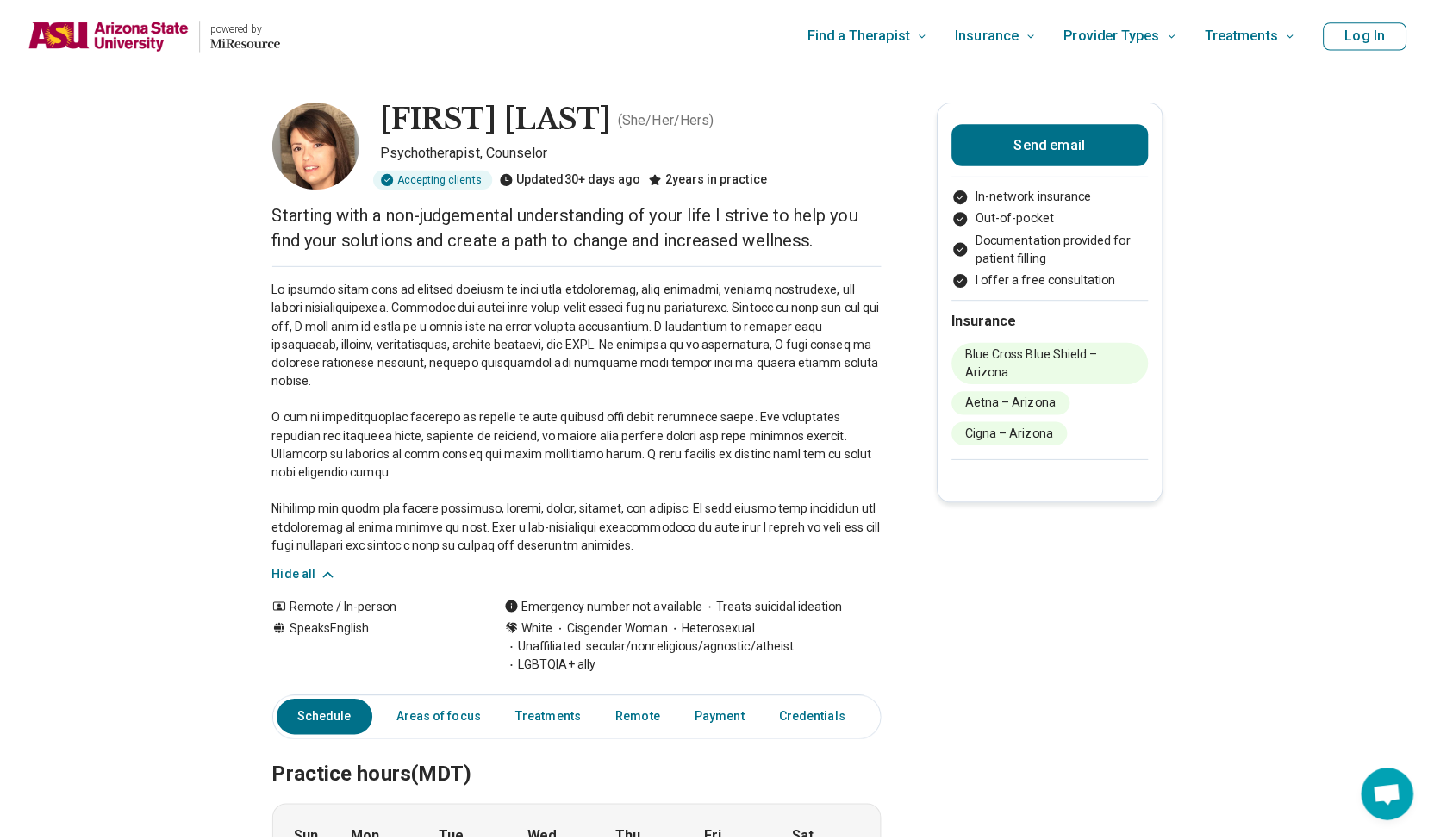 scroll, scrollTop: 0, scrollLeft: 0, axis: both 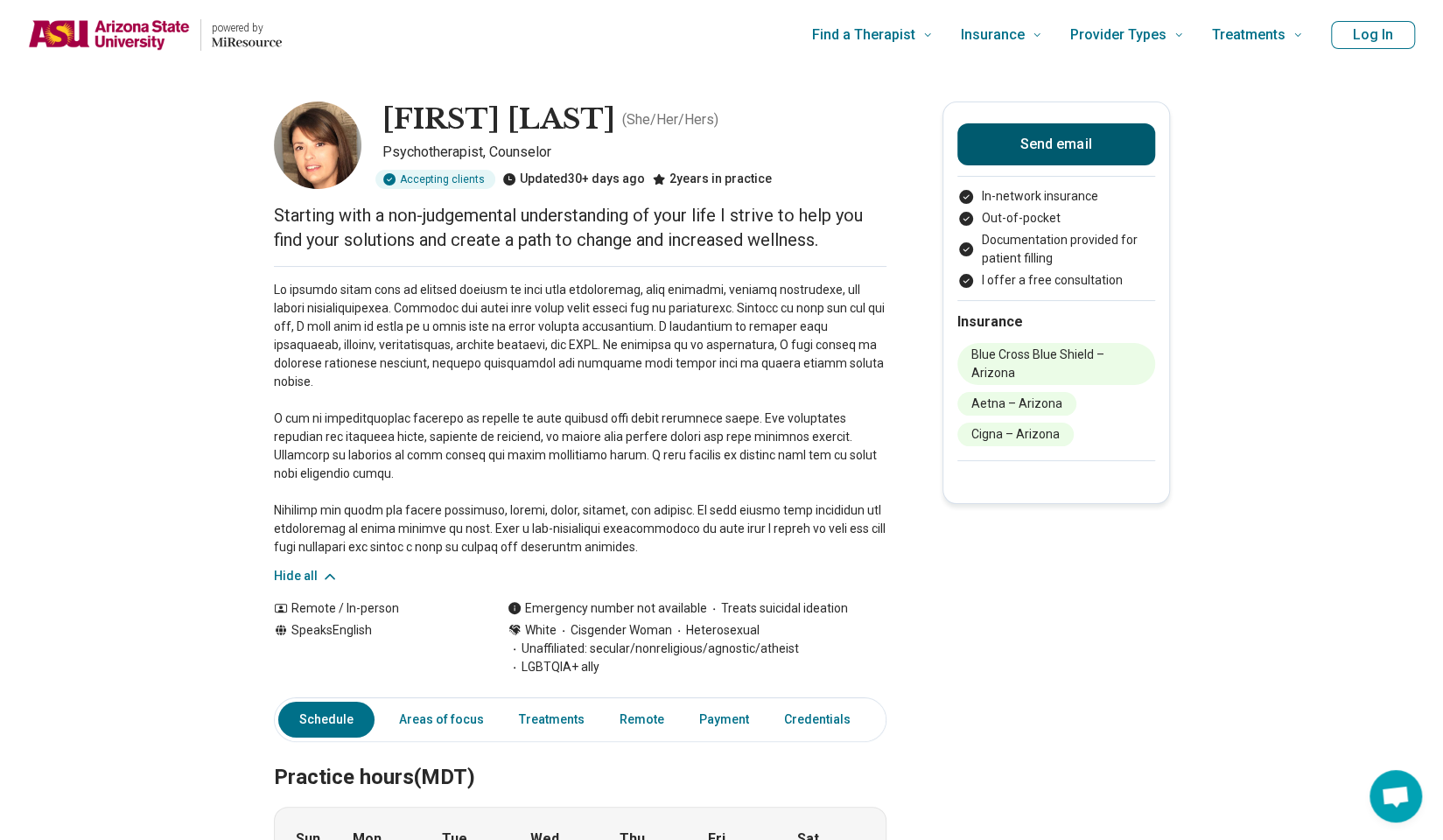 click on "Send email" at bounding box center [1056, 144] 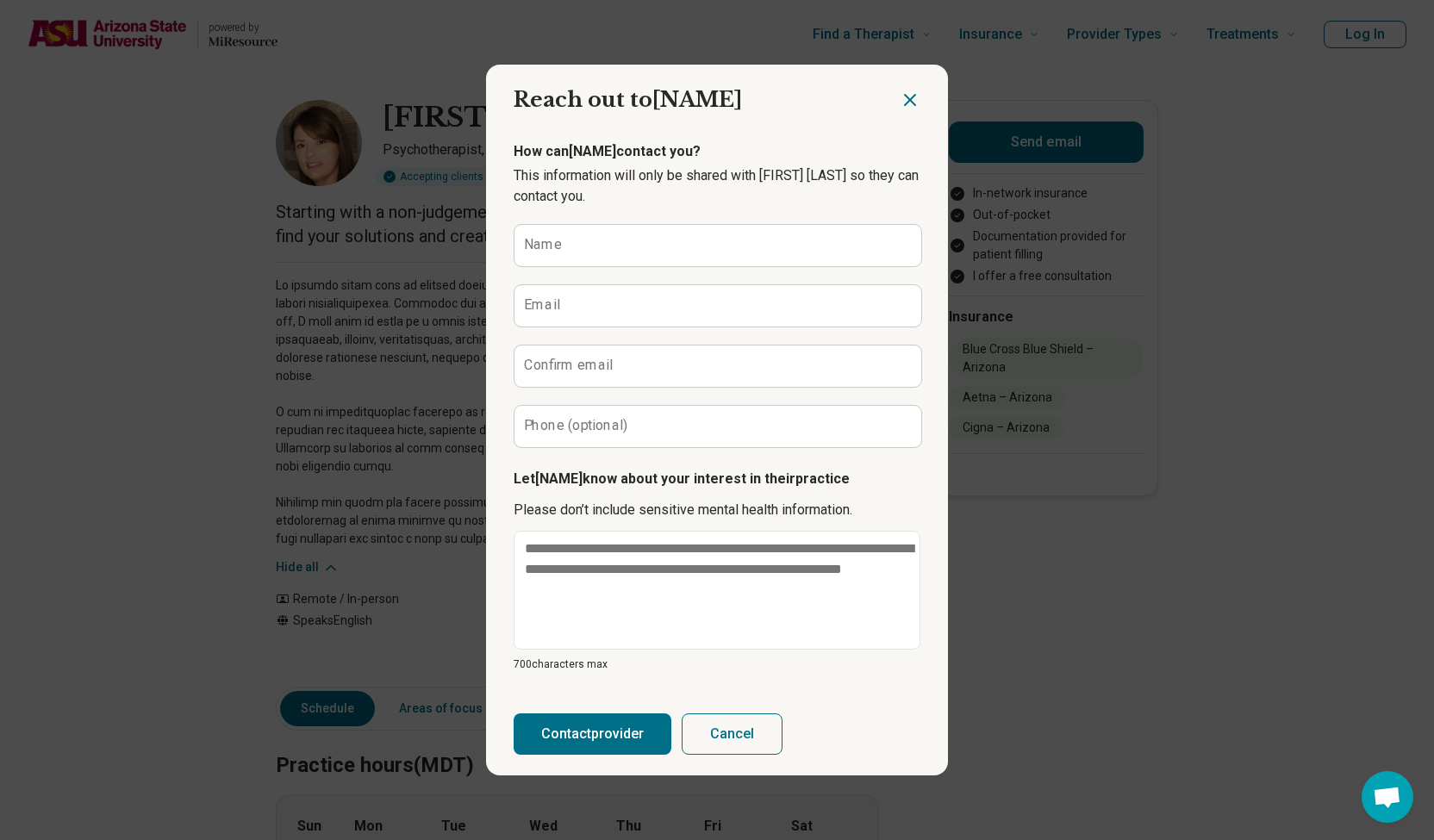 click on "How can  Judith  contact you? This information will only be shared with   Judith Cloutier-Chenier   so they can contact you. Name Email Confirm email Phone (optional) Let  Judith  know about your interest in their  practice Please don’t include sensitive mental health information. 700  characters max" at bounding box center [717, 407] 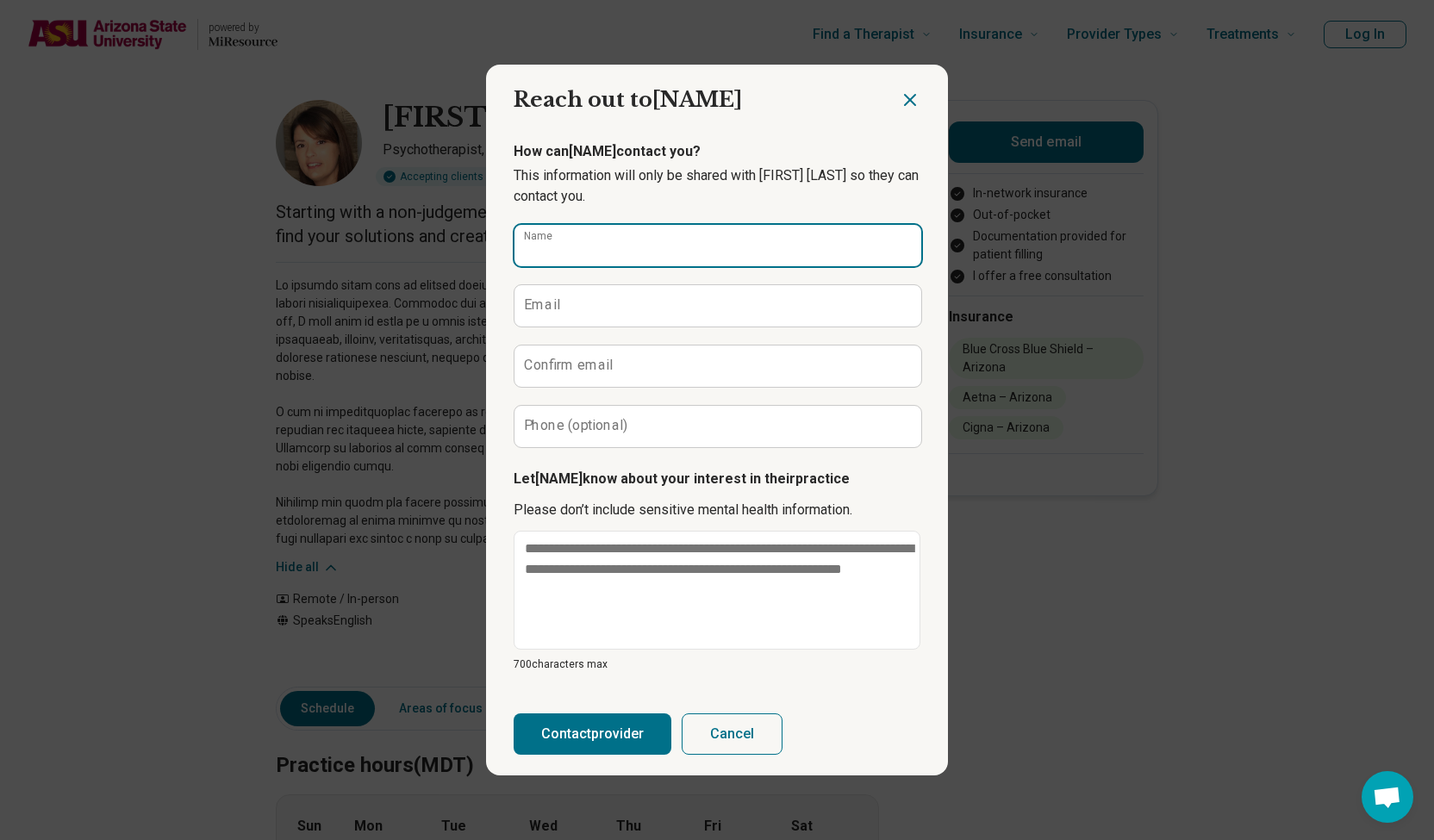 click on "Name" at bounding box center (718, 246) 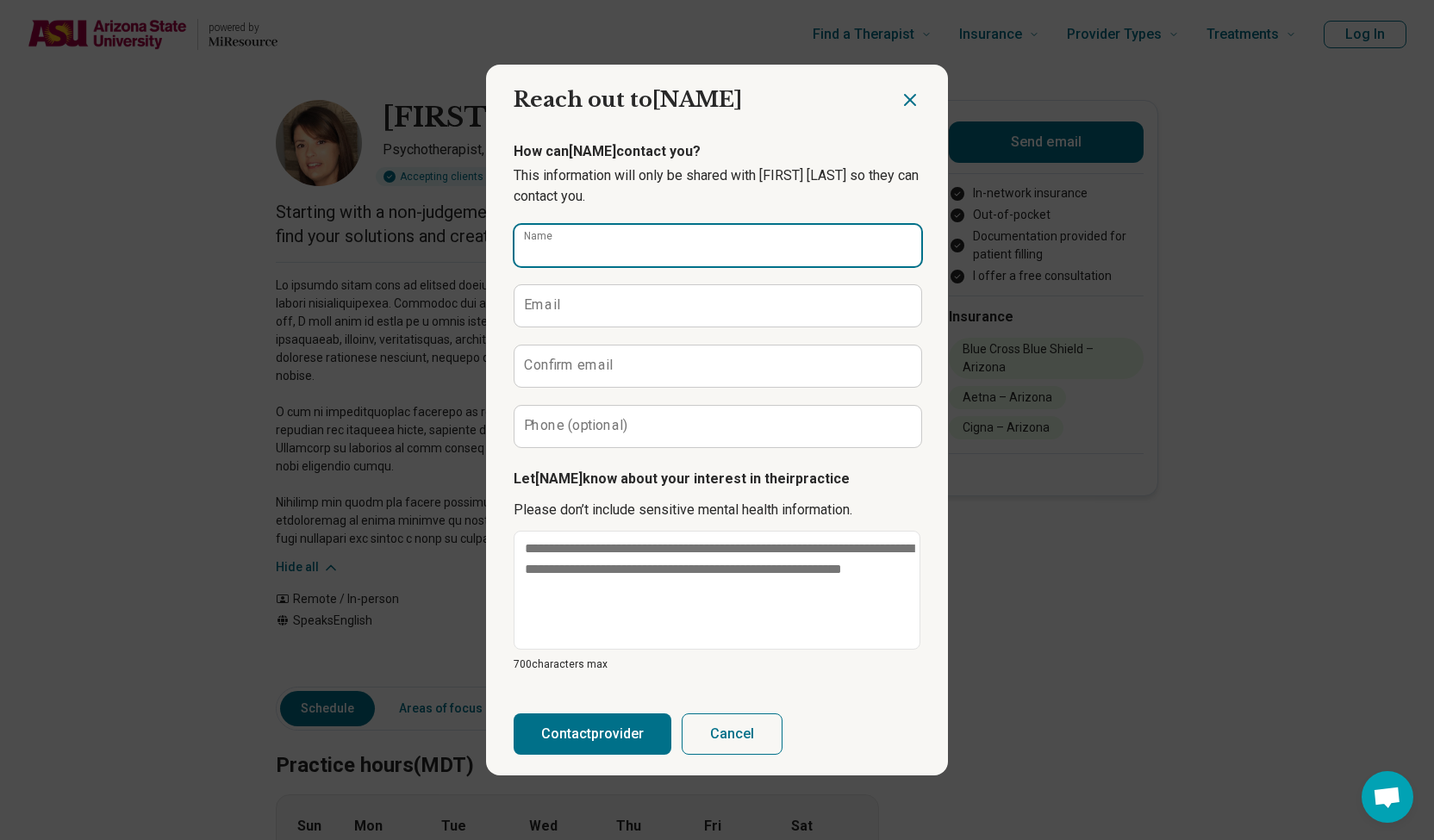 type on "**********" 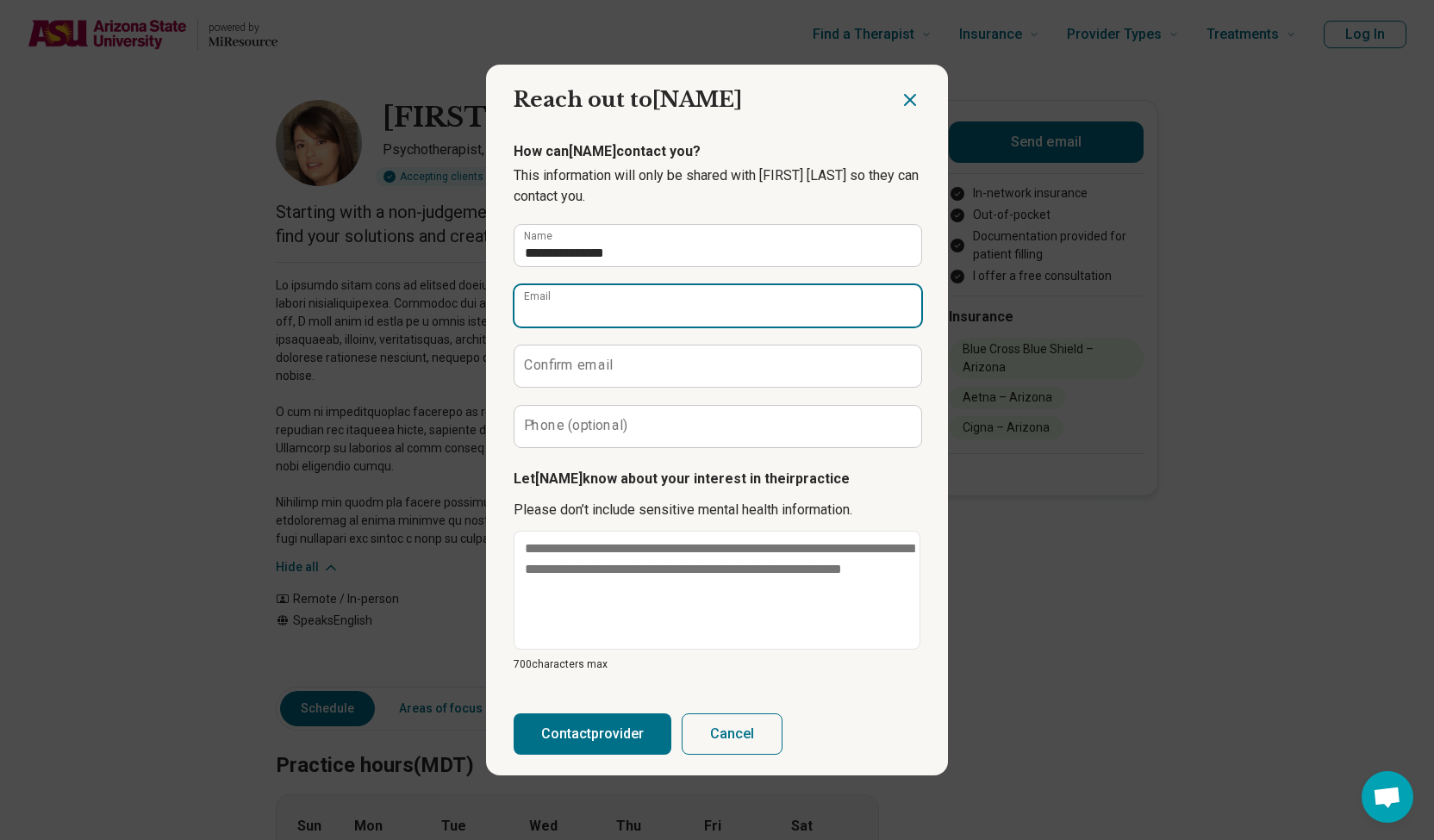 click on "Email" at bounding box center (718, 306) 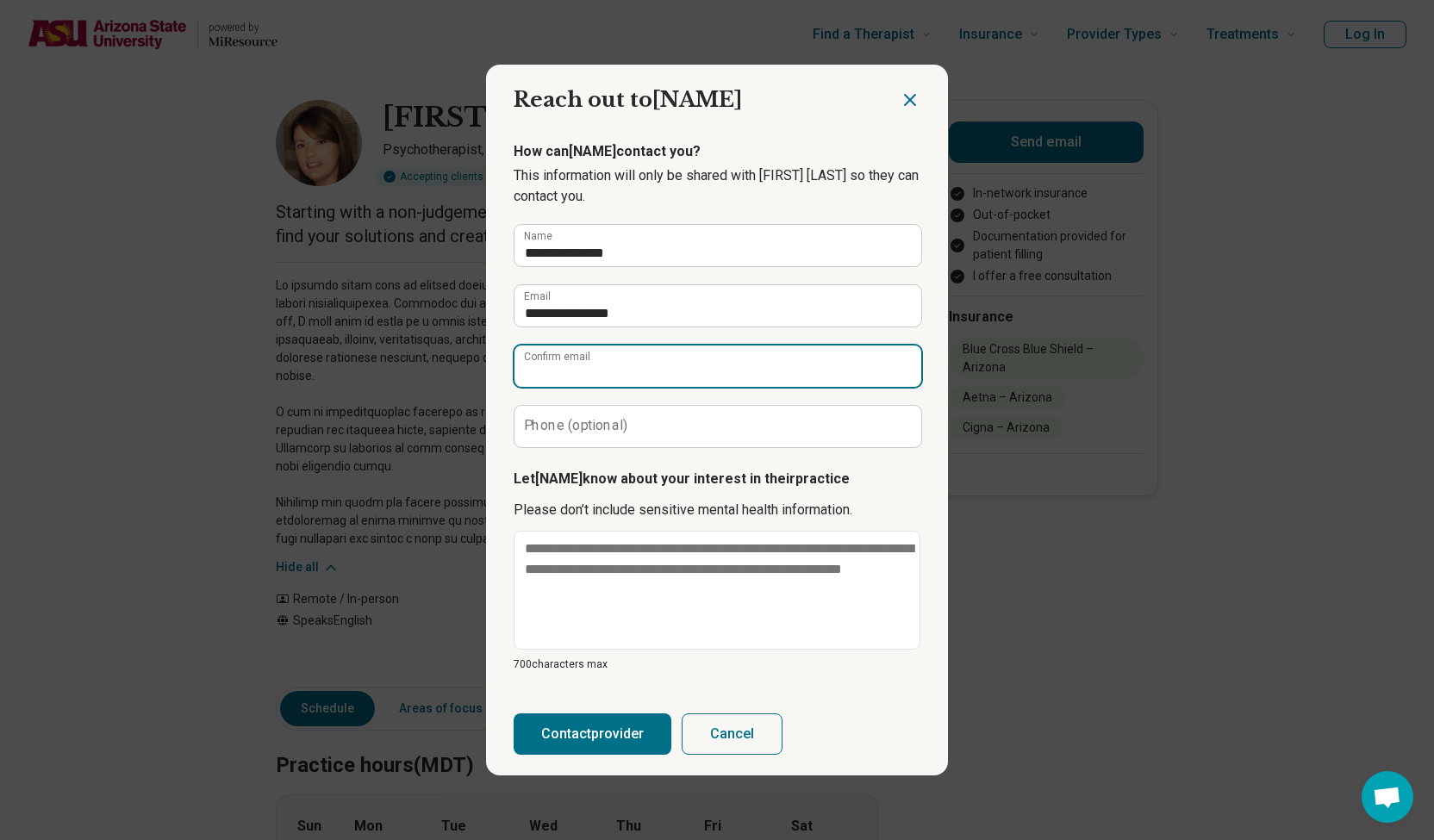 click on "Confirm email" at bounding box center (718, 366) 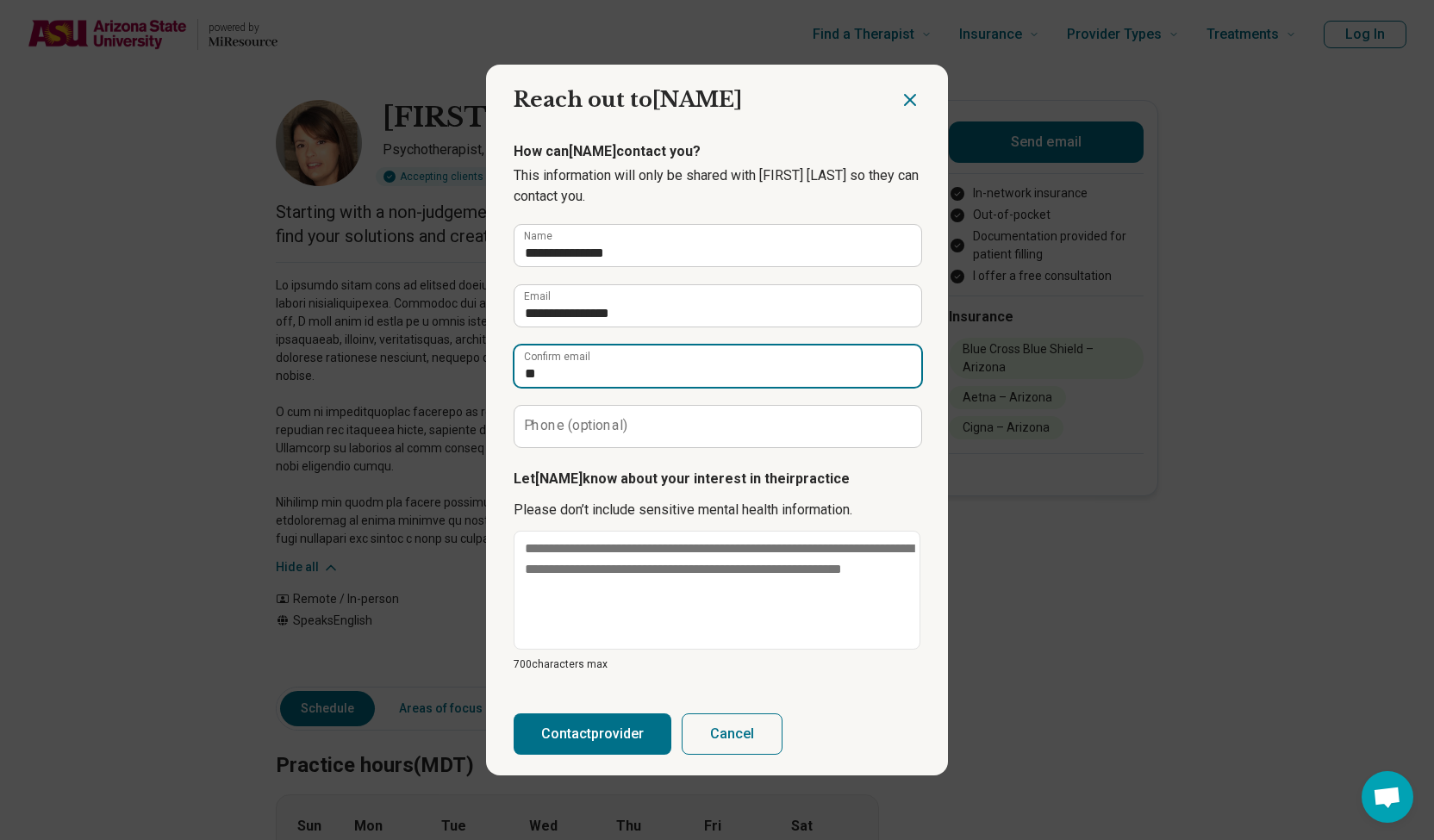 type on "*" 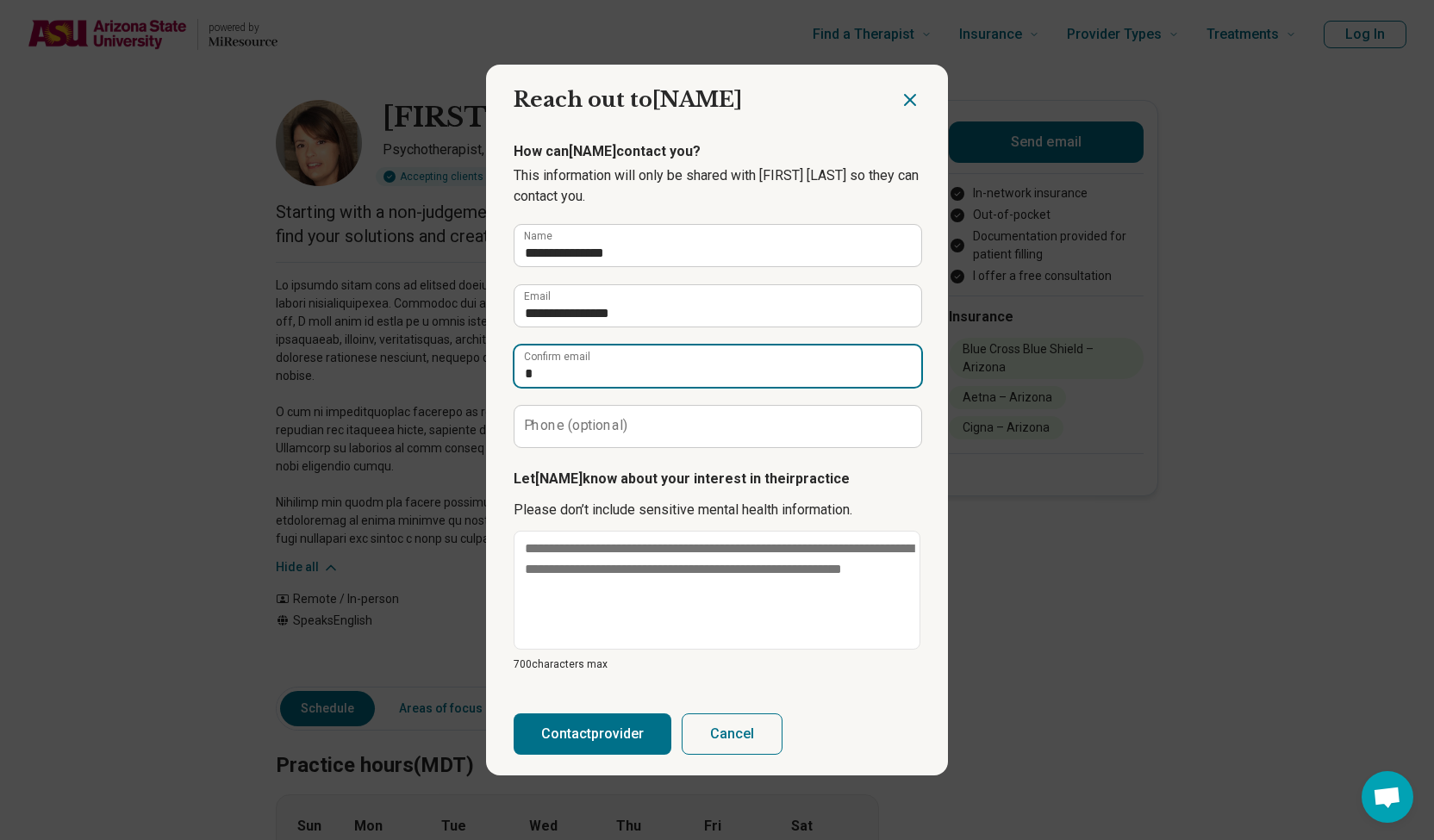type 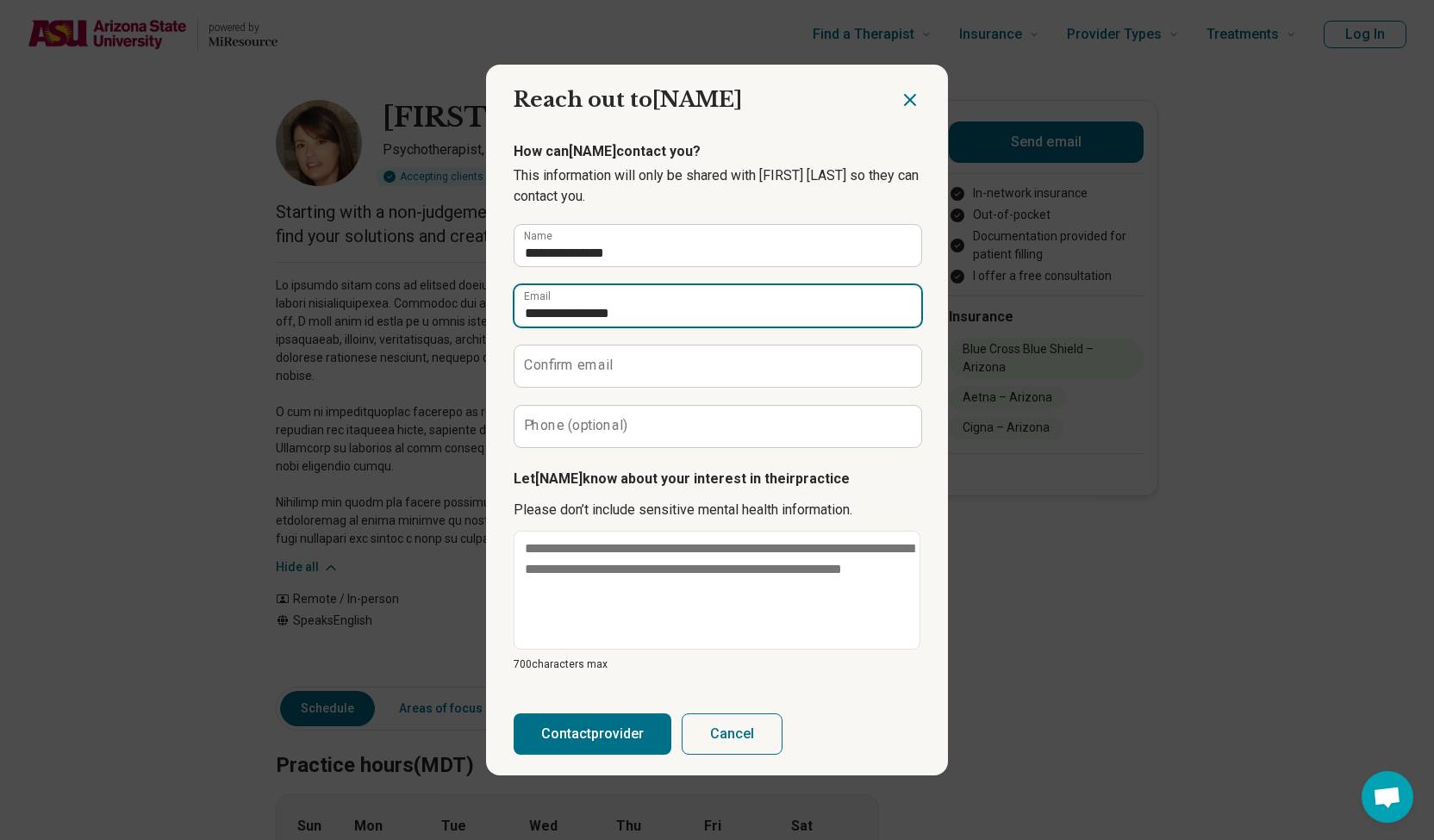 drag, startPoint x: 670, startPoint y: 304, endPoint x: 448, endPoint y: 328, distance: 223.29353 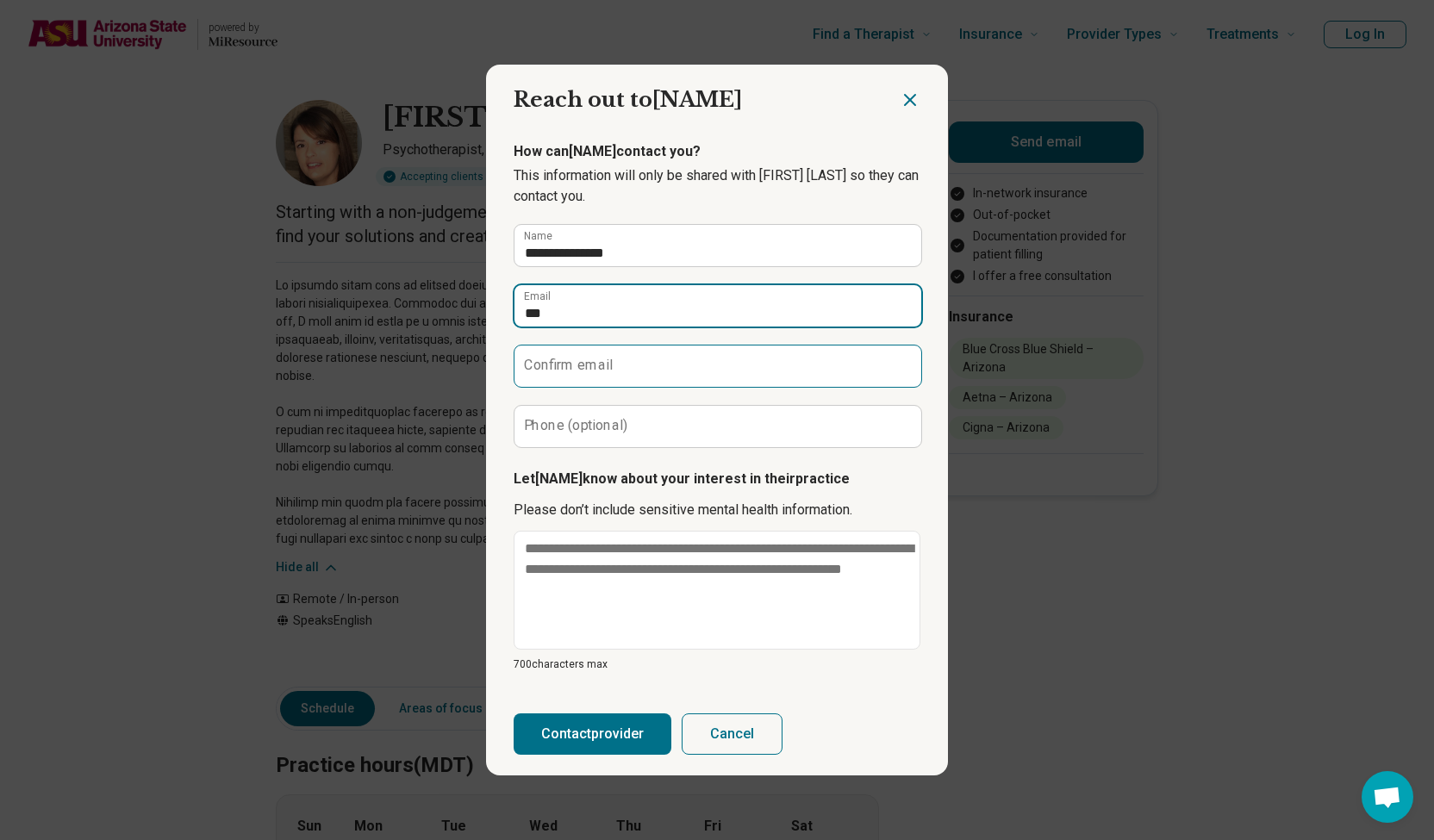 type on "**********" 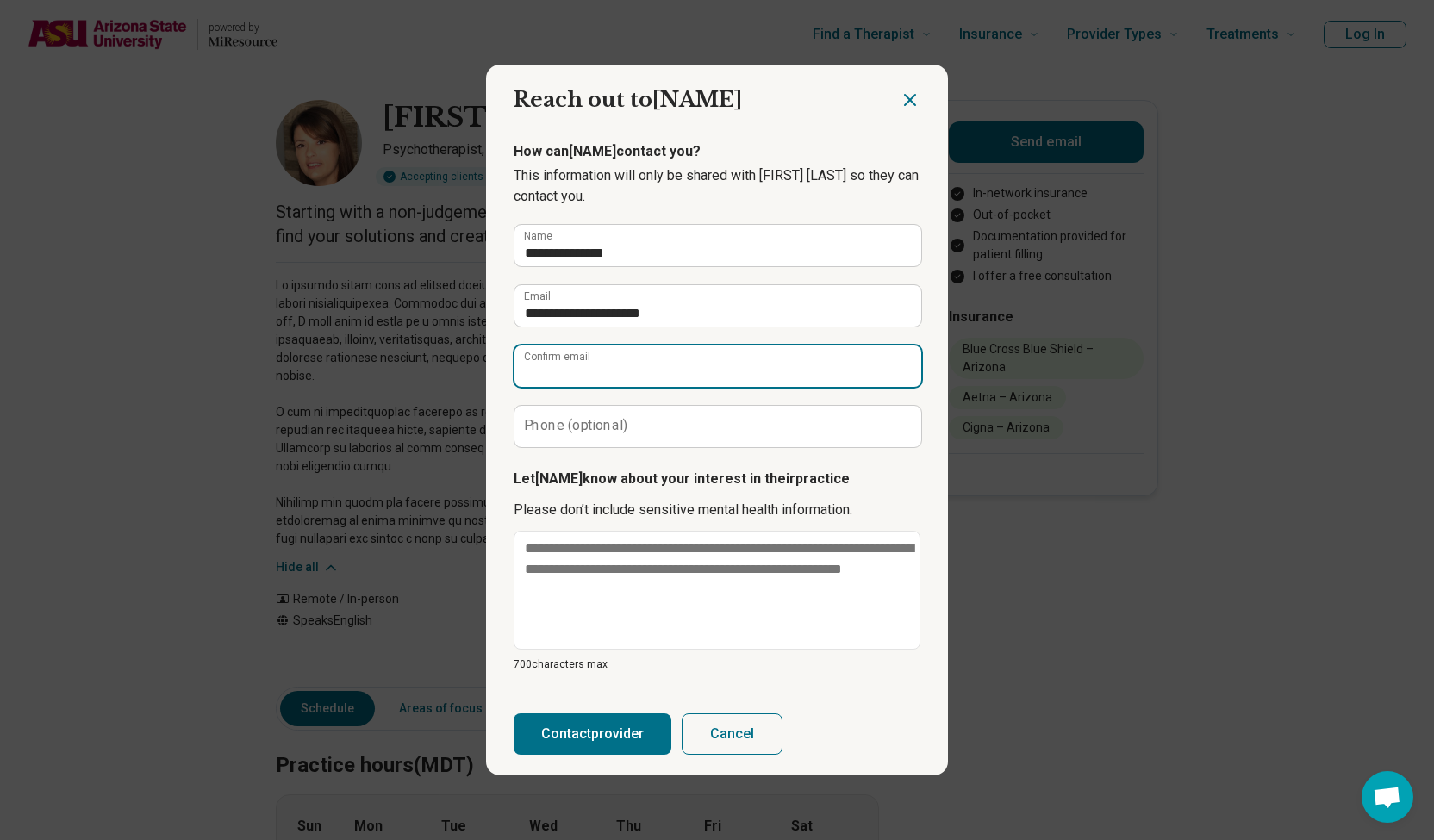 click on "Confirm email" at bounding box center (718, 366) 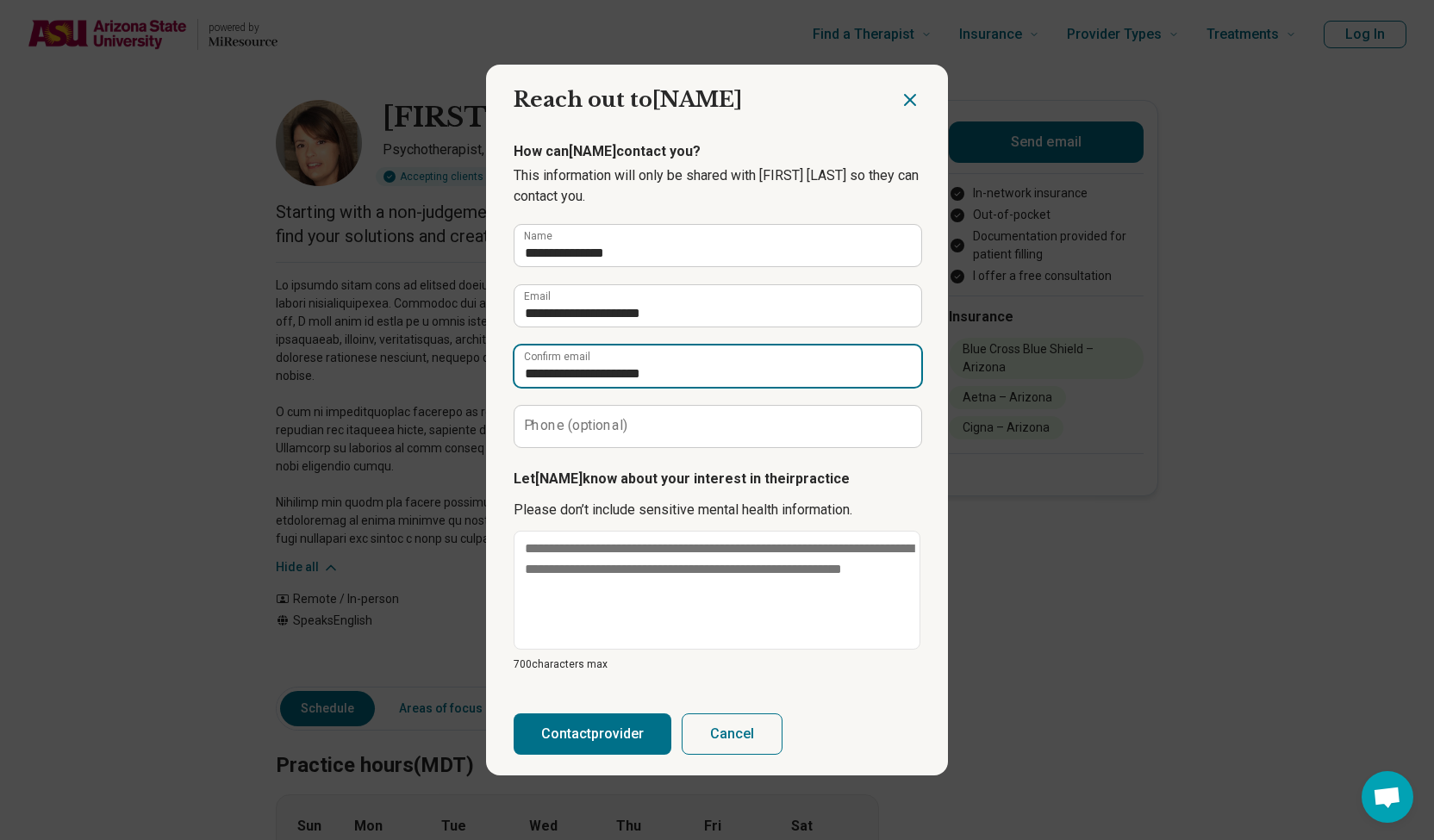 type on "**********" 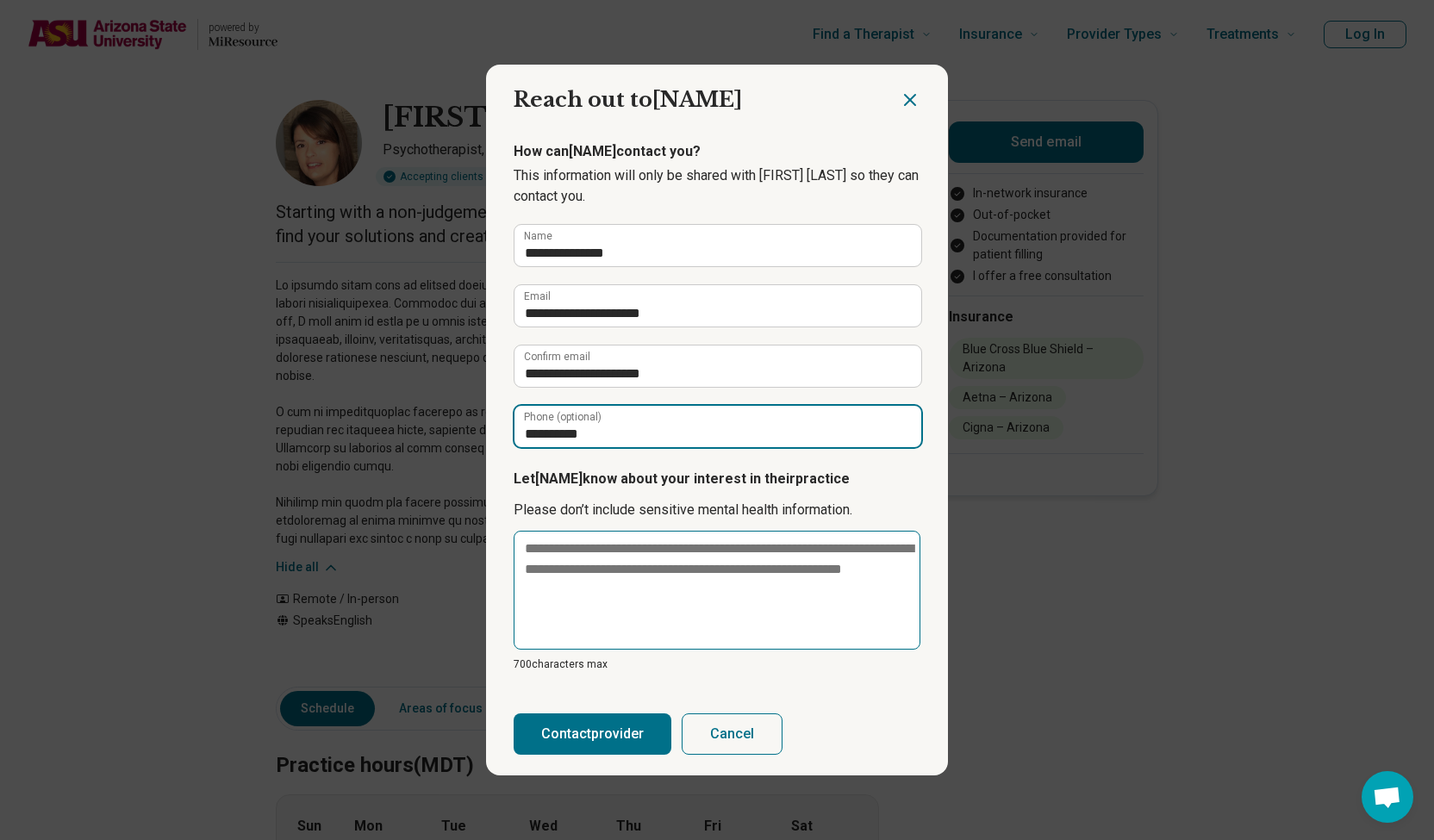 type on "**********" 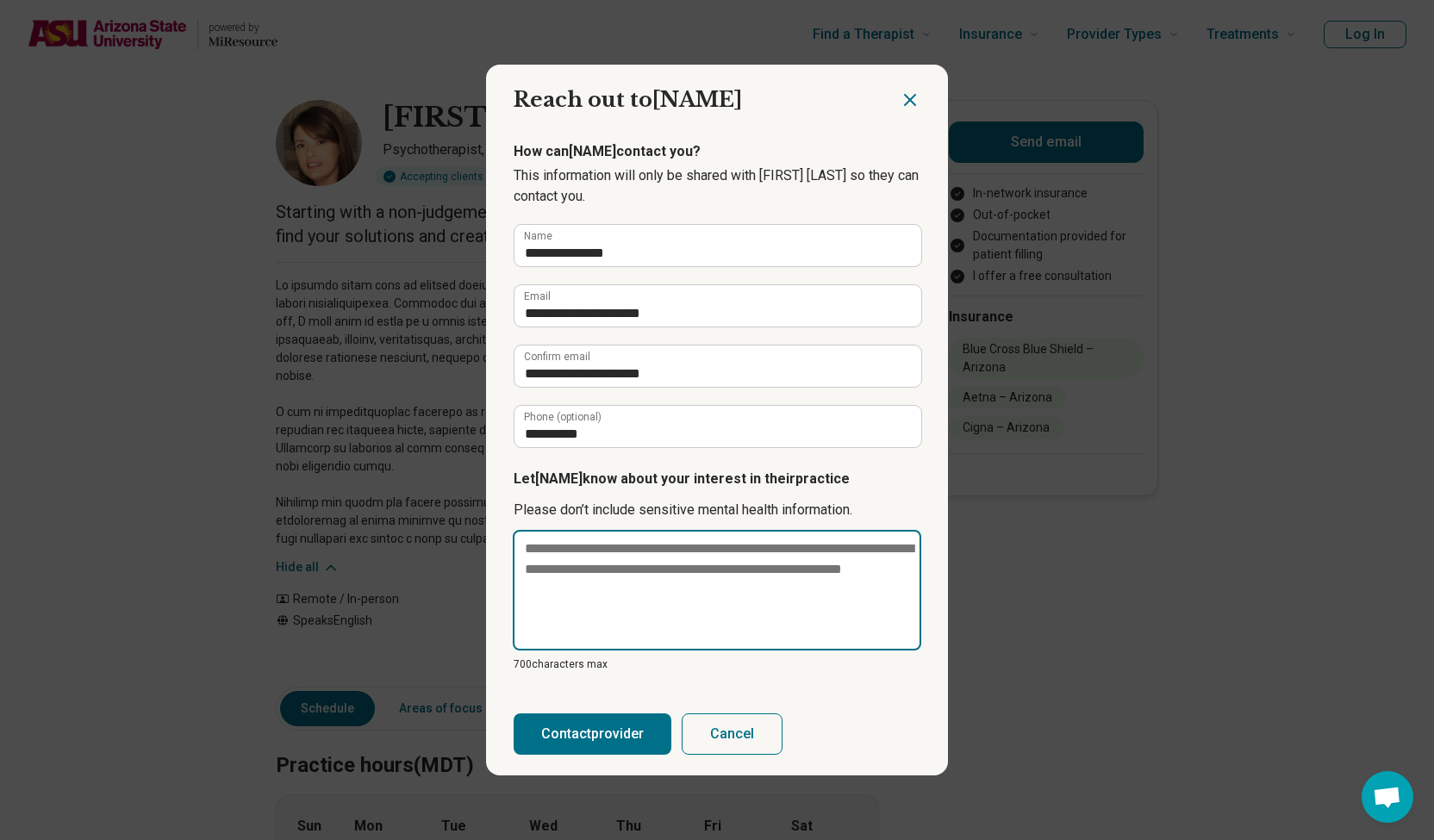 click at bounding box center (717, 590) 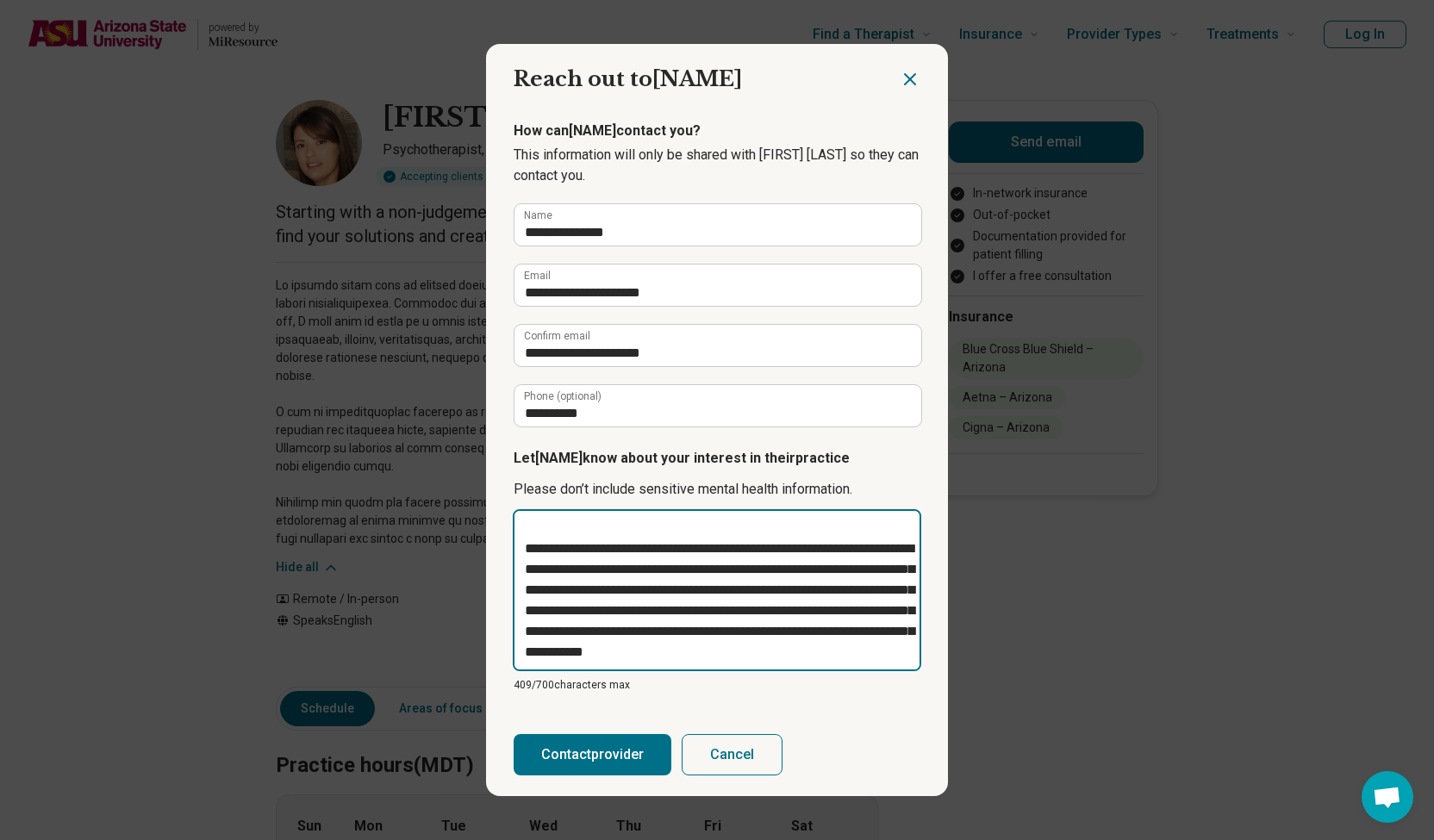 scroll, scrollTop: 0, scrollLeft: 0, axis: both 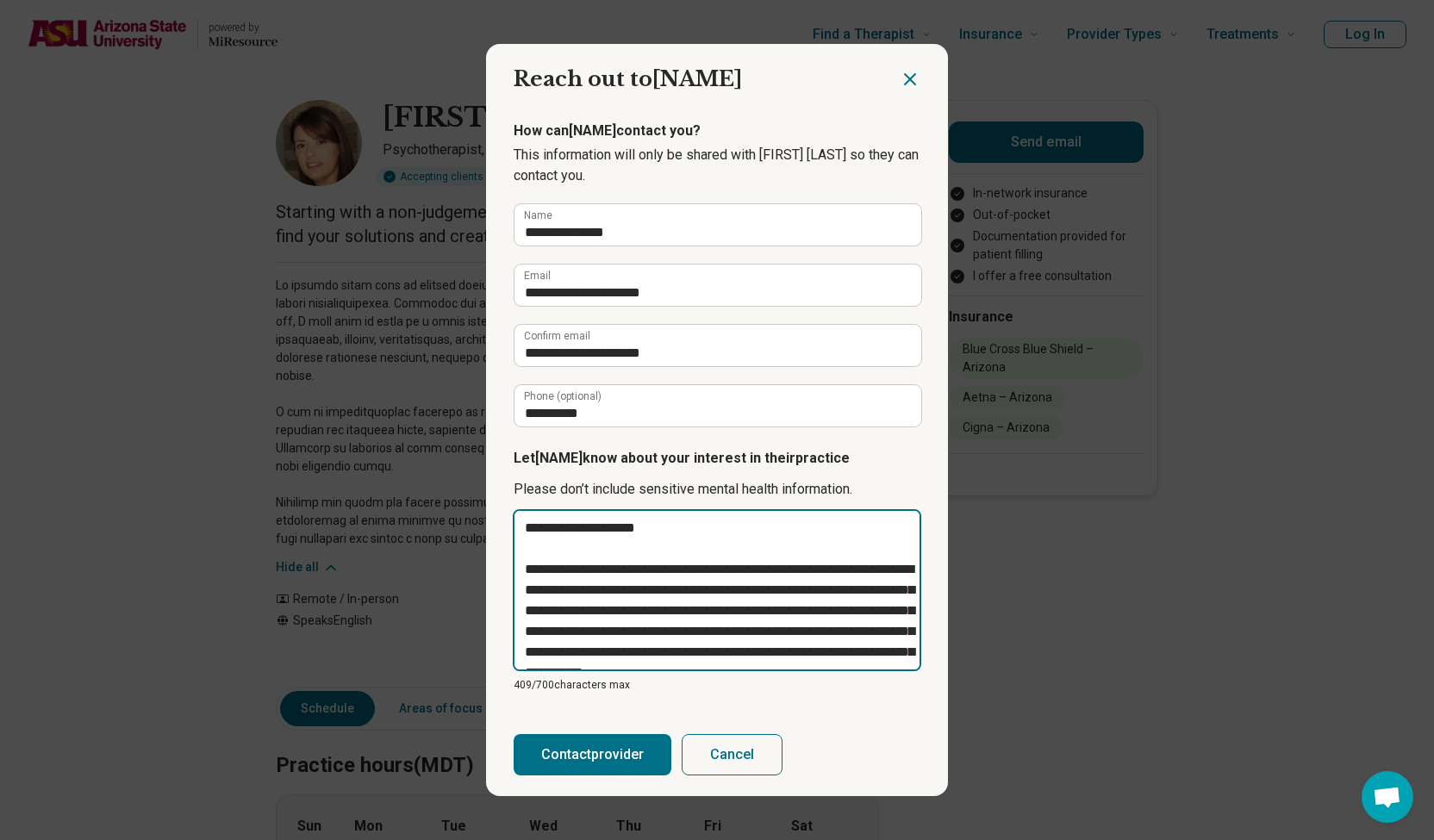 drag, startPoint x: 664, startPoint y: 531, endPoint x: 553, endPoint y: 538, distance: 111.2205 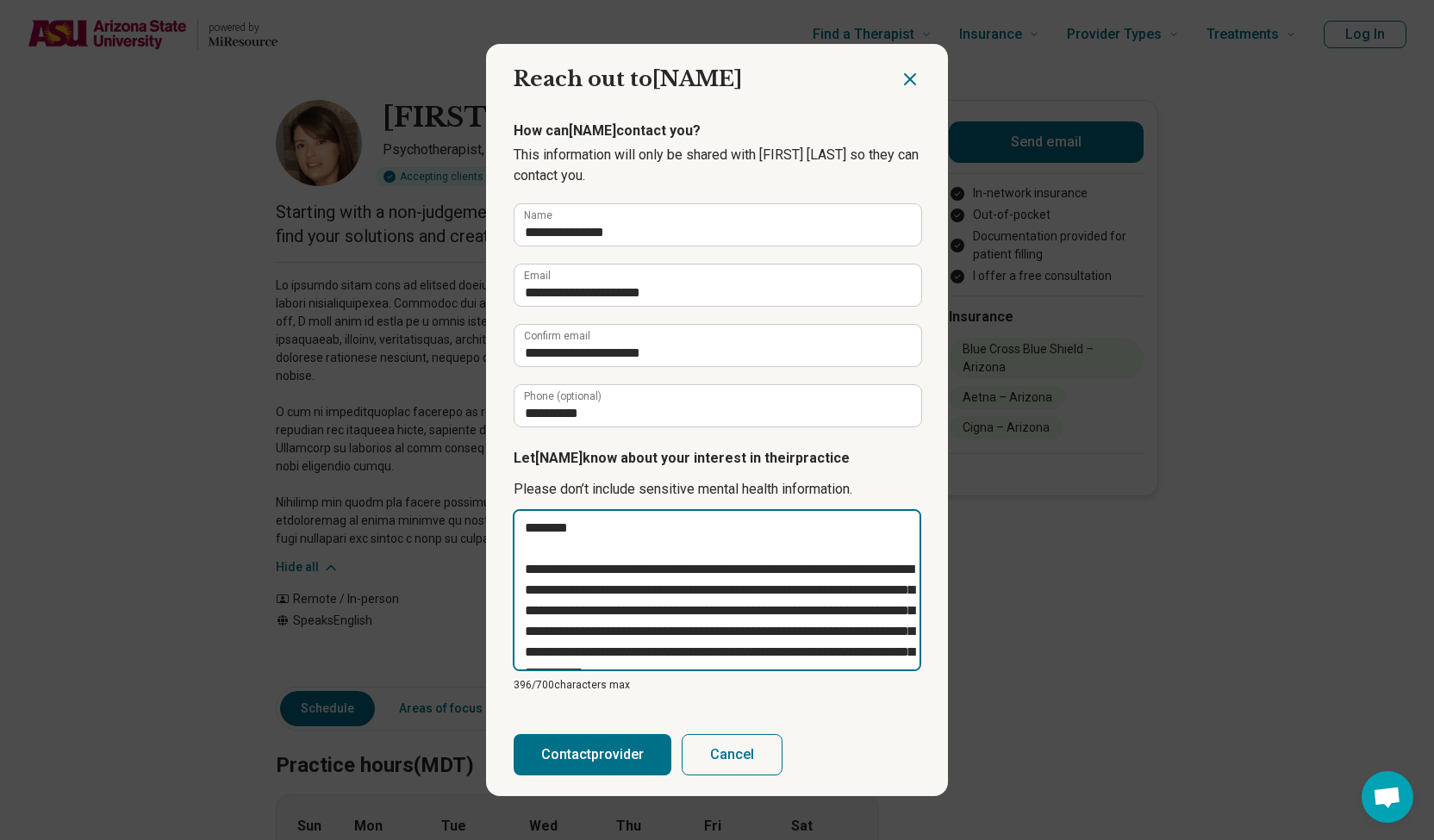type on "**********" 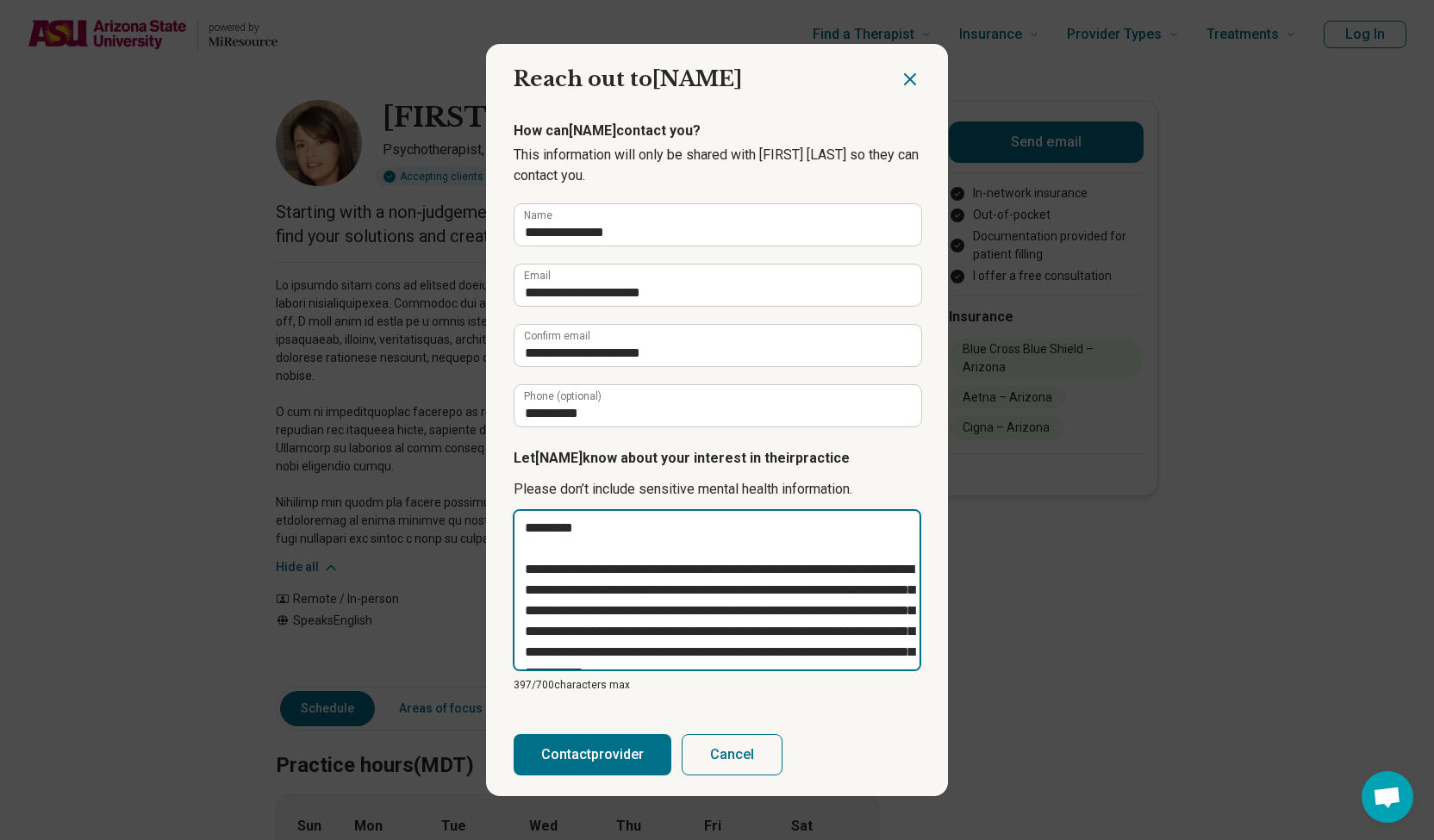 type on "**********" 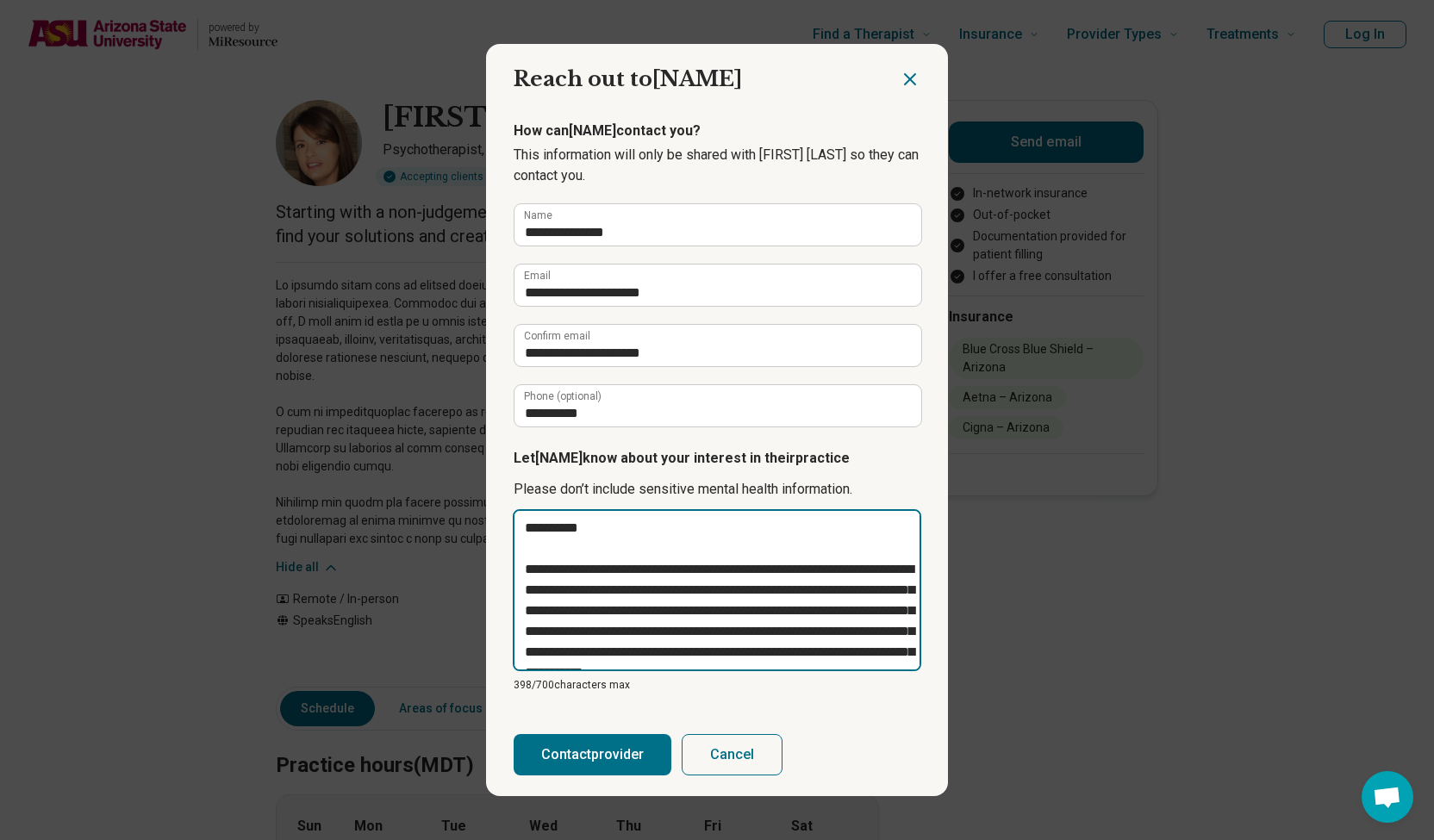 type on "**********" 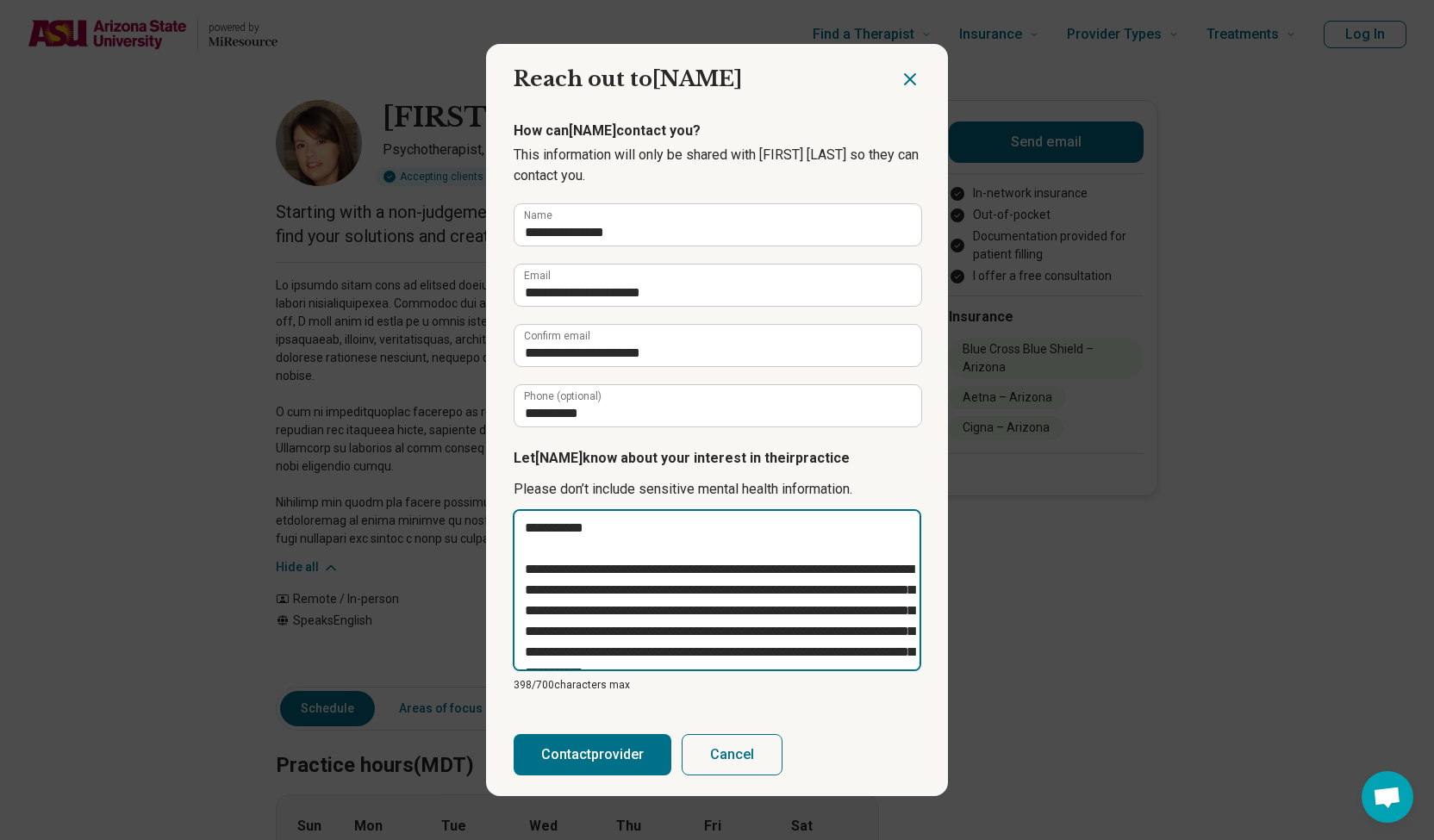 type on "**********" 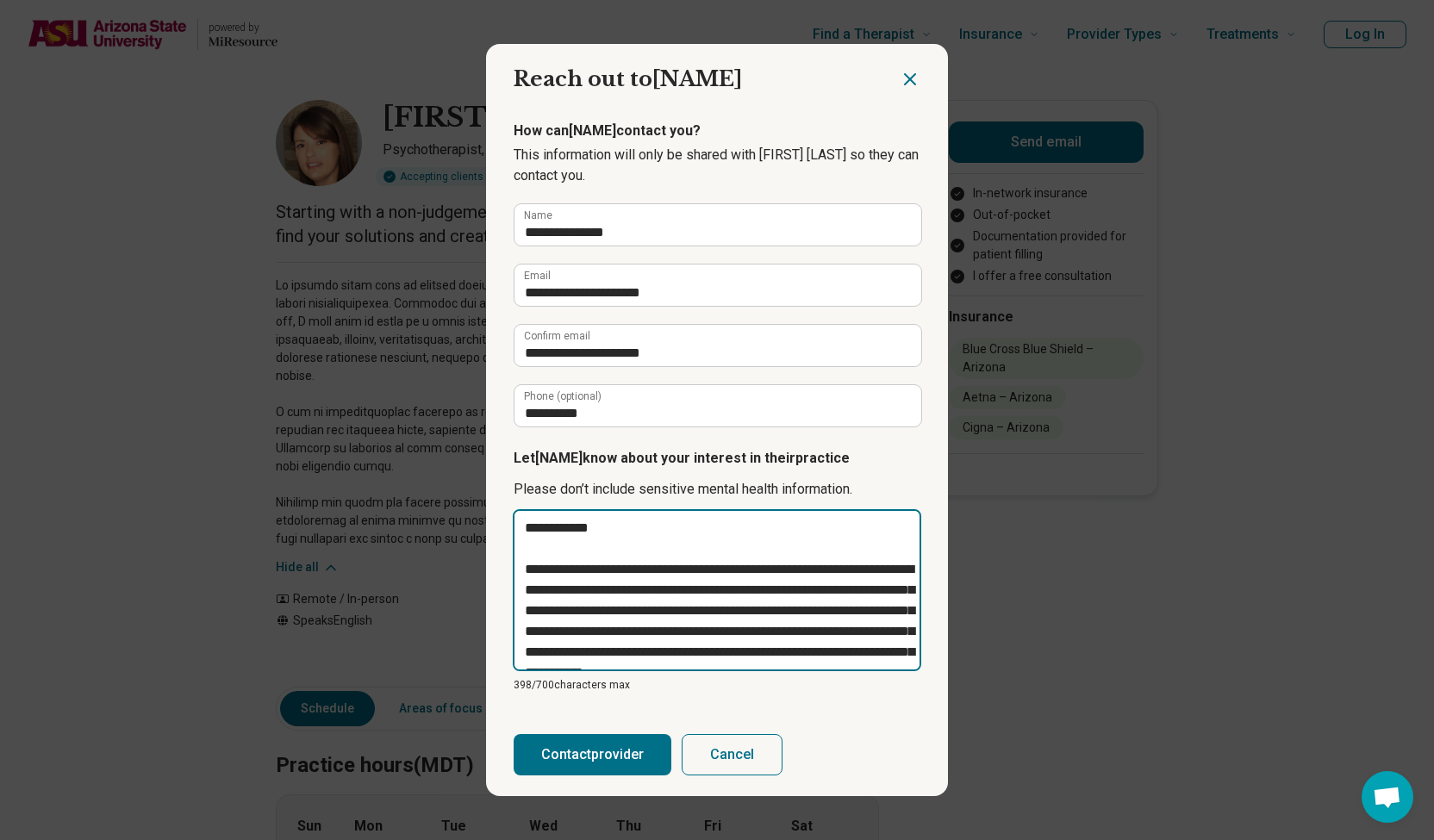 type on "**********" 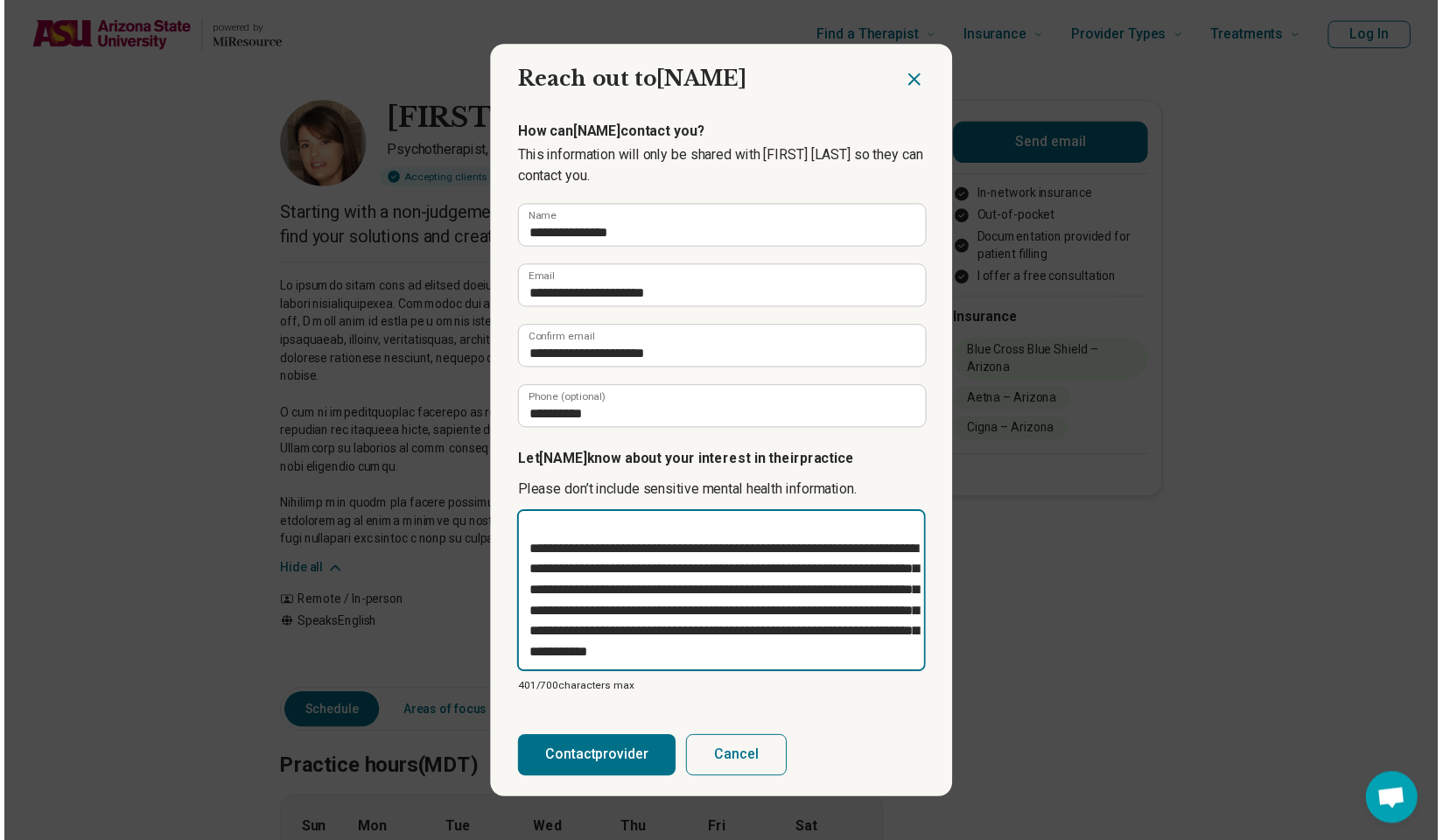 scroll, scrollTop: 63, scrollLeft: 0, axis: vertical 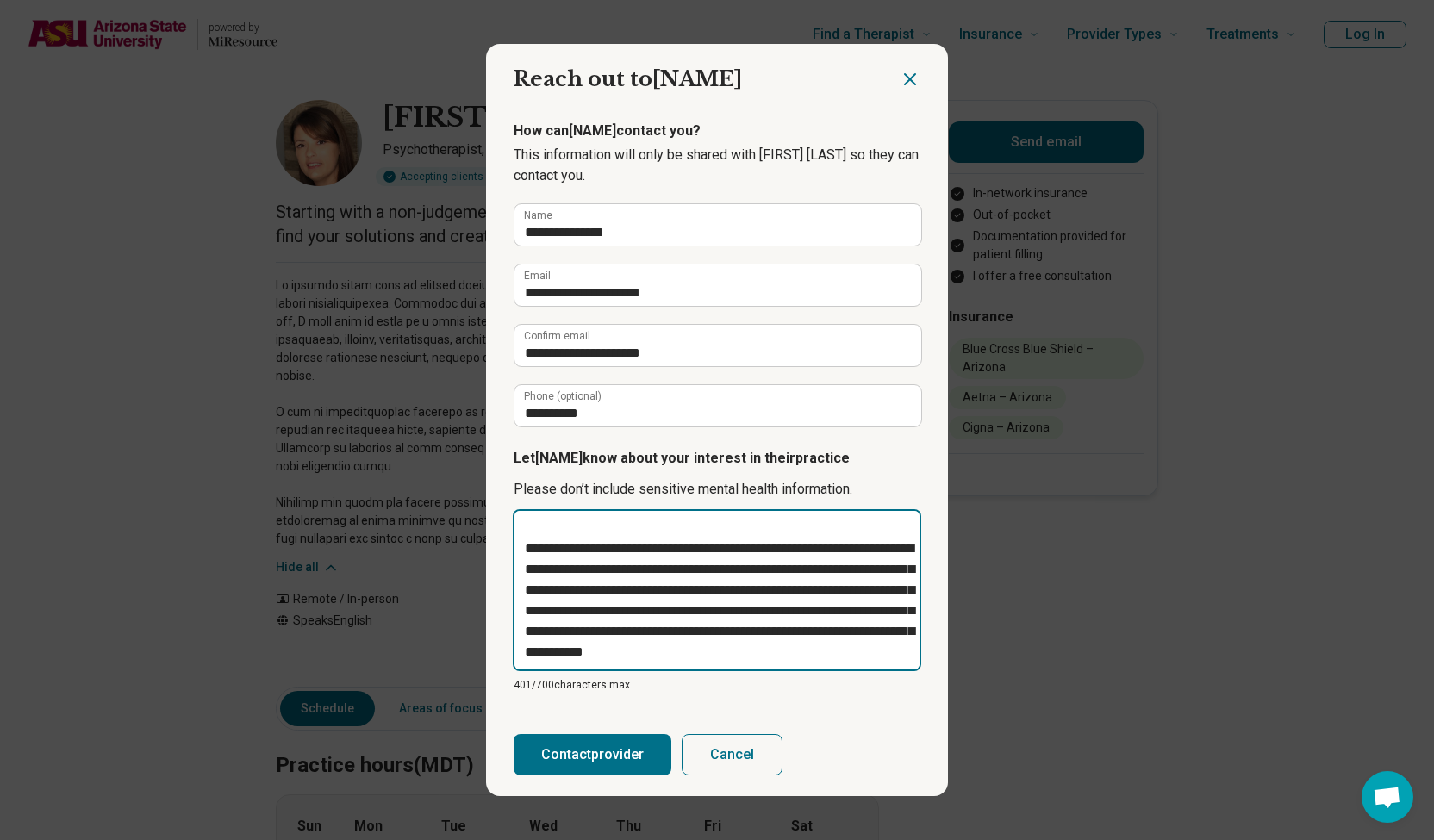 type on "**********" 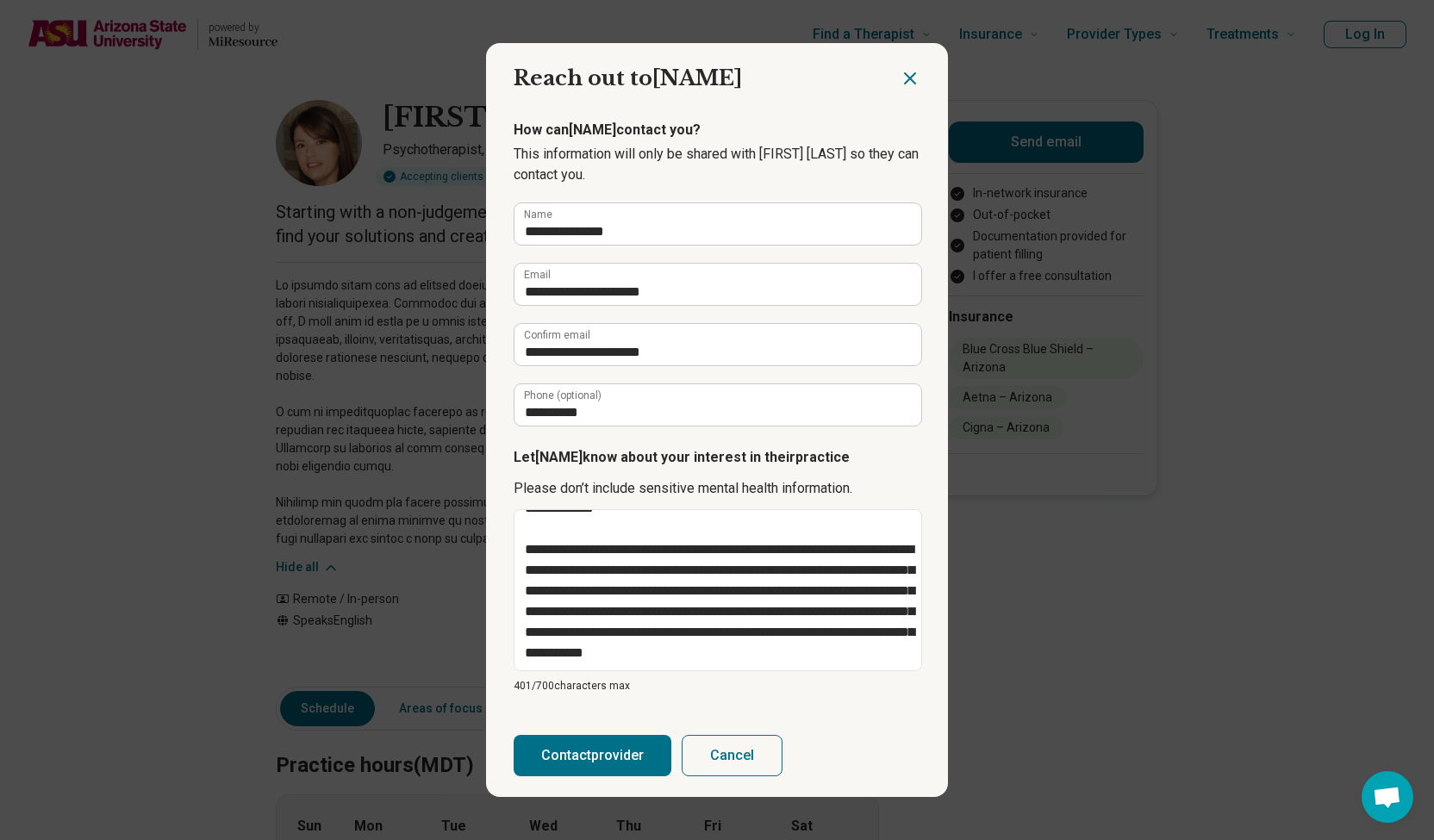 click on "Contact  provider" at bounding box center [592, 756] 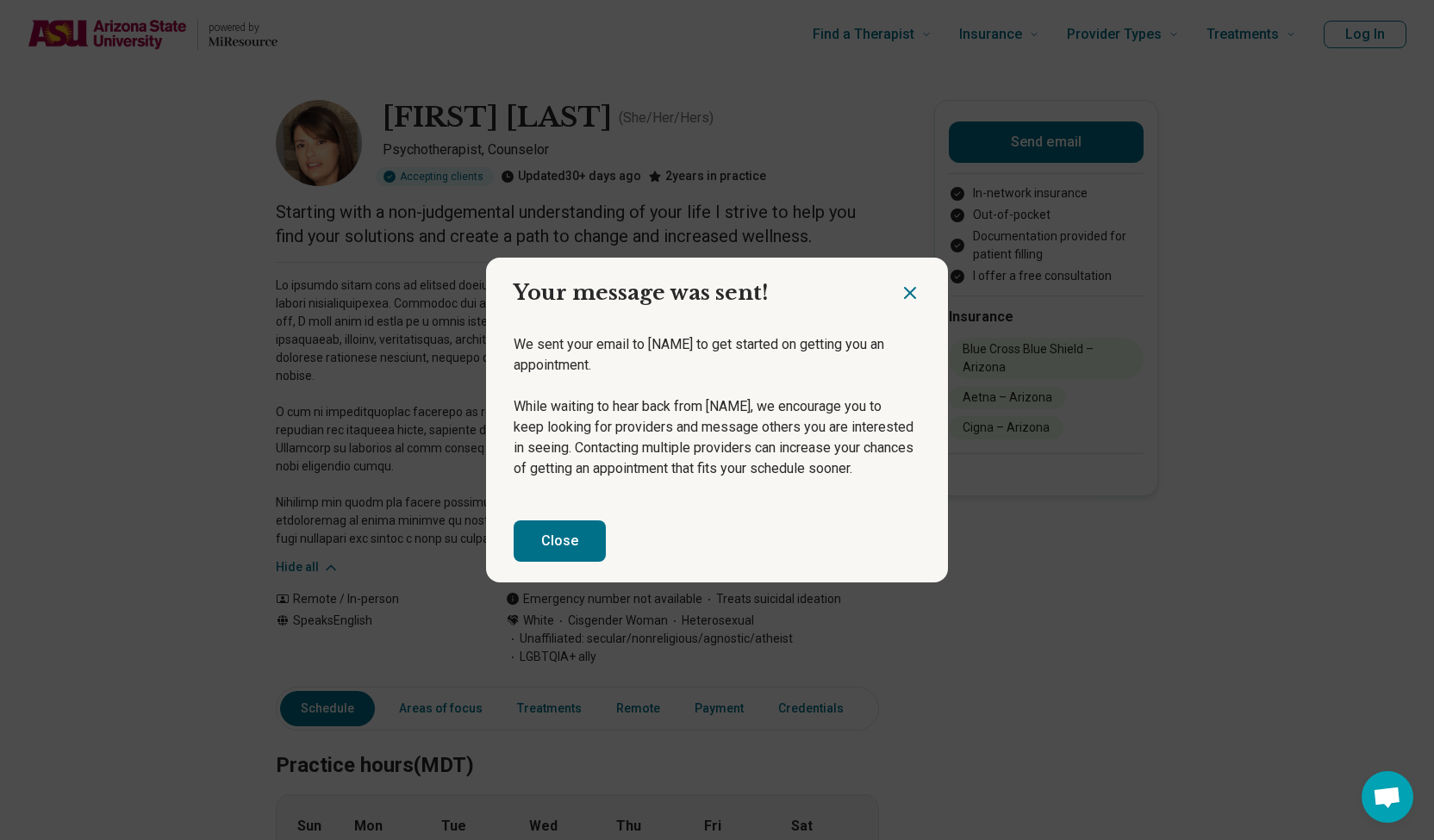click on "Close" at bounding box center [559, 541] 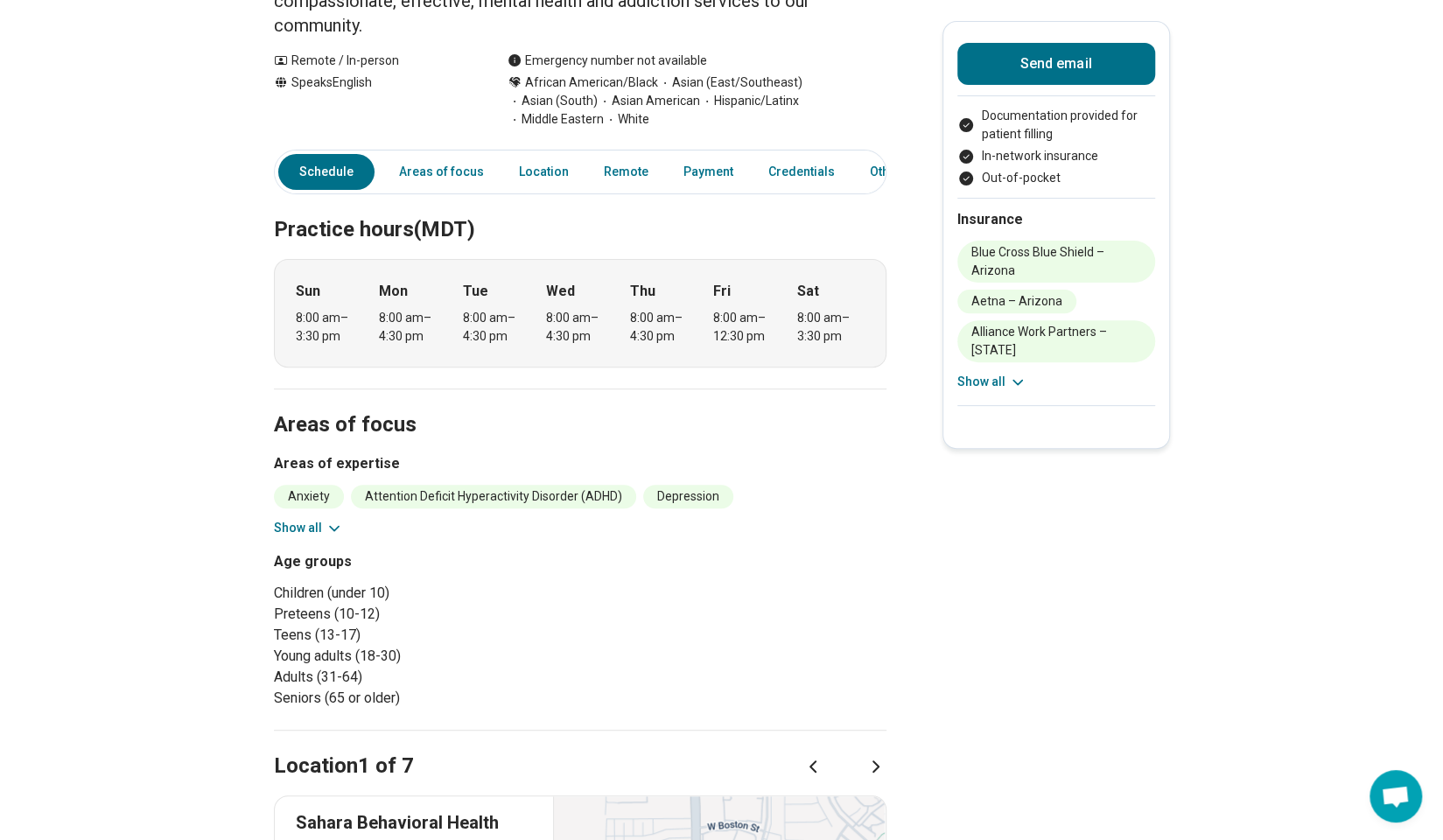 scroll, scrollTop: 242, scrollLeft: 0, axis: vertical 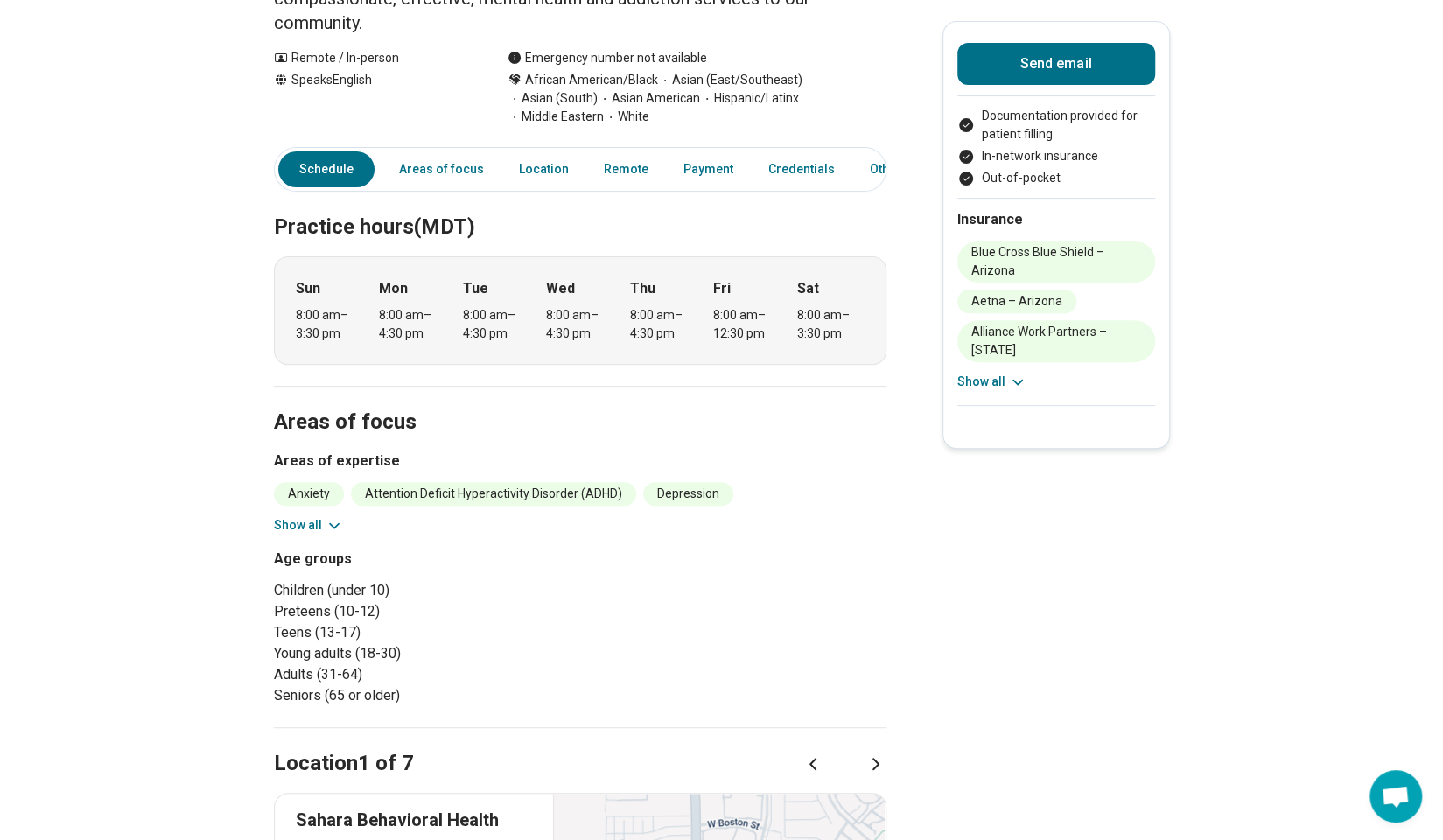 click on "Show all" at bounding box center (308, 525) 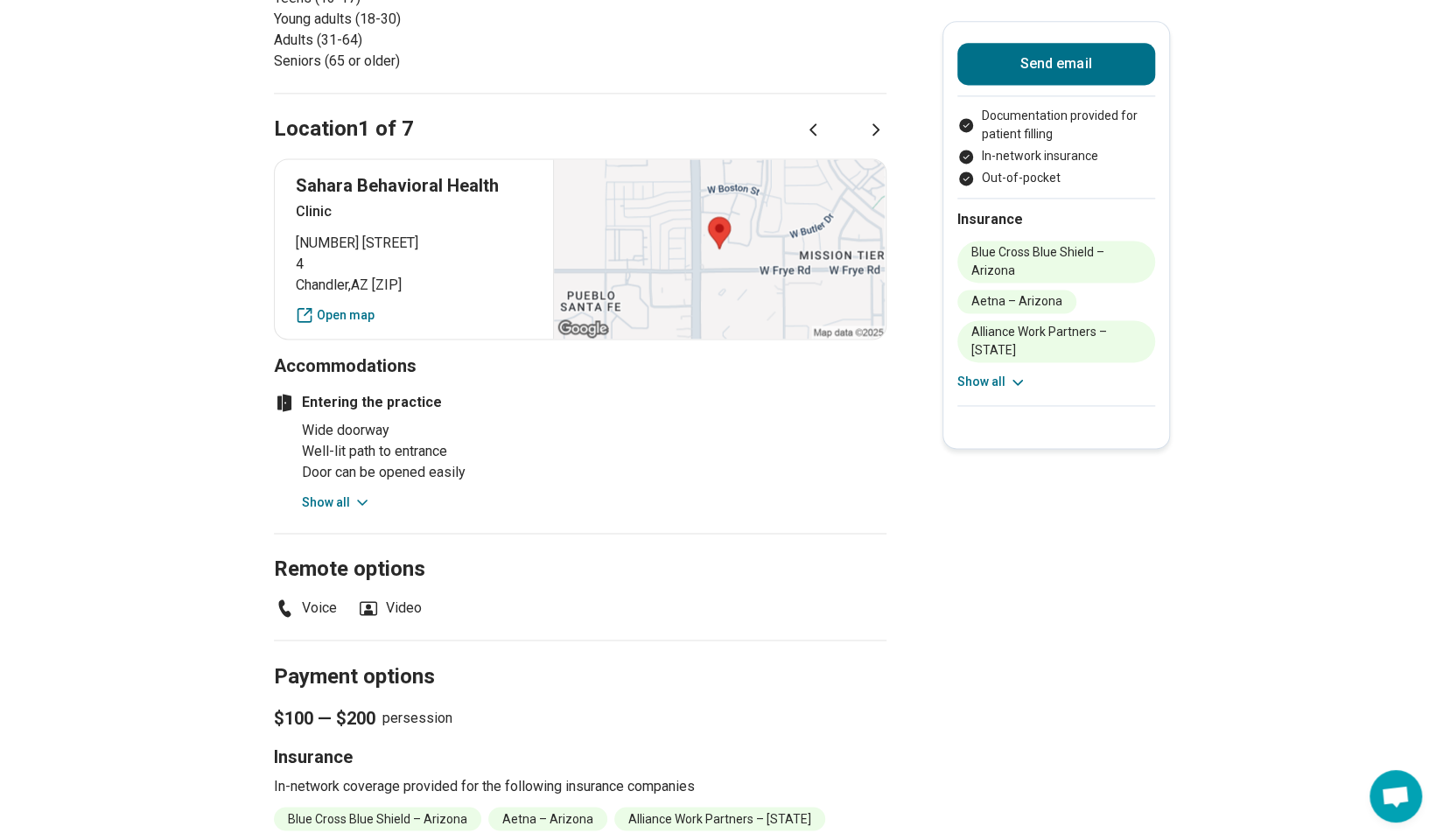 scroll, scrollTop: 1551, scrollLeft: 0, axis: vertical 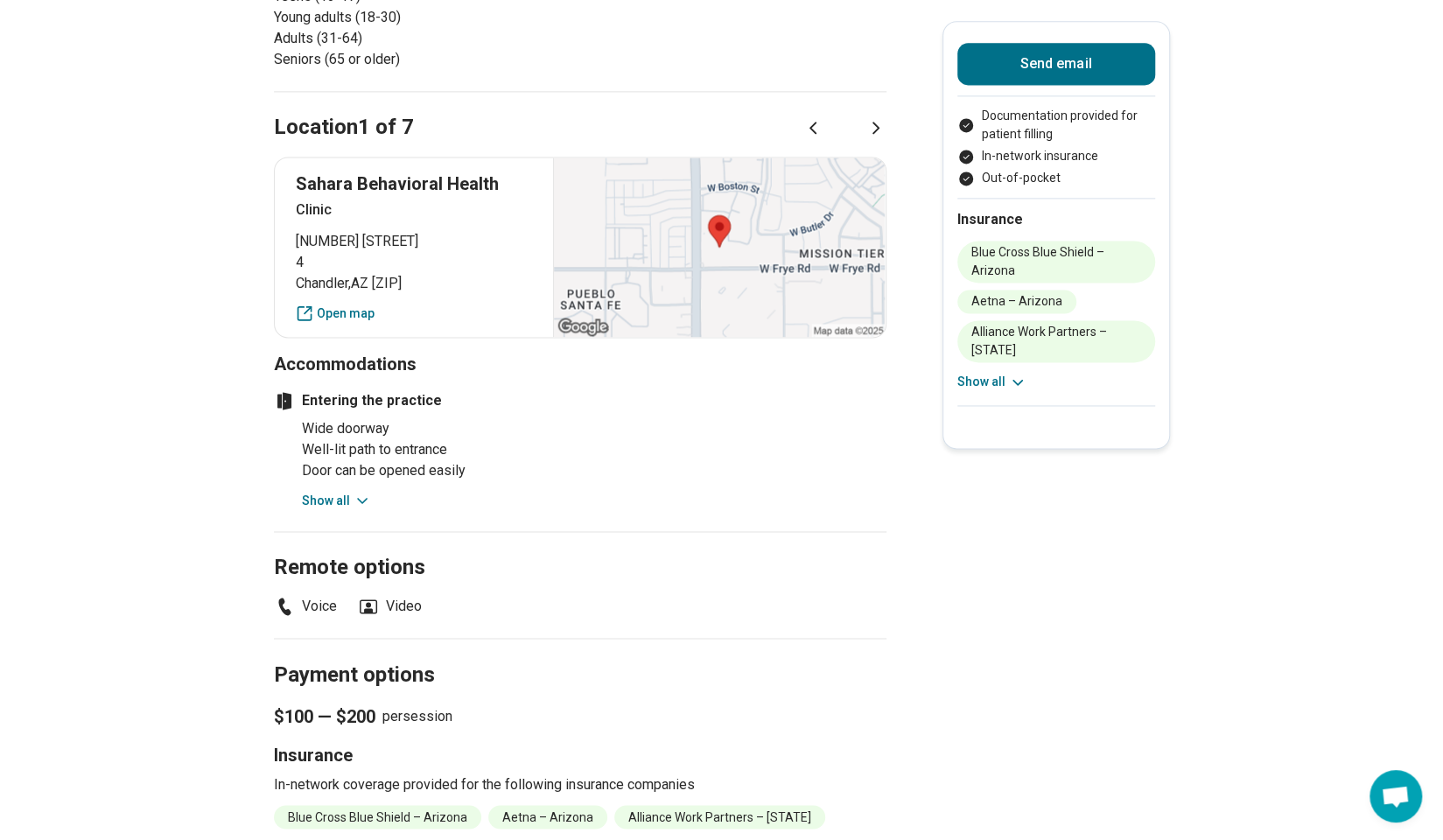 click on "Show all" at bounding box center (336, 500) 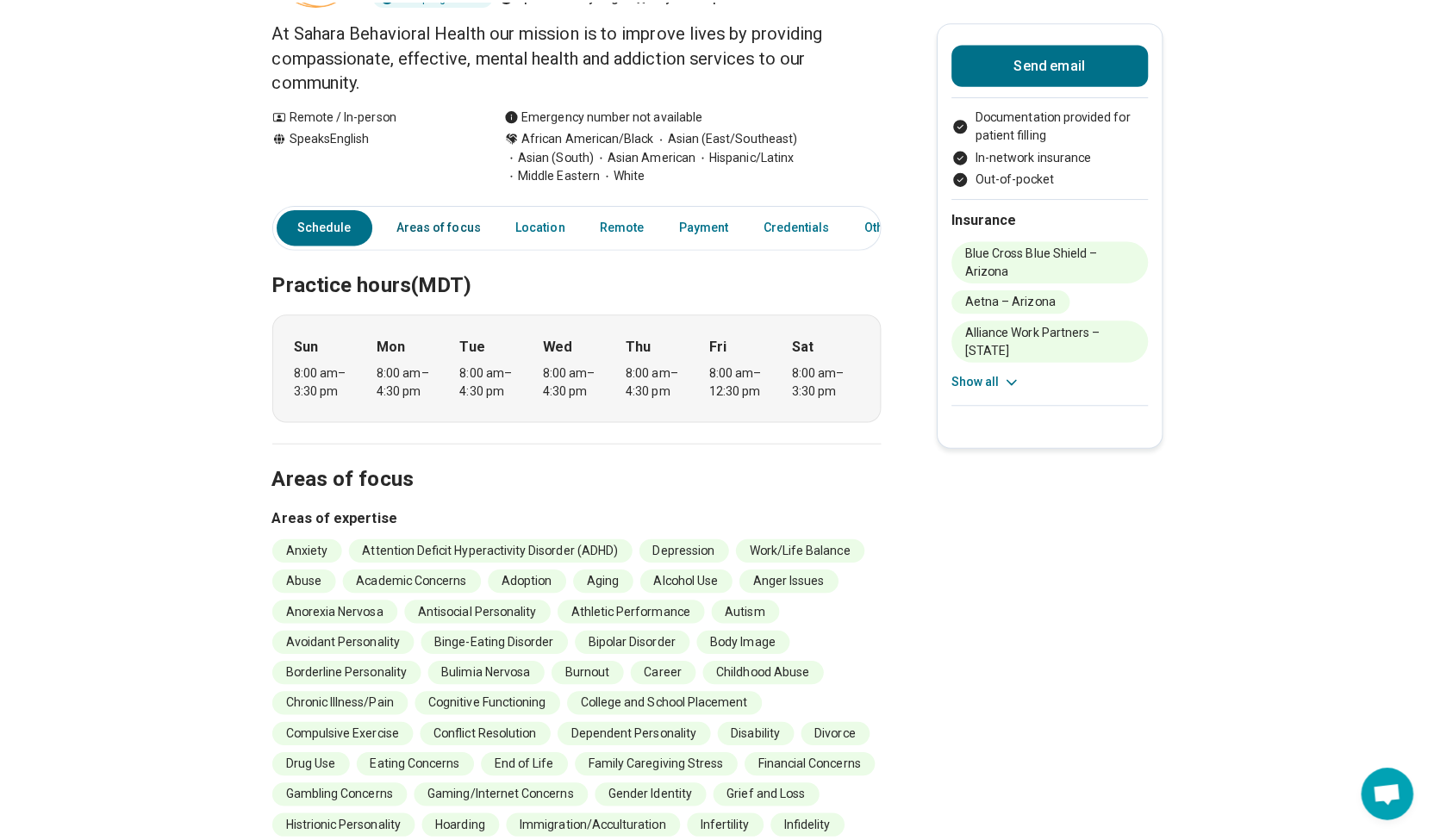 scroll, scrollTop: 48, scrollLeft: 0, axis: vertical 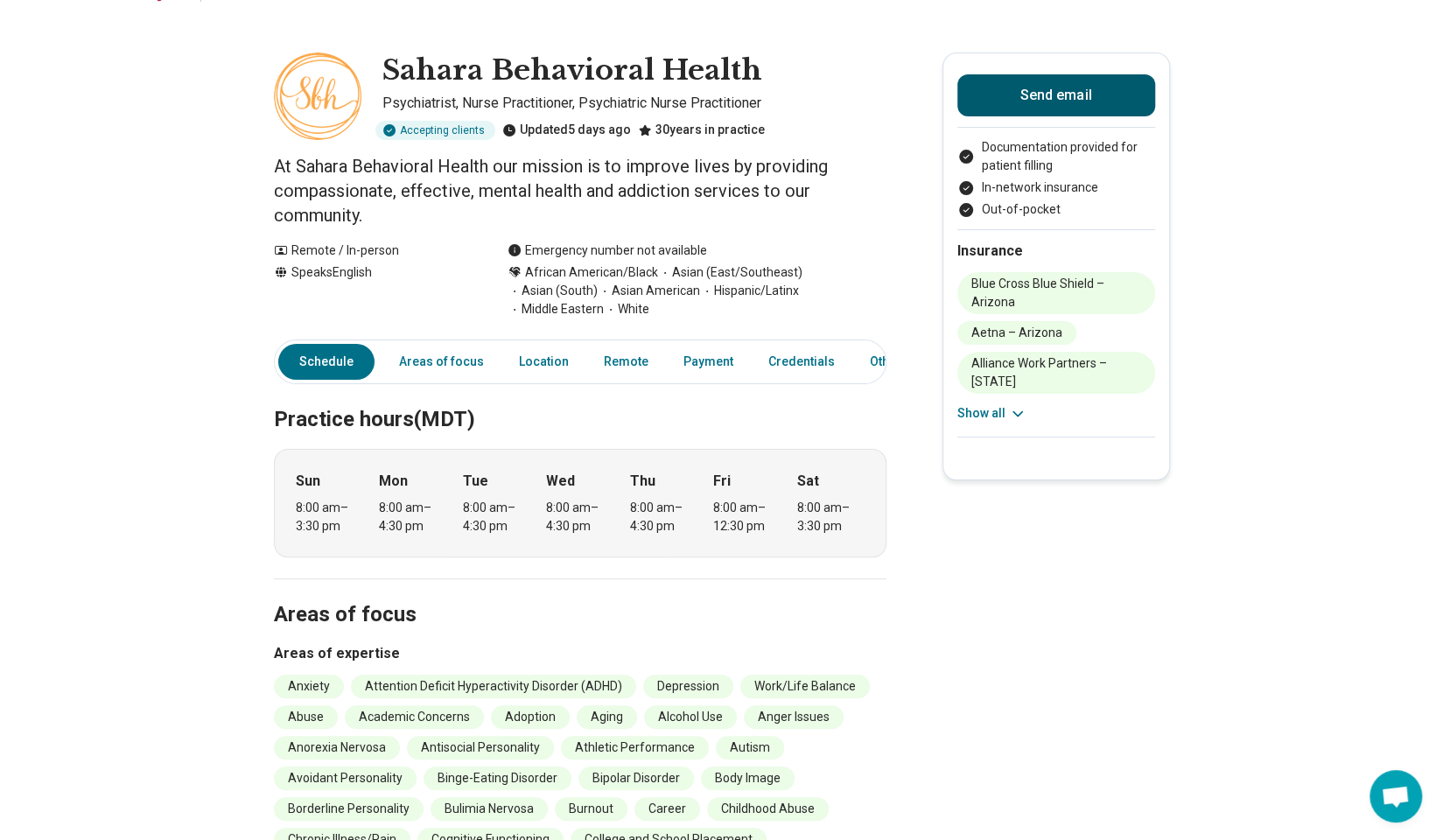 click on "Send email" at bounding box center (1056, 95) 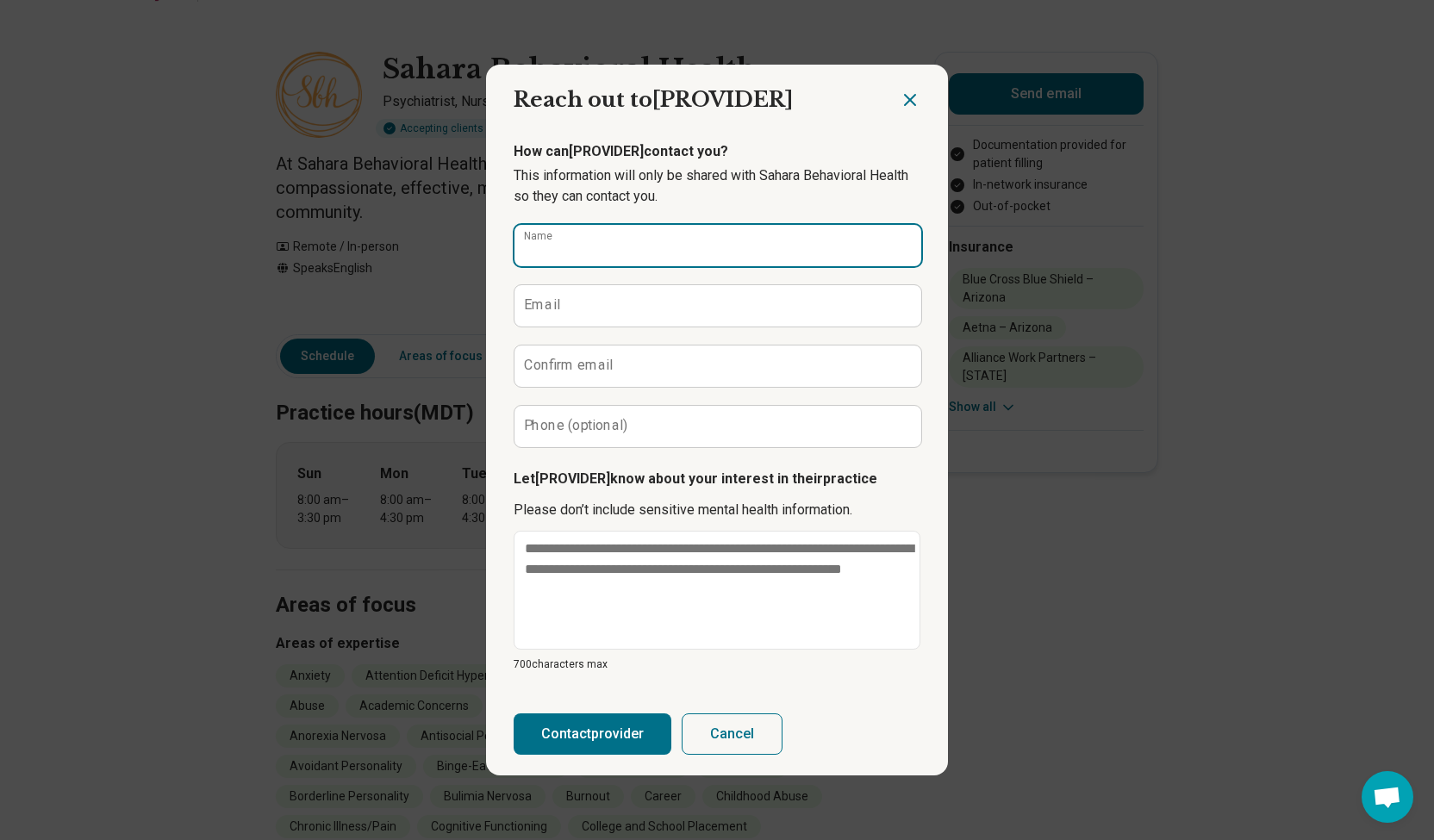 click on "Name" at bounding box center (718, 246) 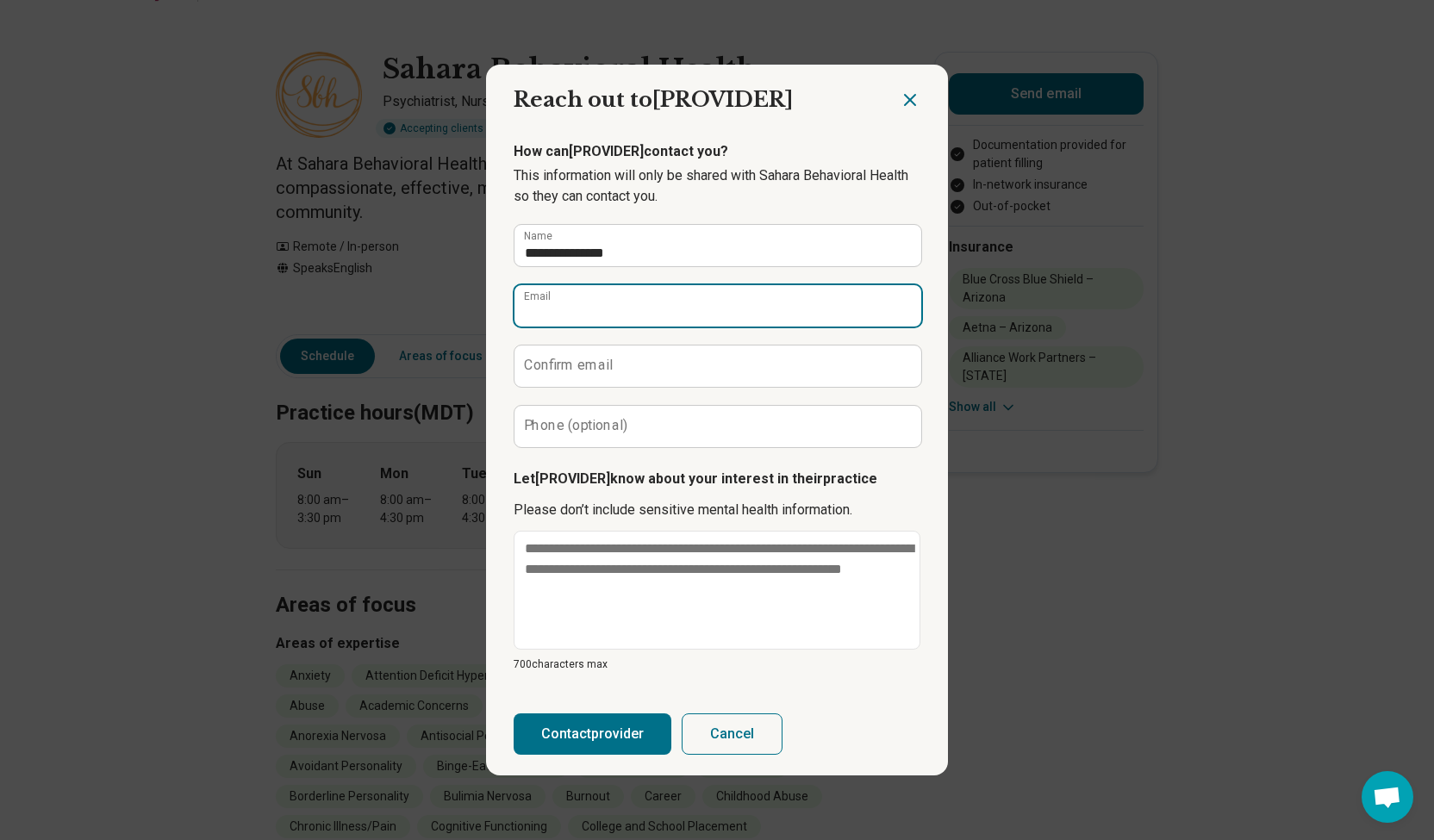 click on "Email" at bounding box center [718, 306] 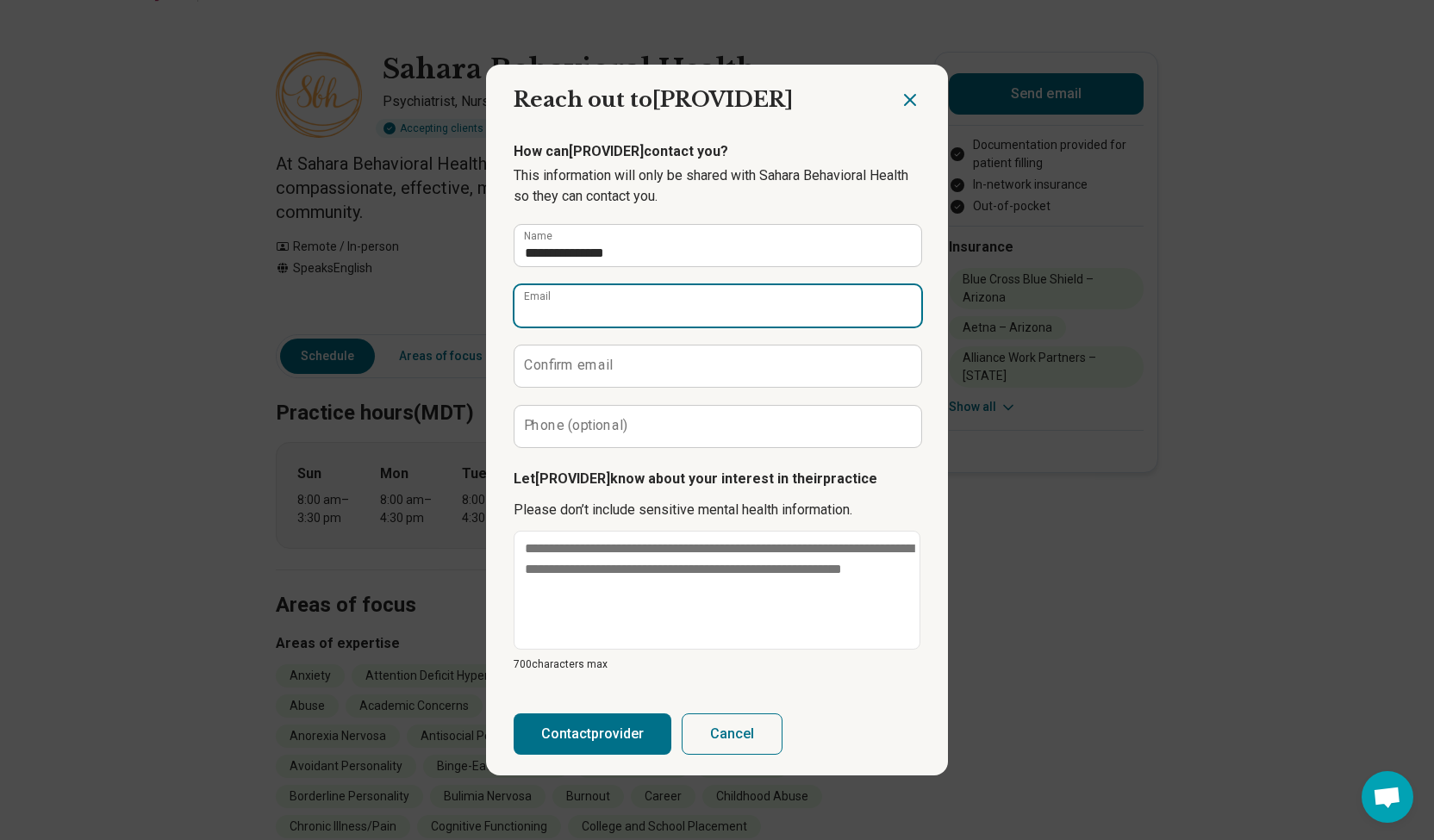 type on "**********" 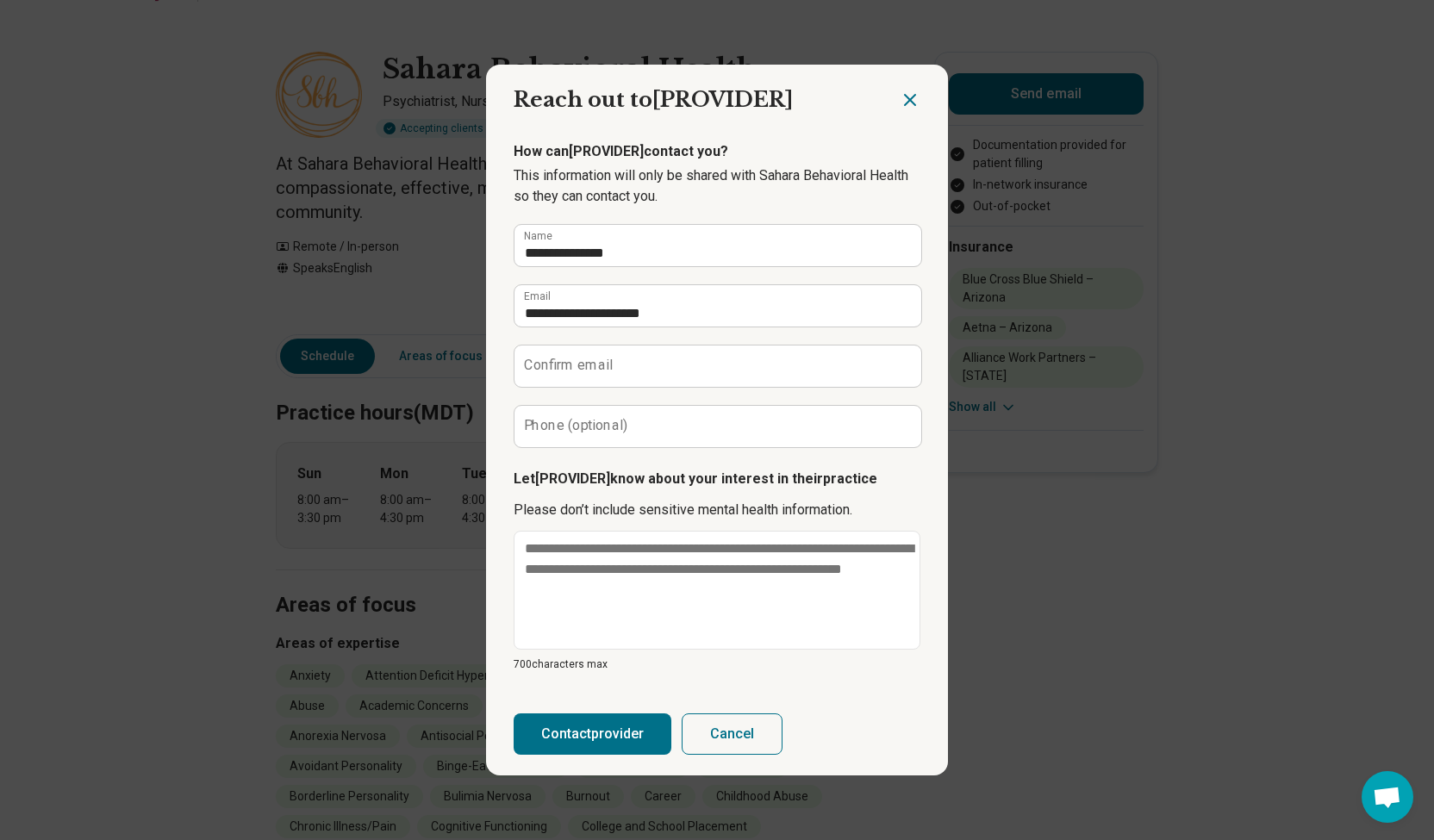 click on "Confirm email" at bounding box center (568, 365) 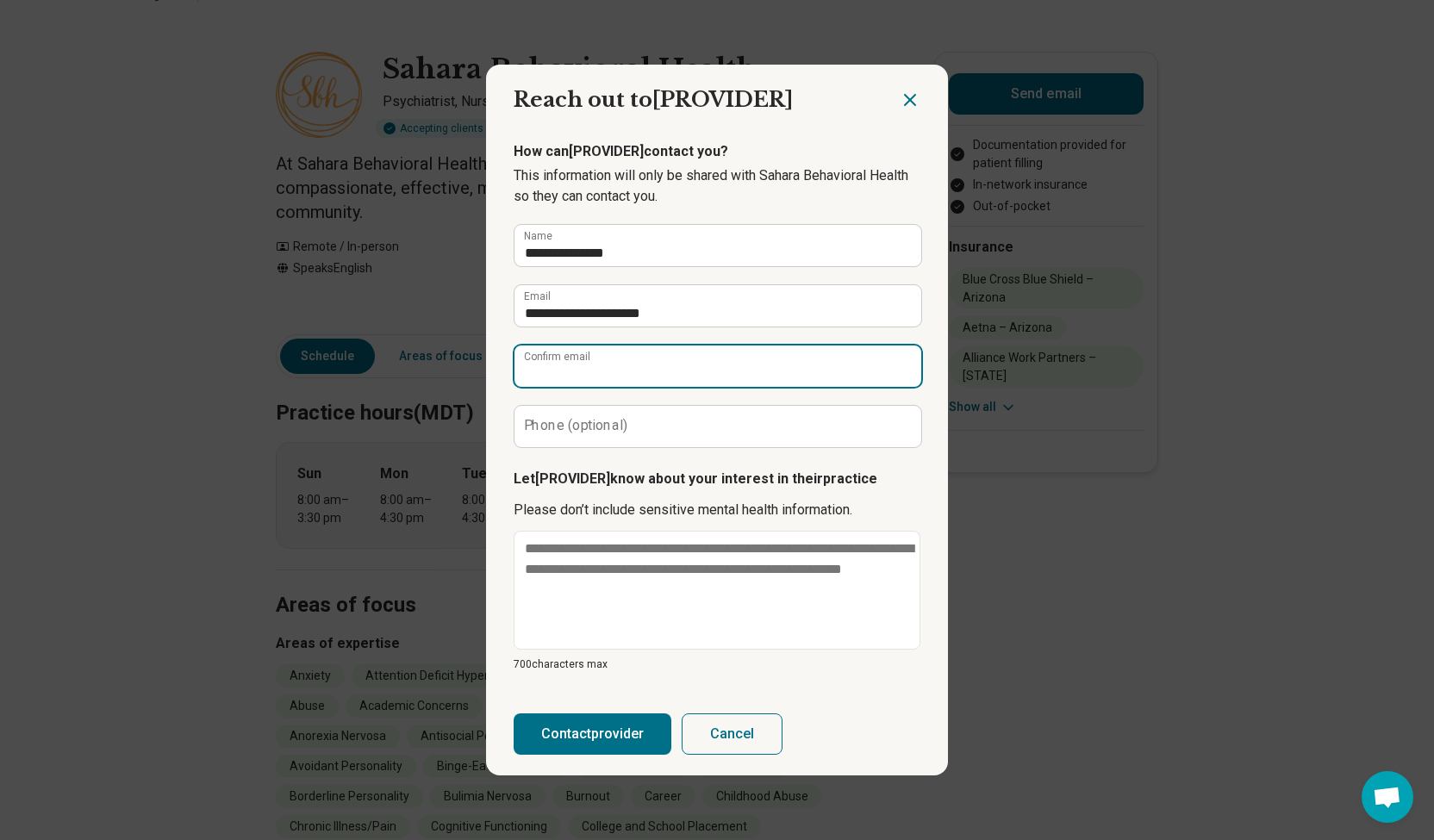 click on "Confirm email" at bounding box center (718, 366) 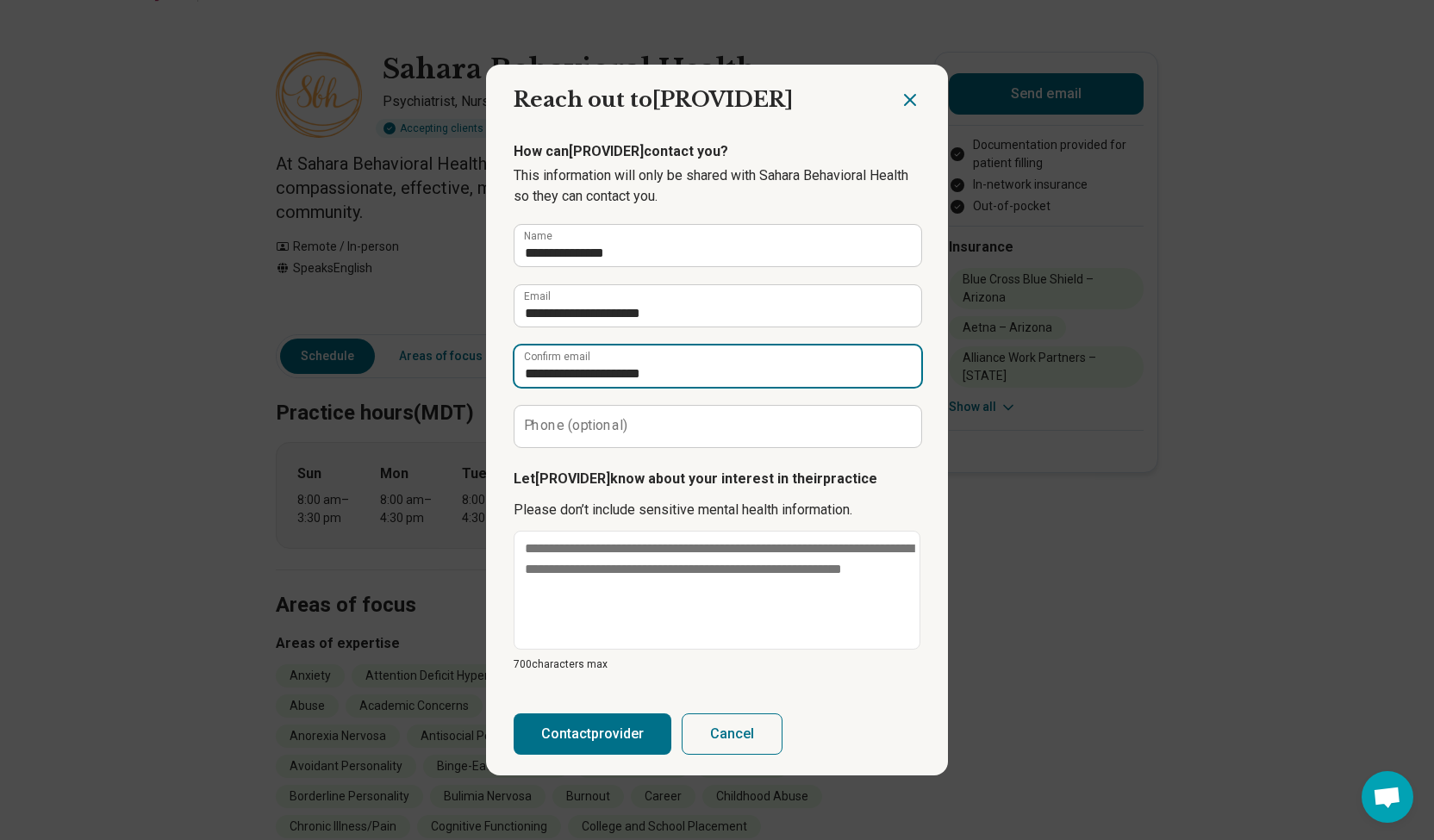 type on "**********" 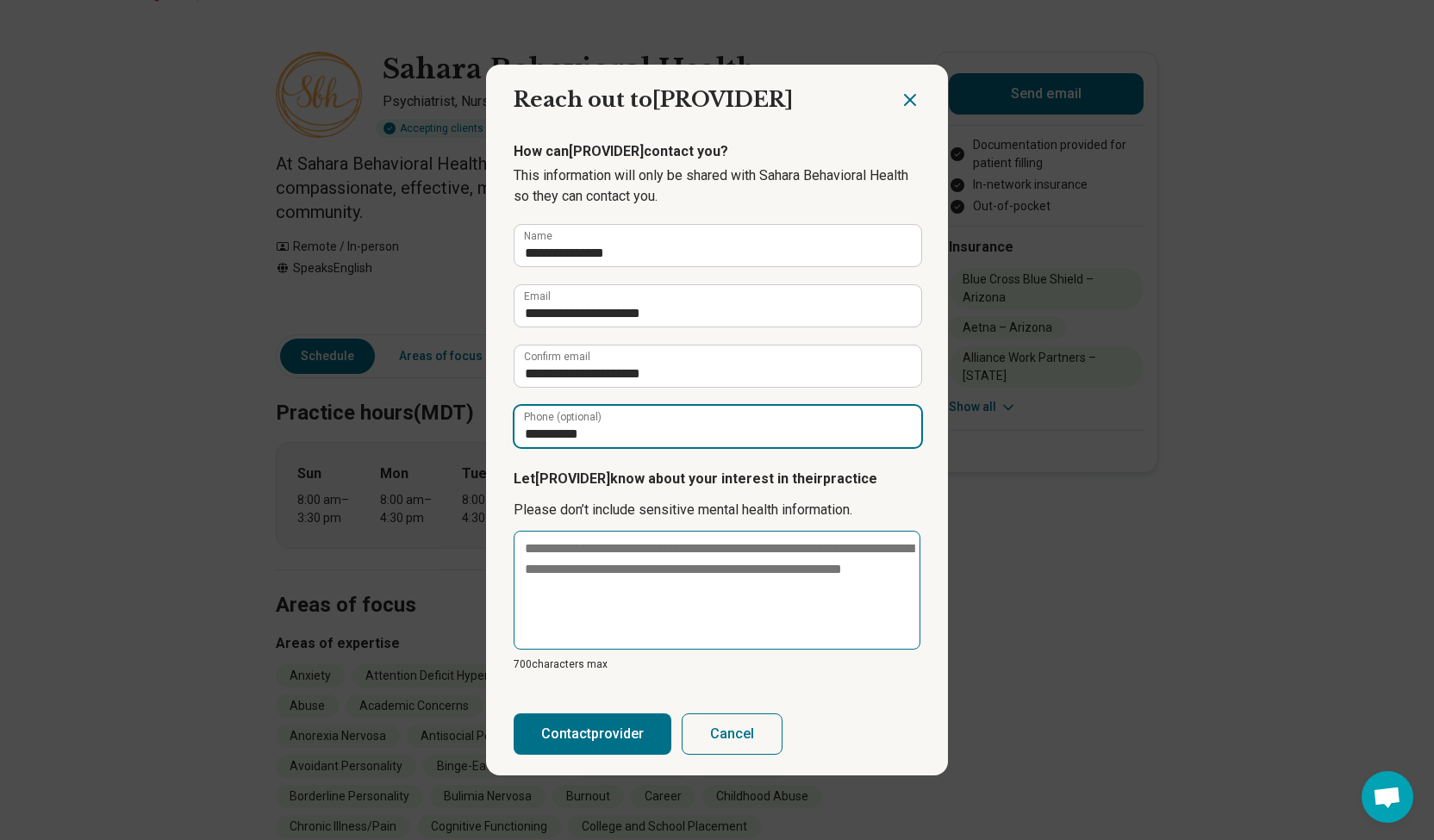 type on "**********" 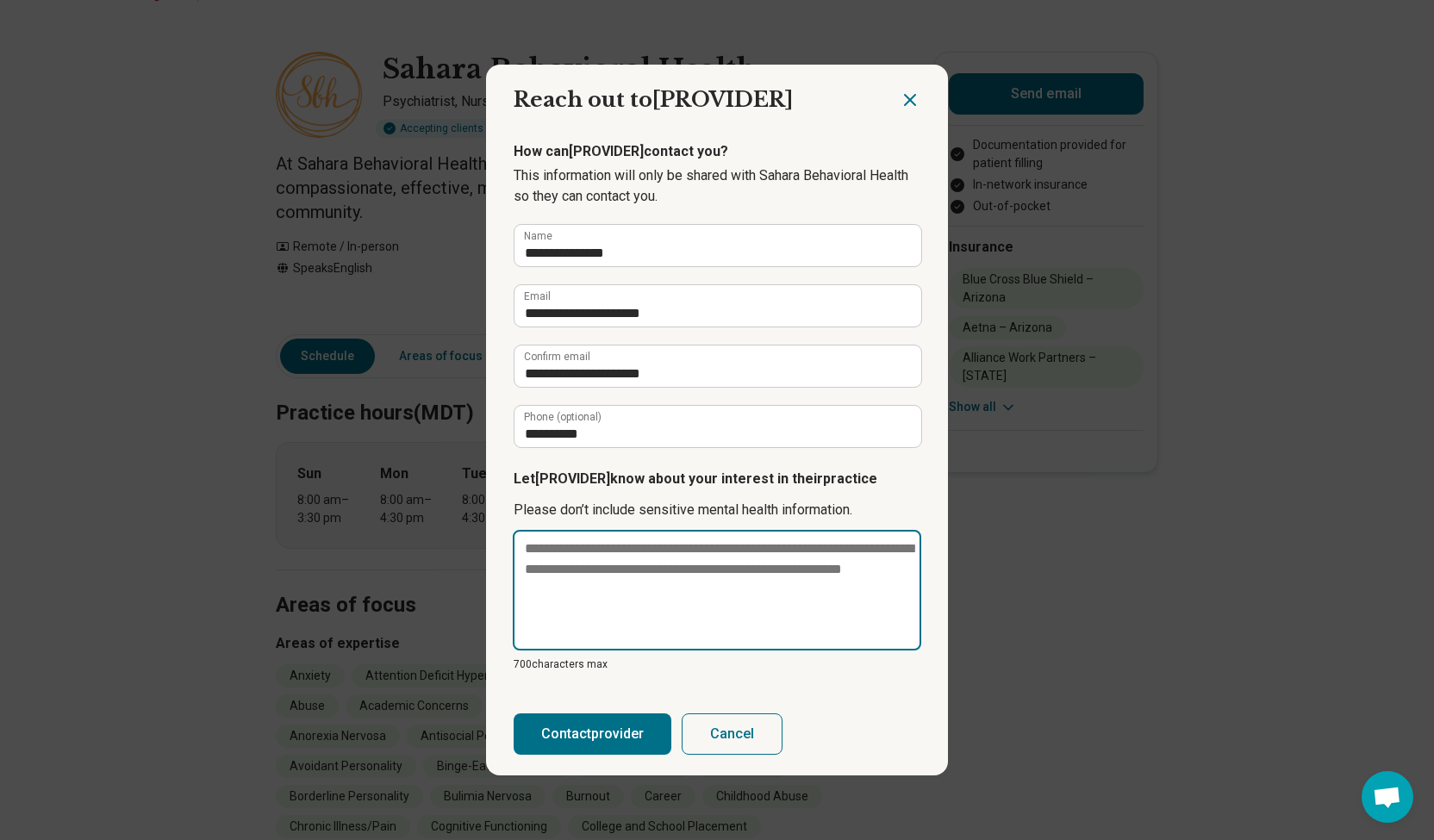 click at bounding box center (717, 590) 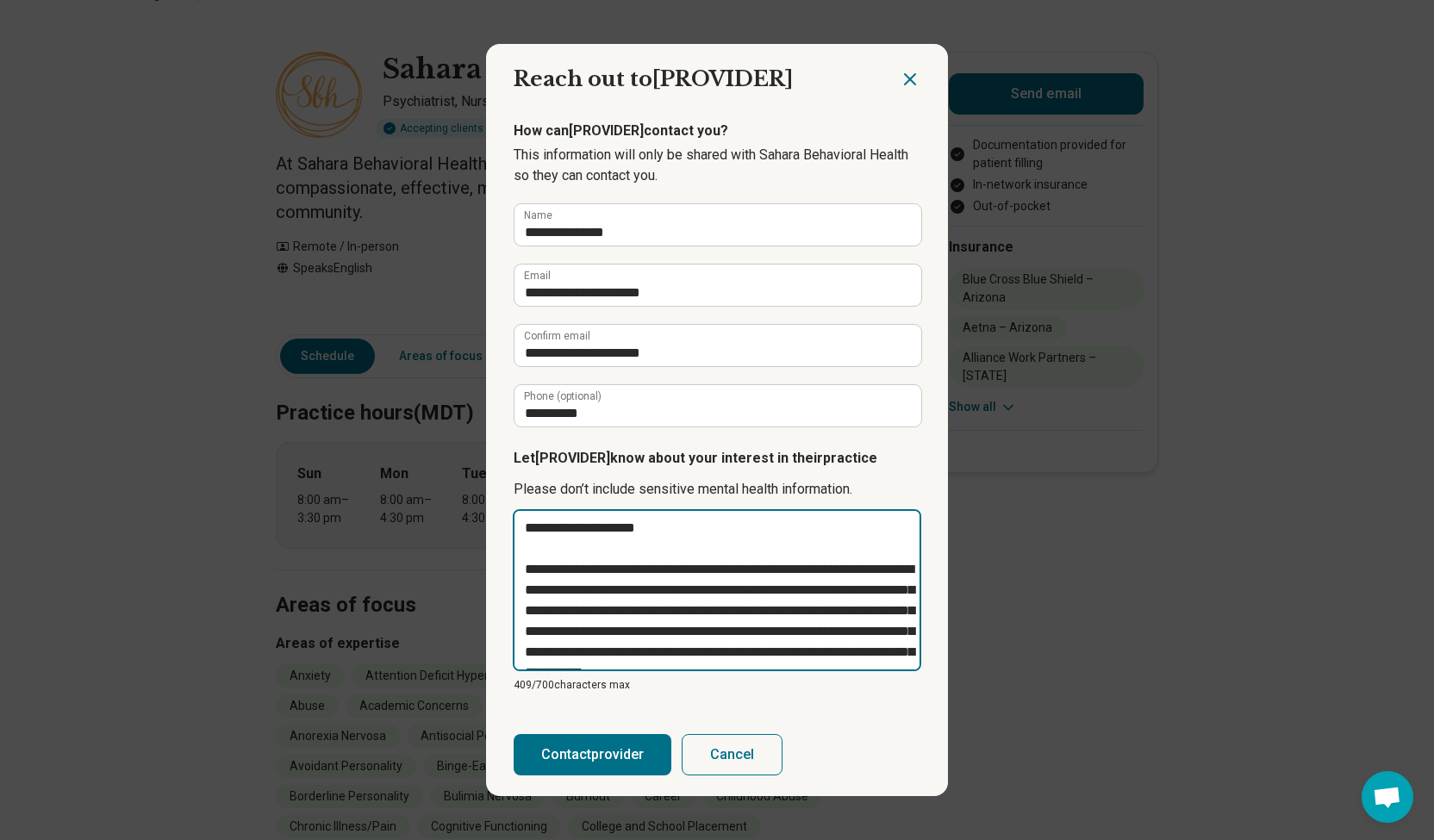 type on "**********" 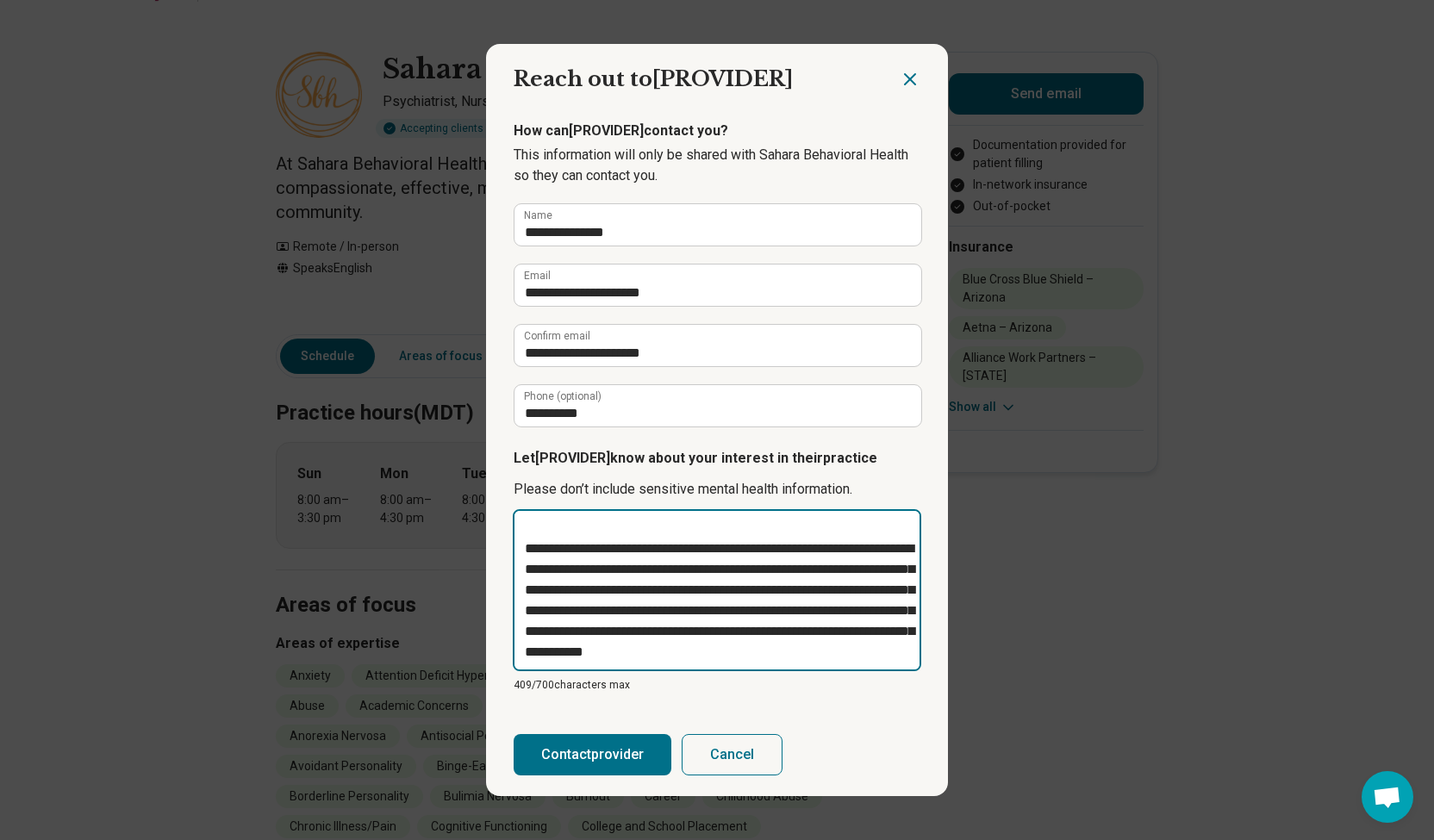 scroll, scrollTop: 0, scrollLeft: 0, axis: both 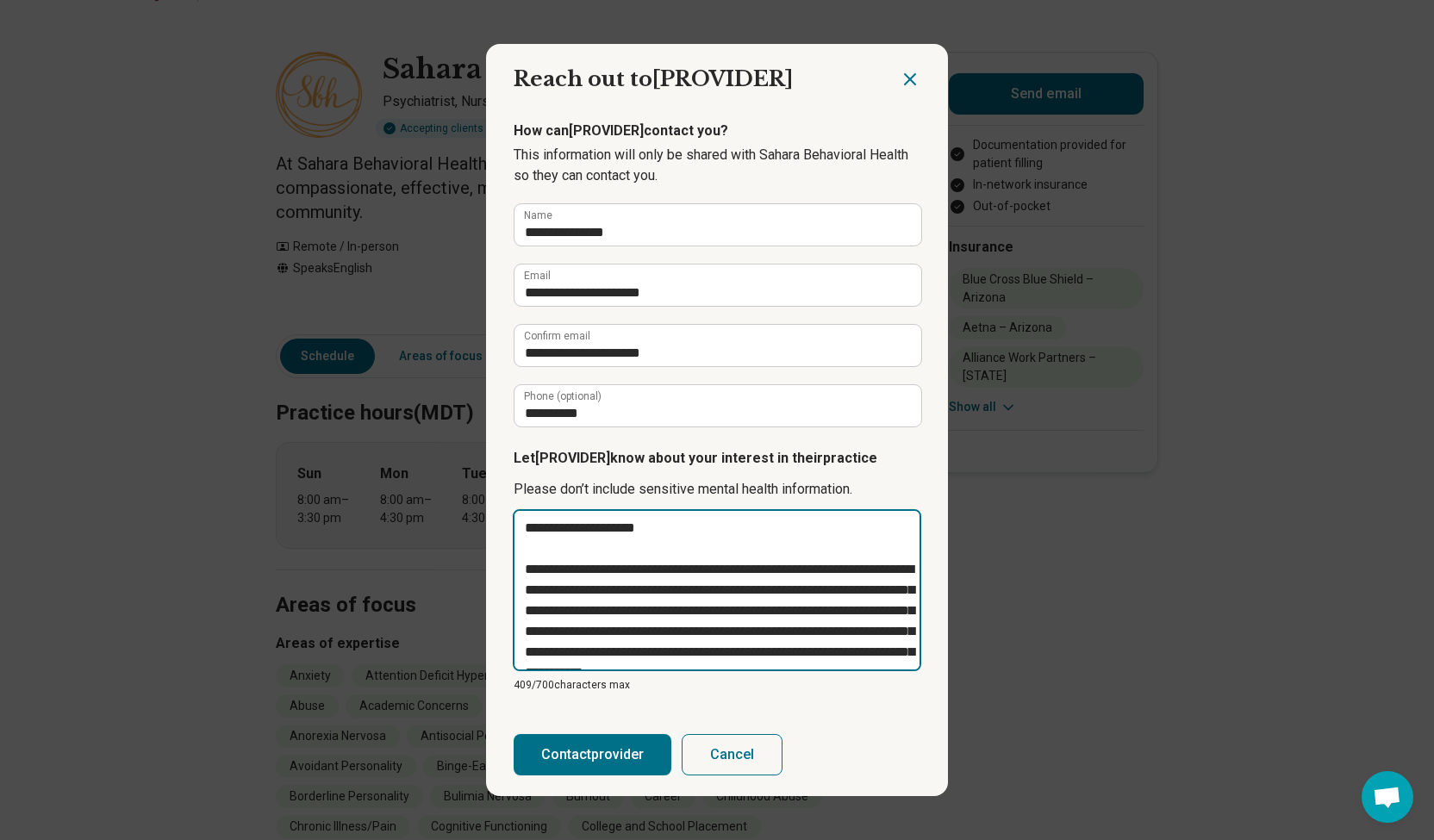 drag, startPoint x: 661, startPoint y: 530, endPoint x: 554, endPoint y: 525, distance: 107.11676 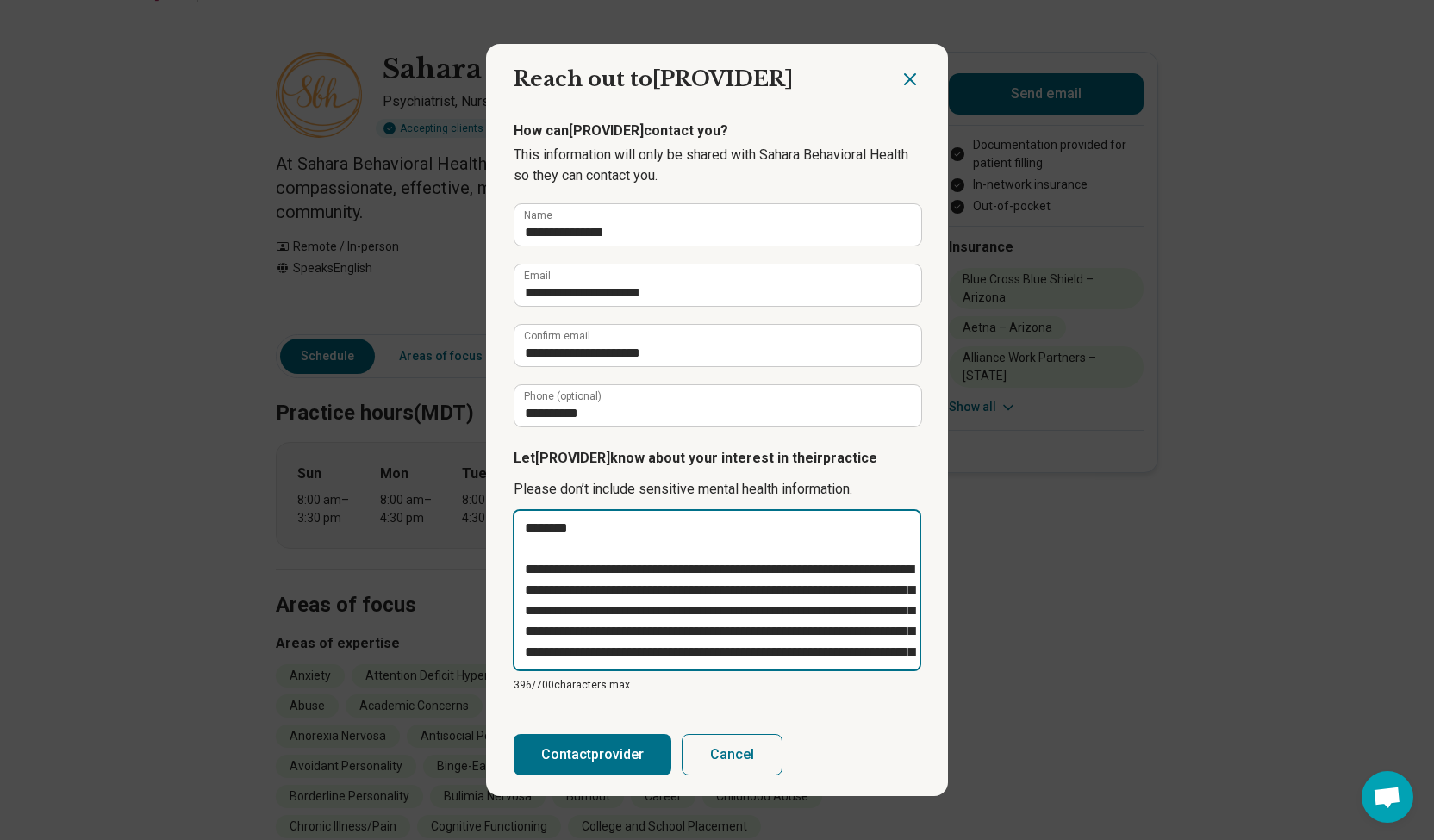 type on "**********" 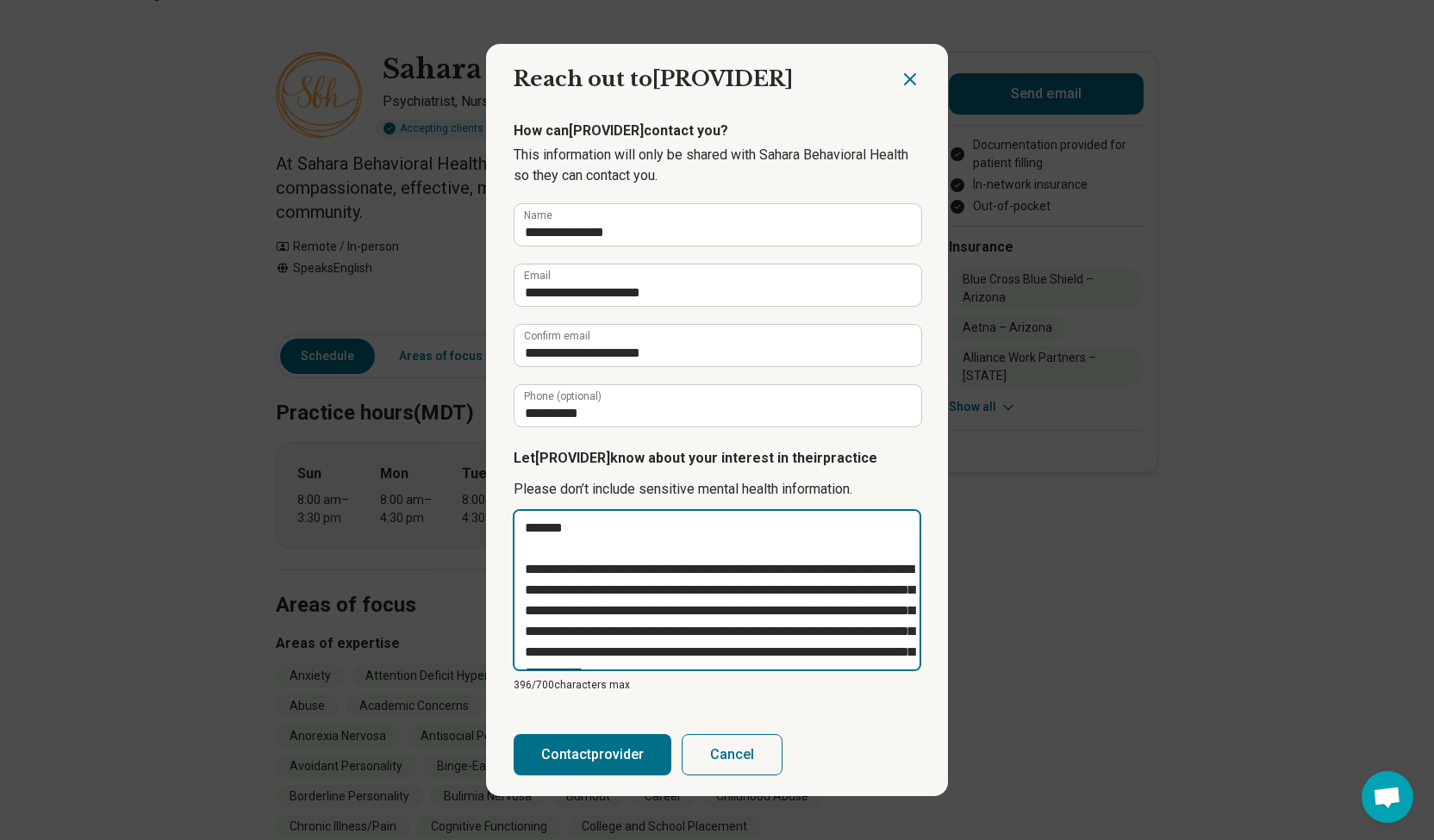 type on "*" 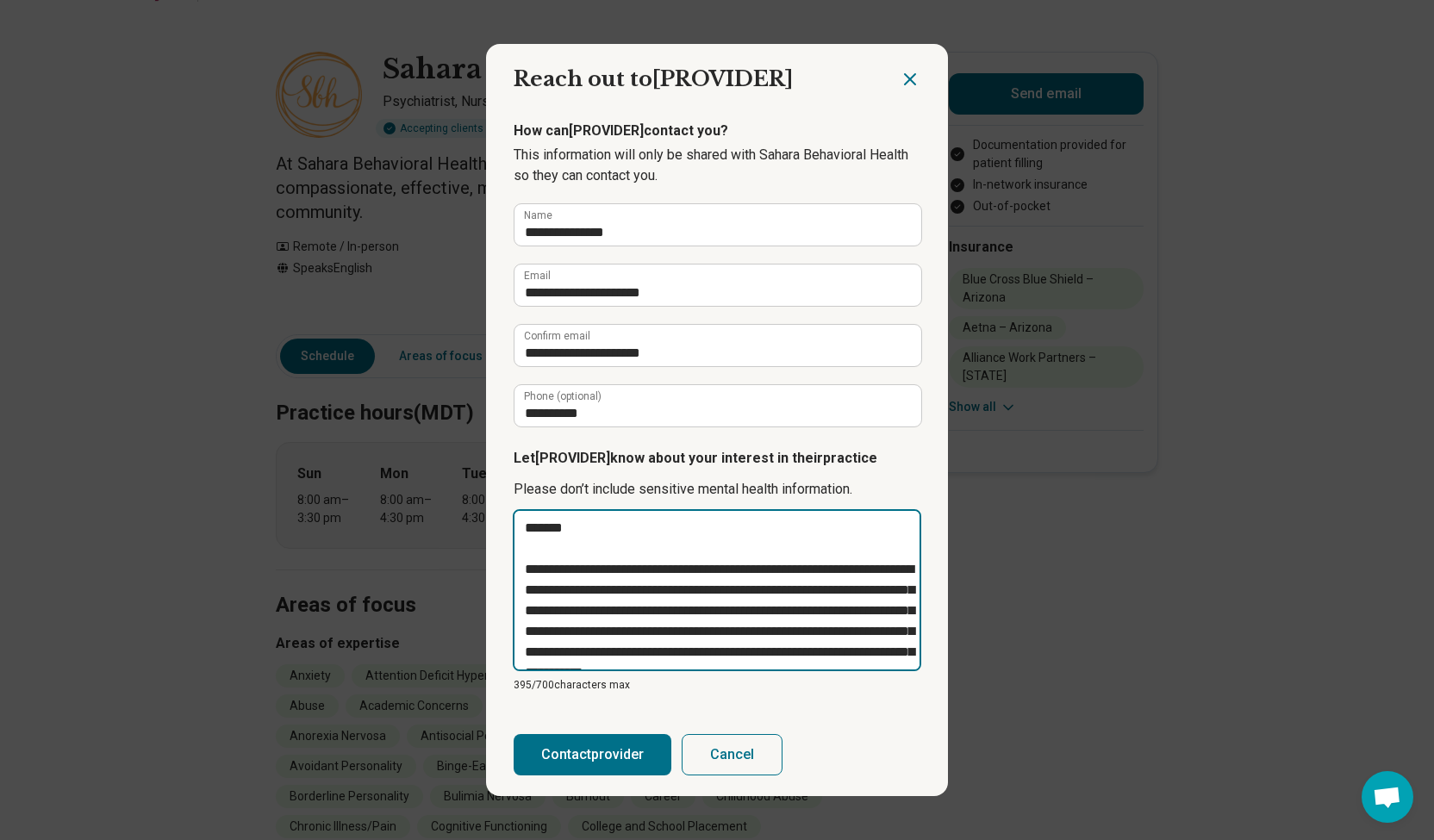 type on "**********" 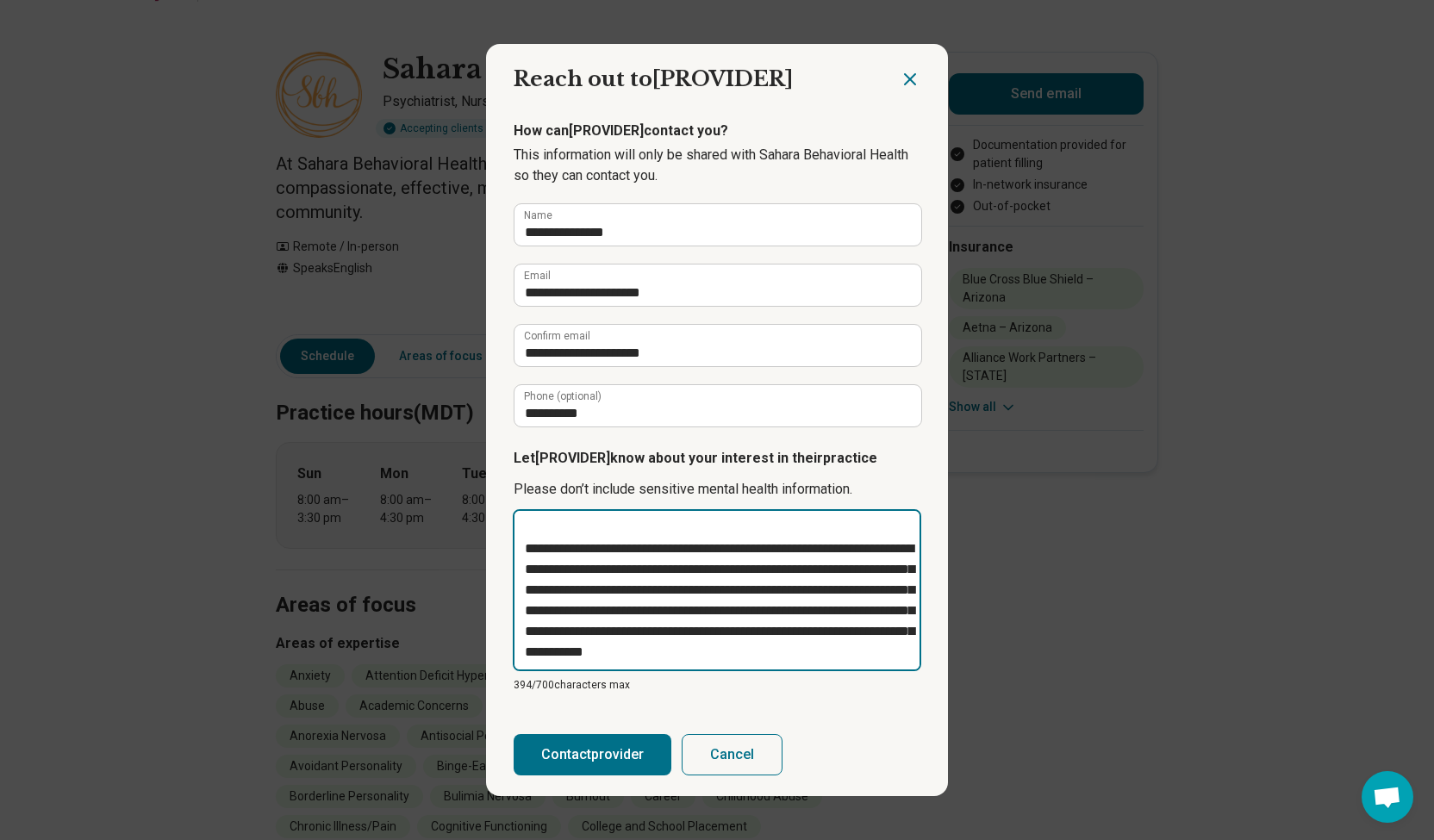 scroll, scrollTop: 60, scrollLeft: 0, axis: vertical 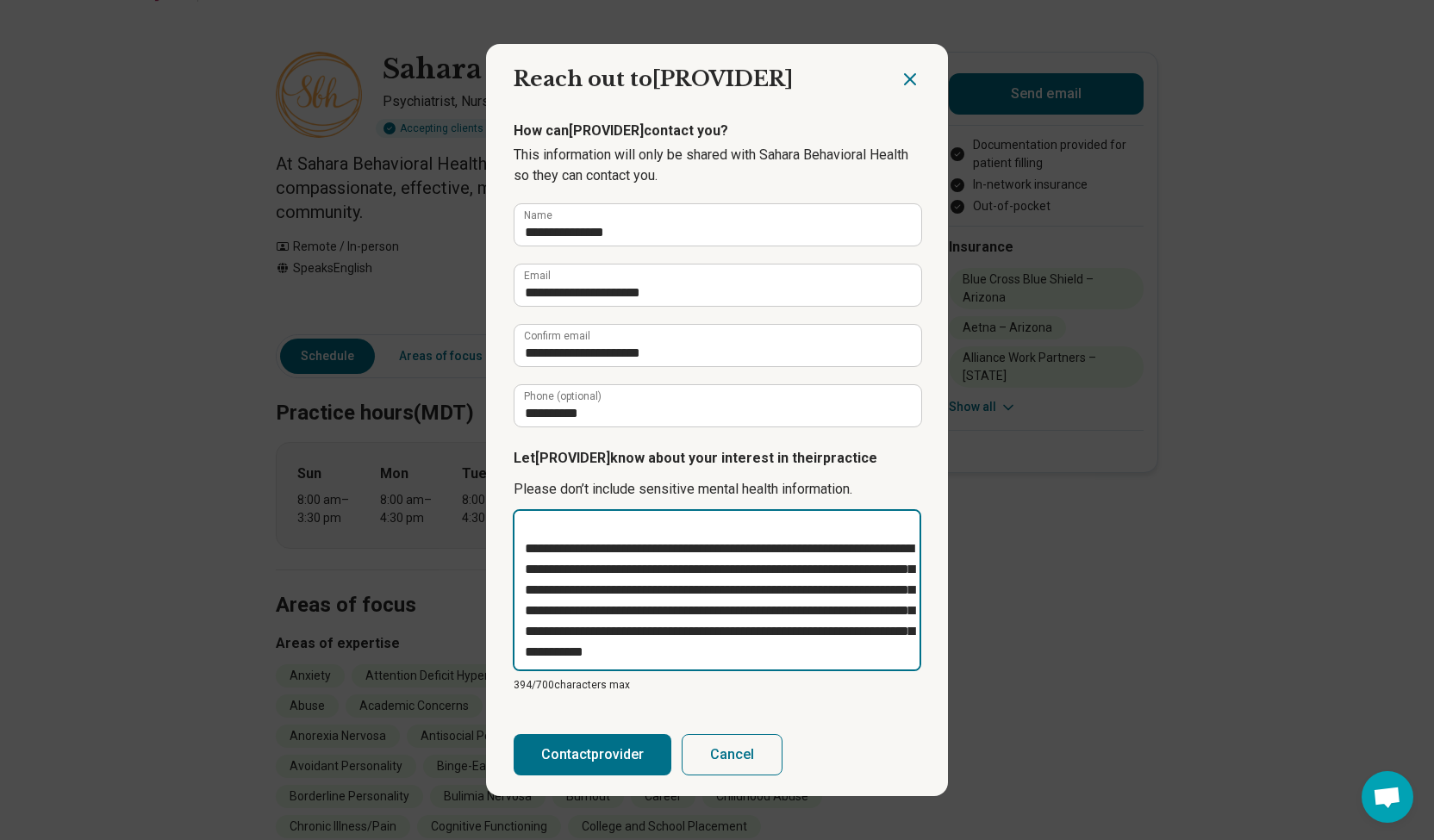 type on "**********" 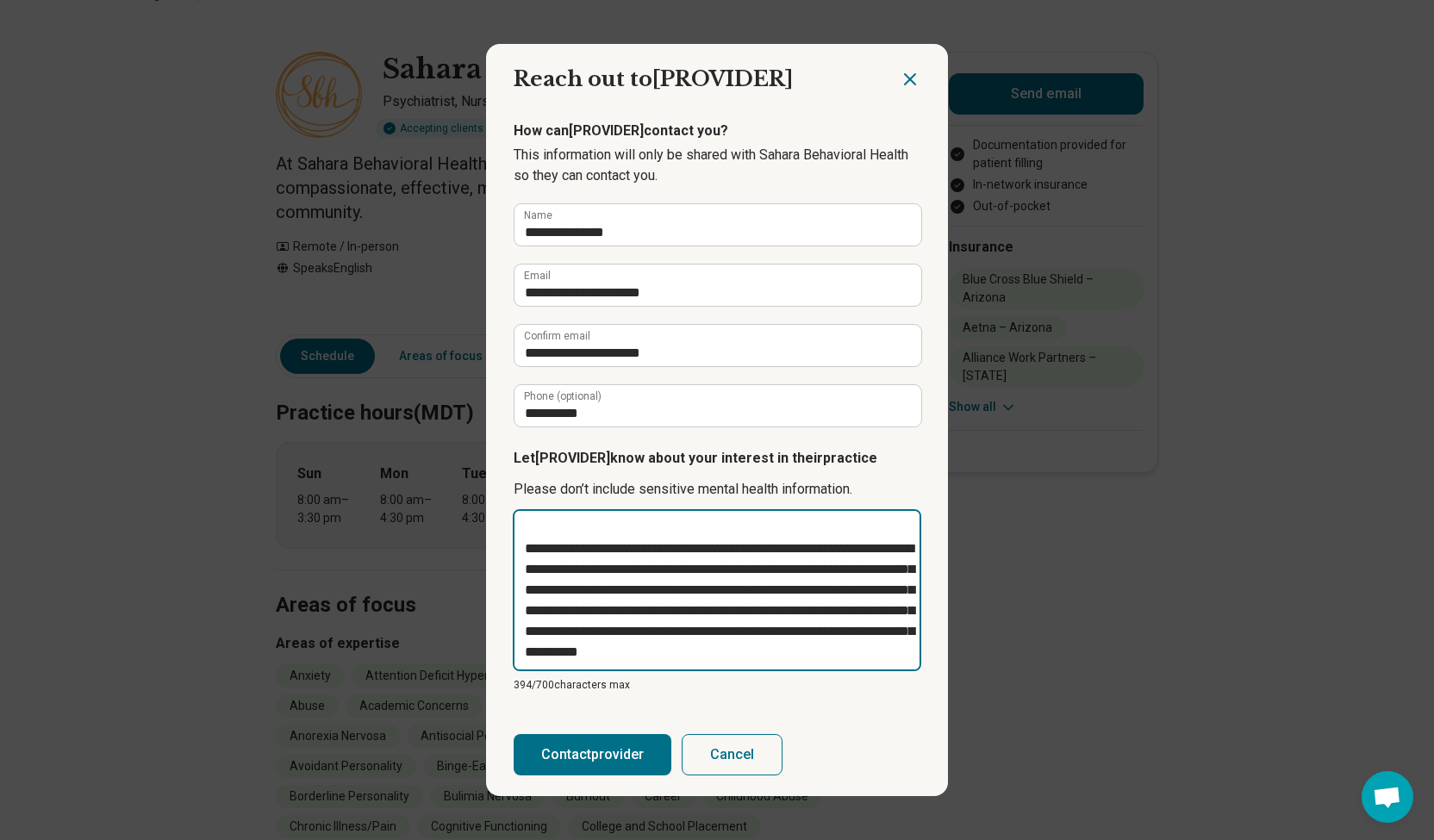 type on "**********" 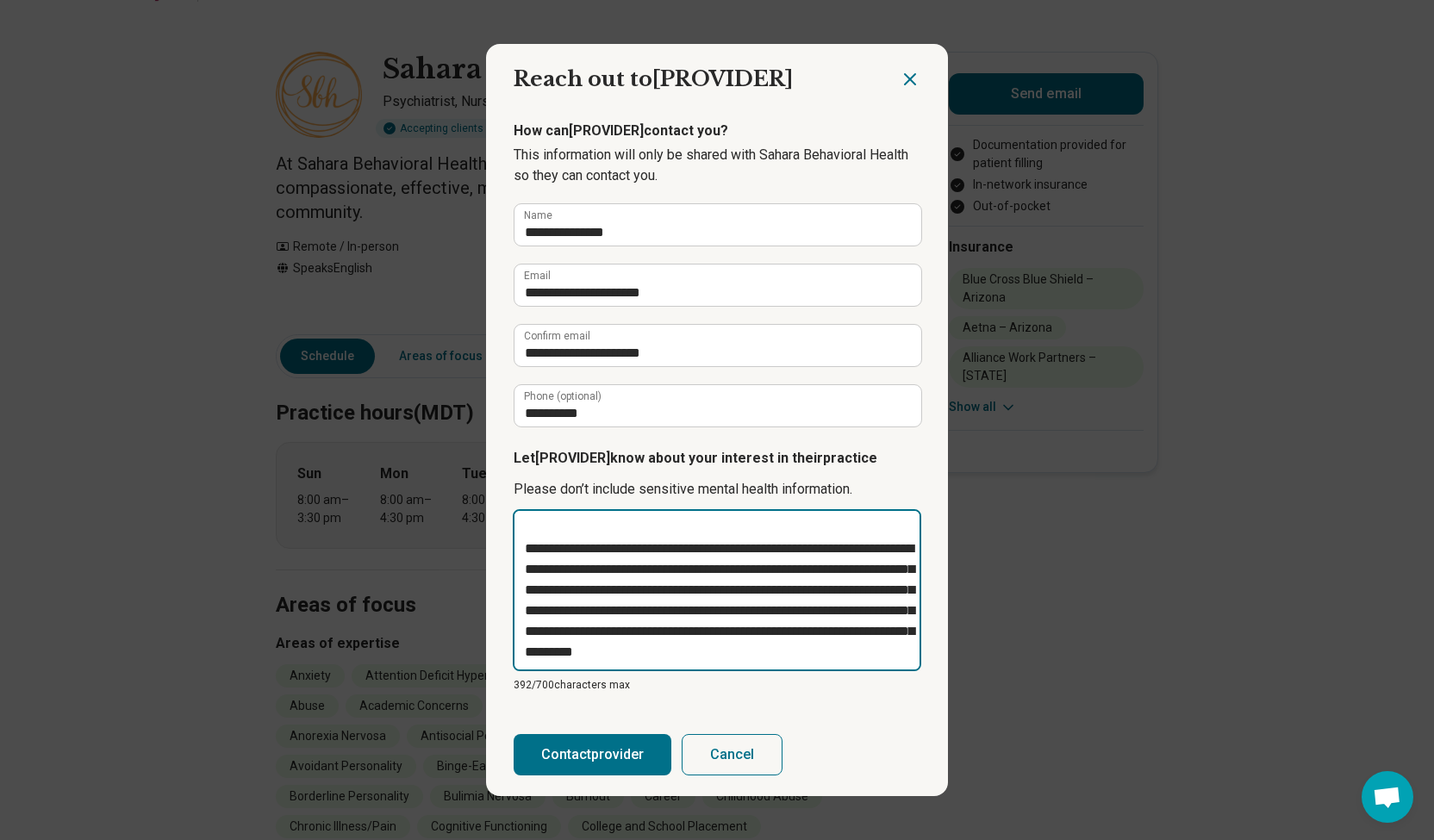 type on "**********" 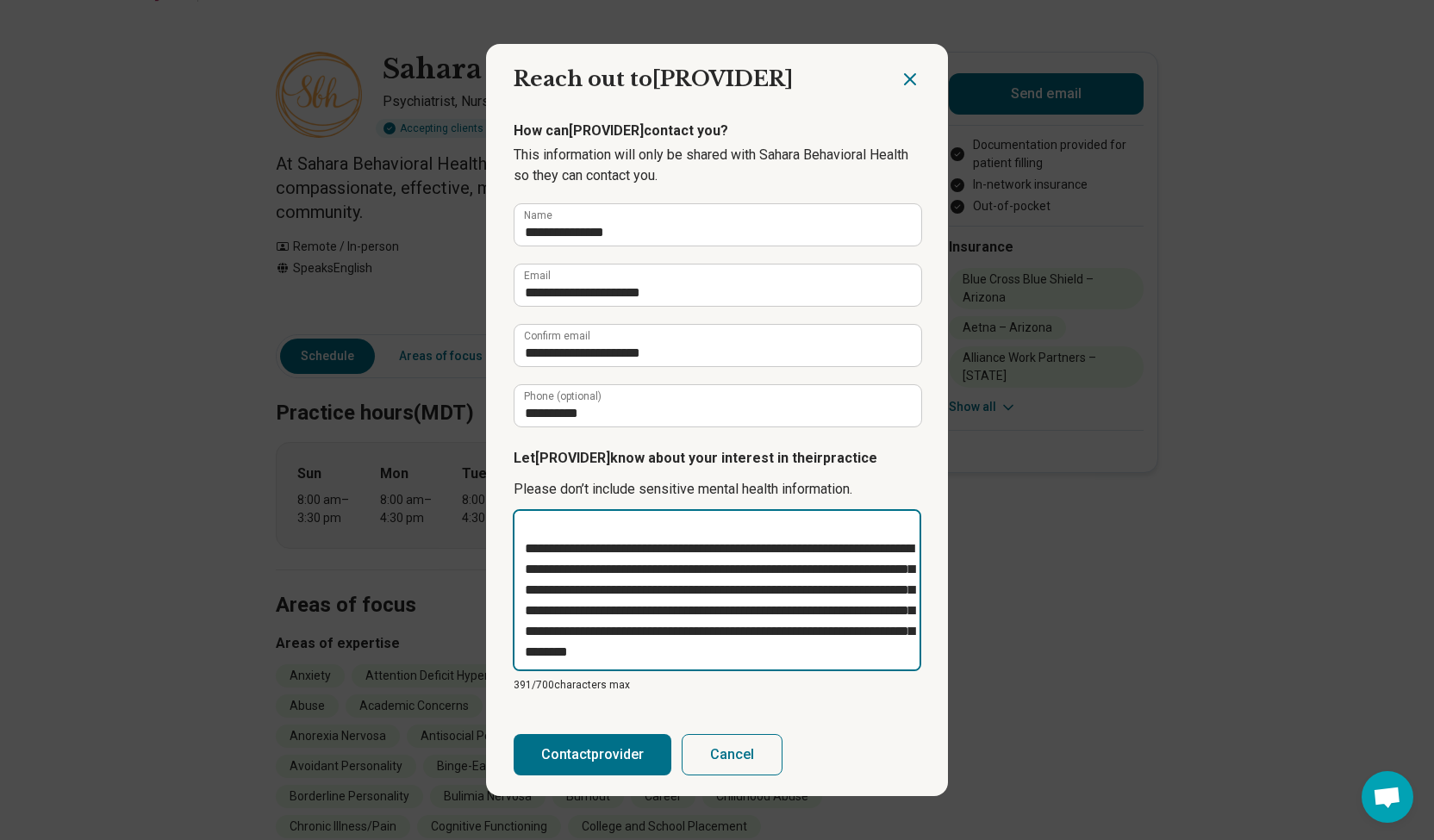 type on "**********" 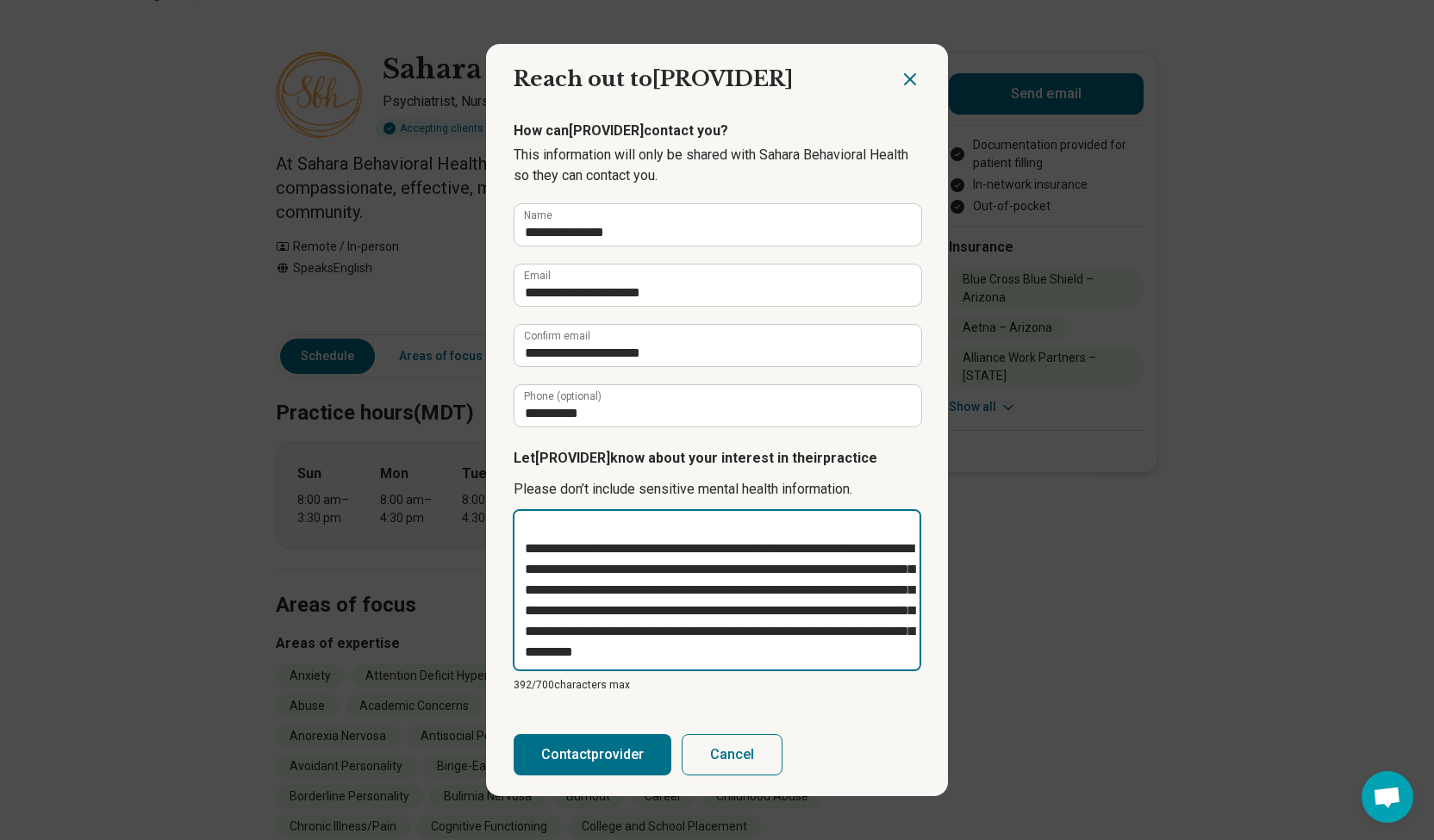 type on "**********" 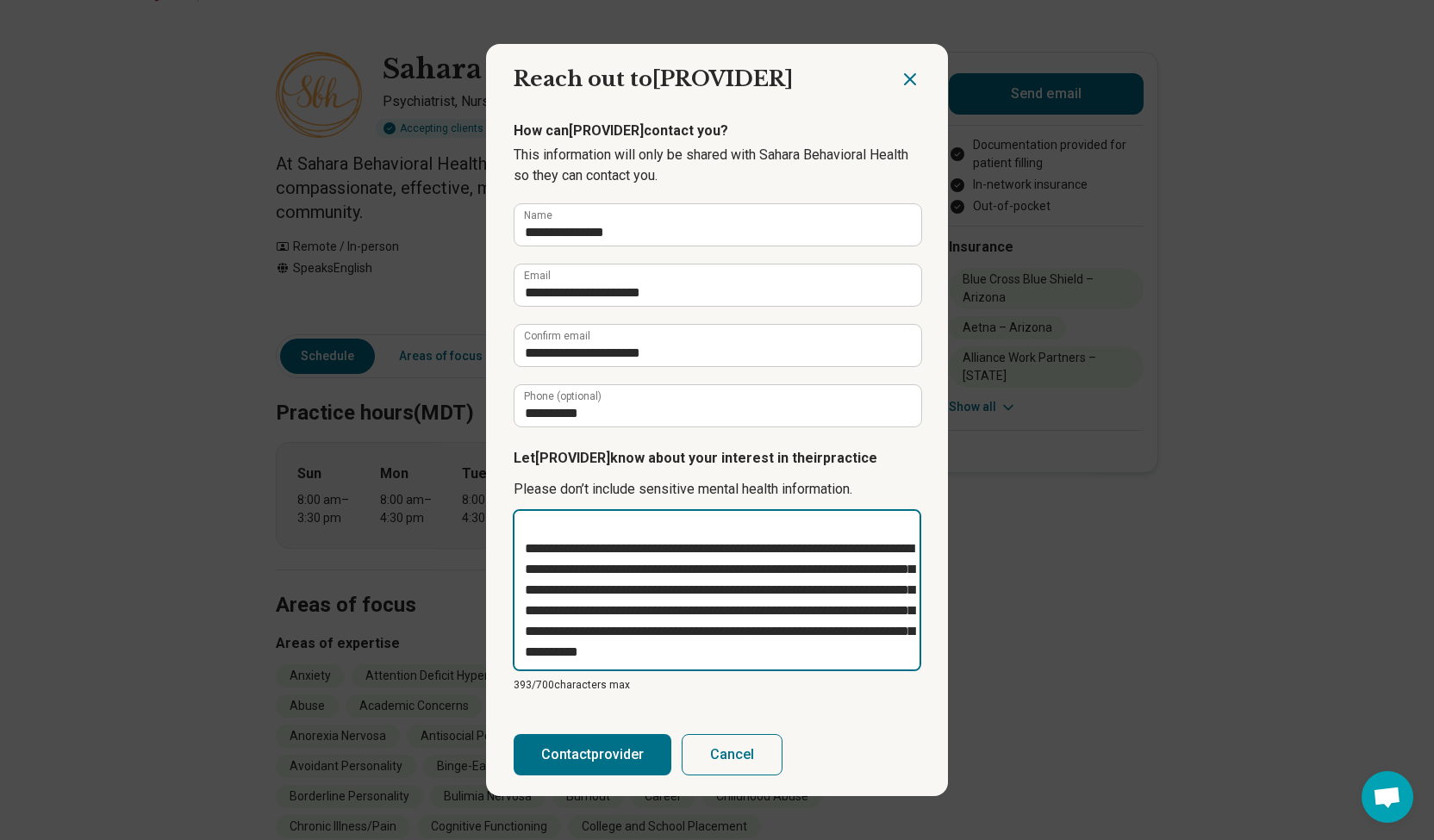 type on "**********" 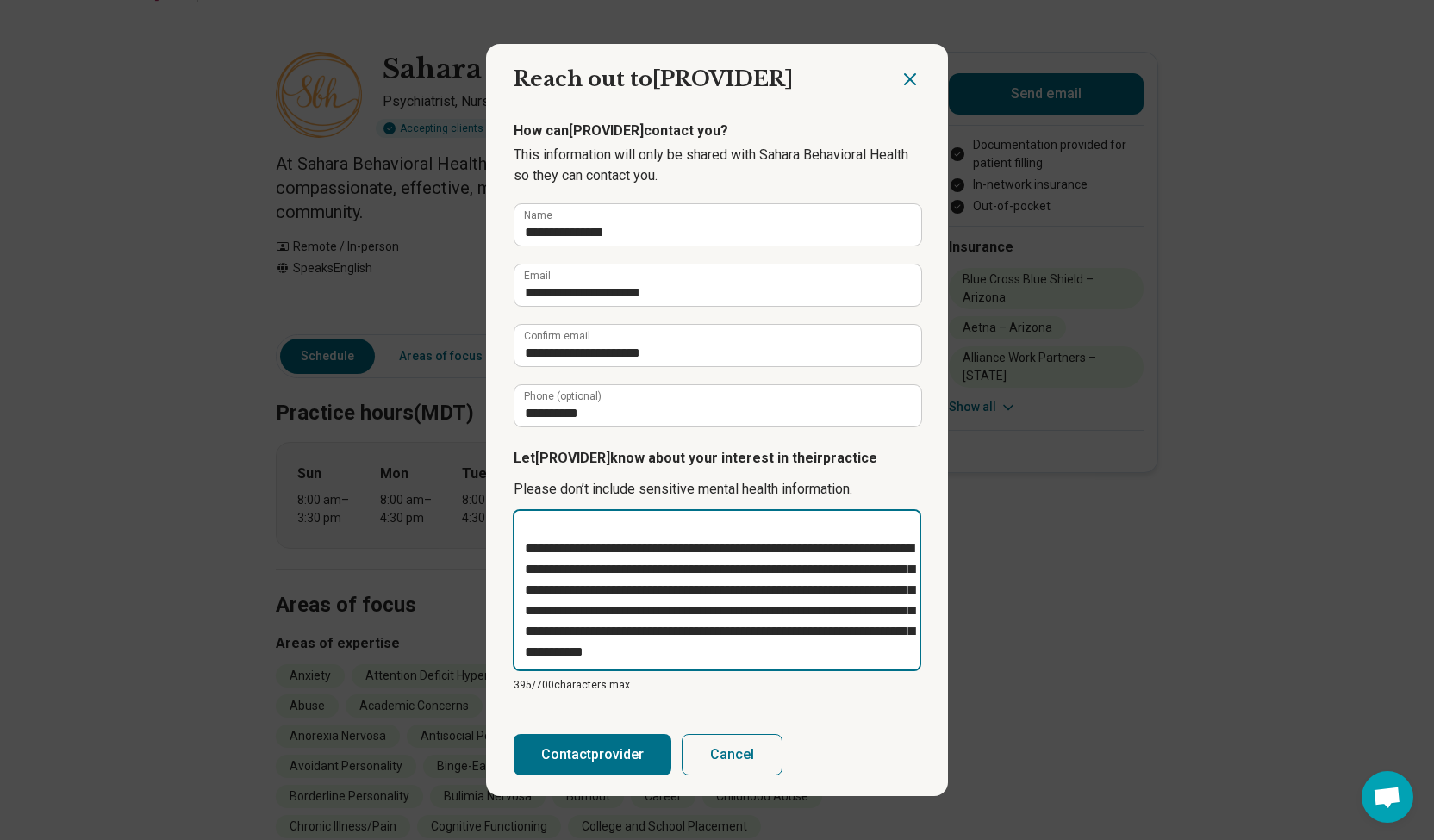 type on "**********" 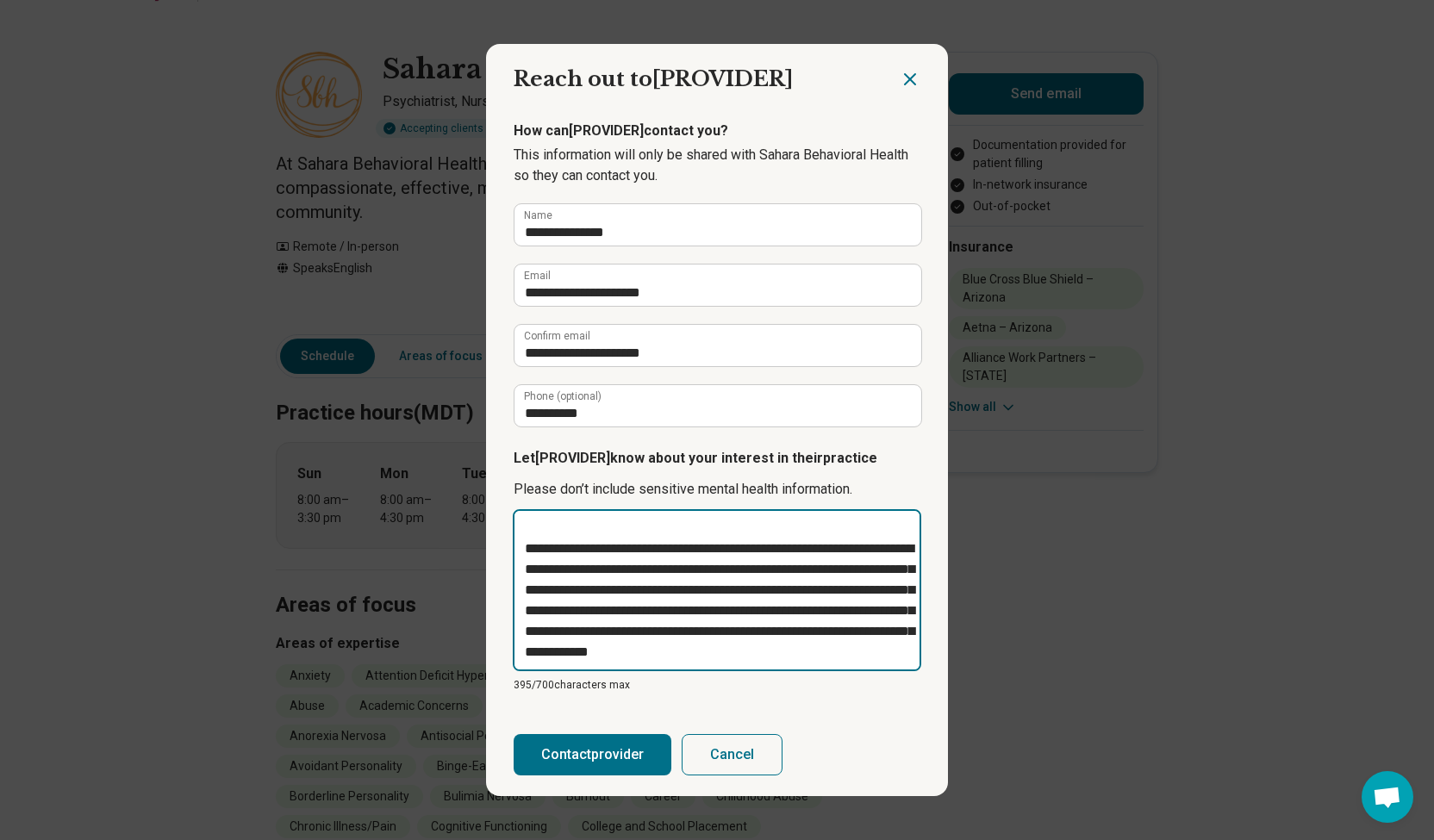 type on "**********" 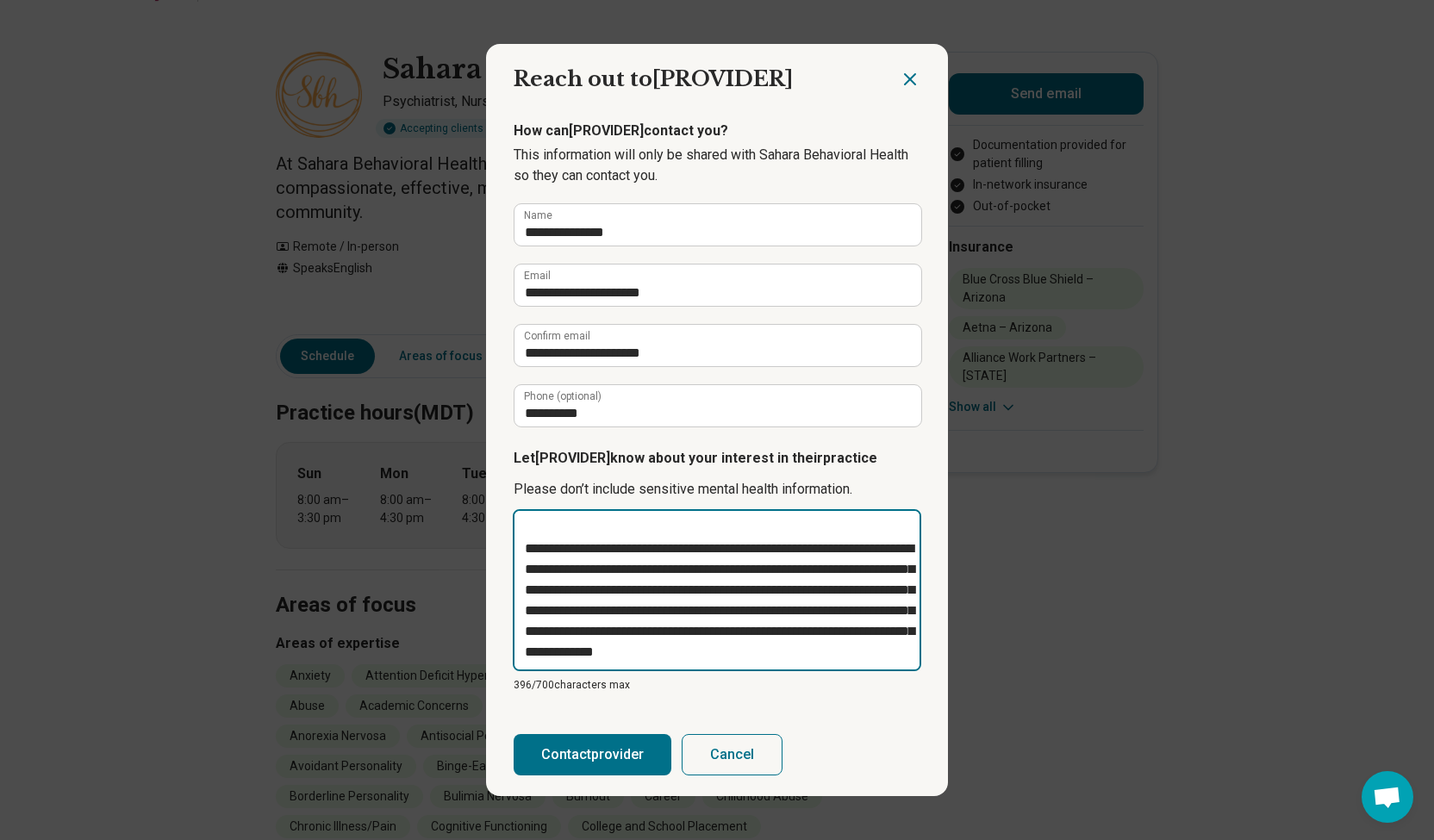 type on "**********" 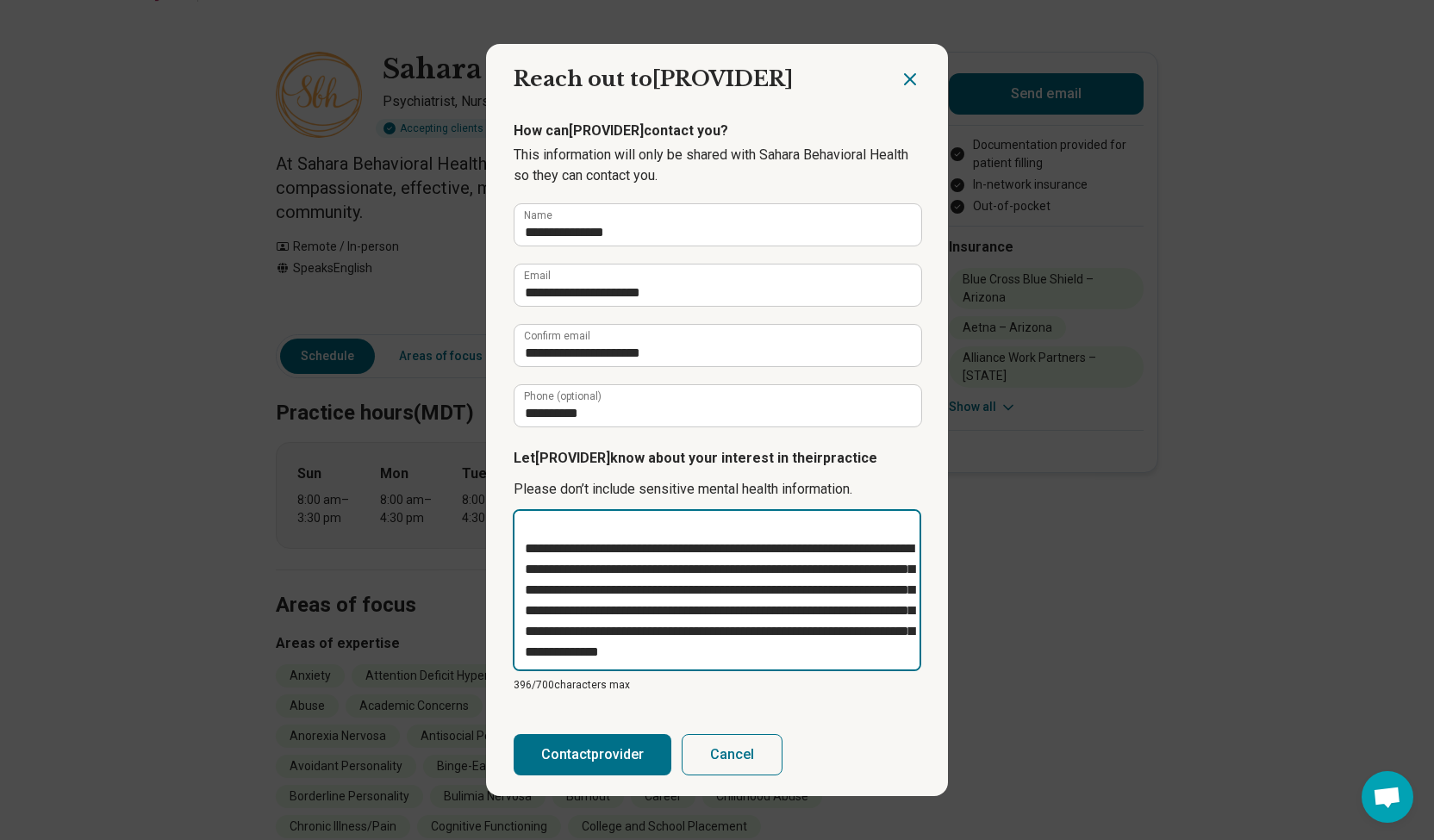 type on "**********" 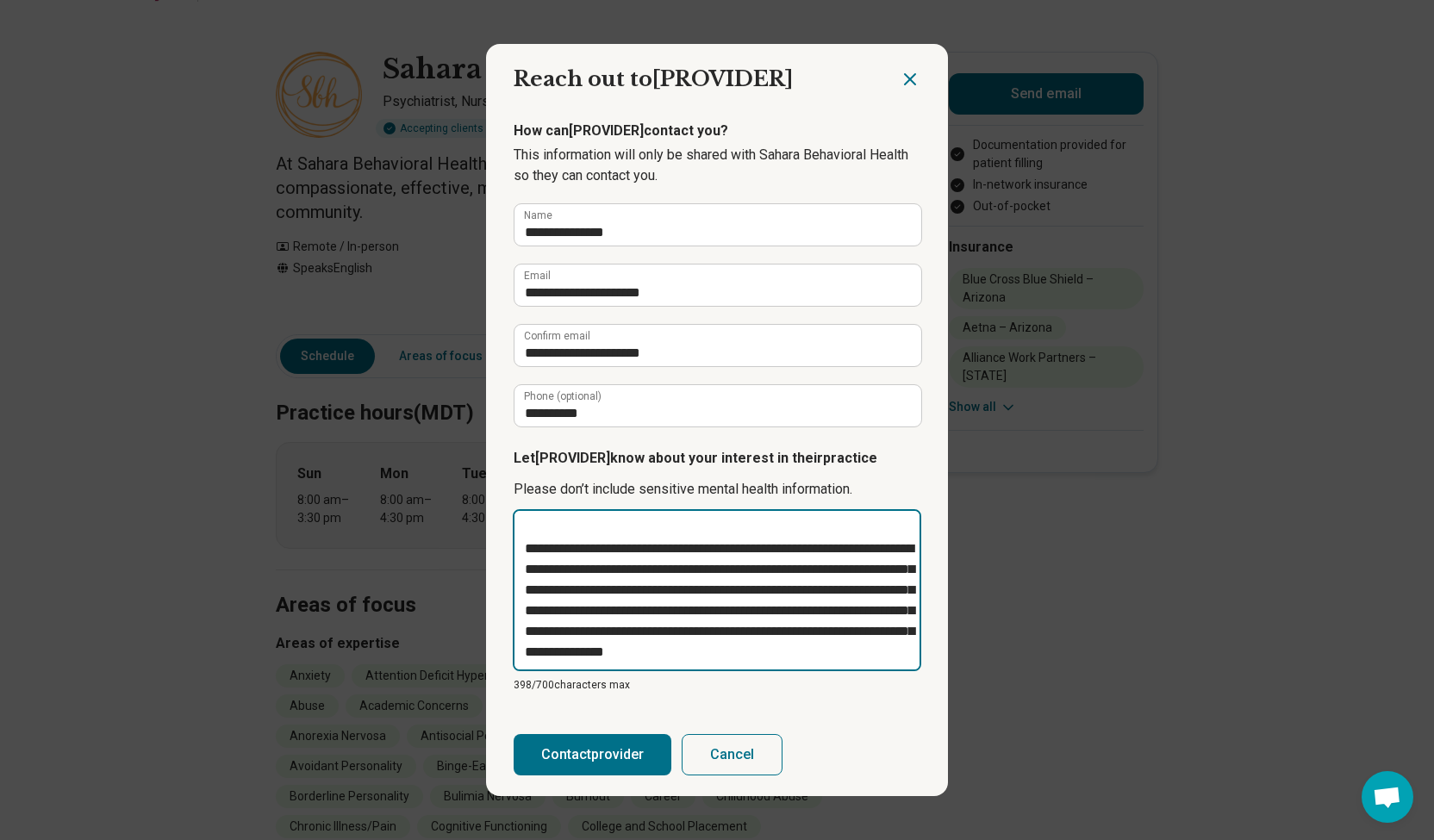 type on "**********" 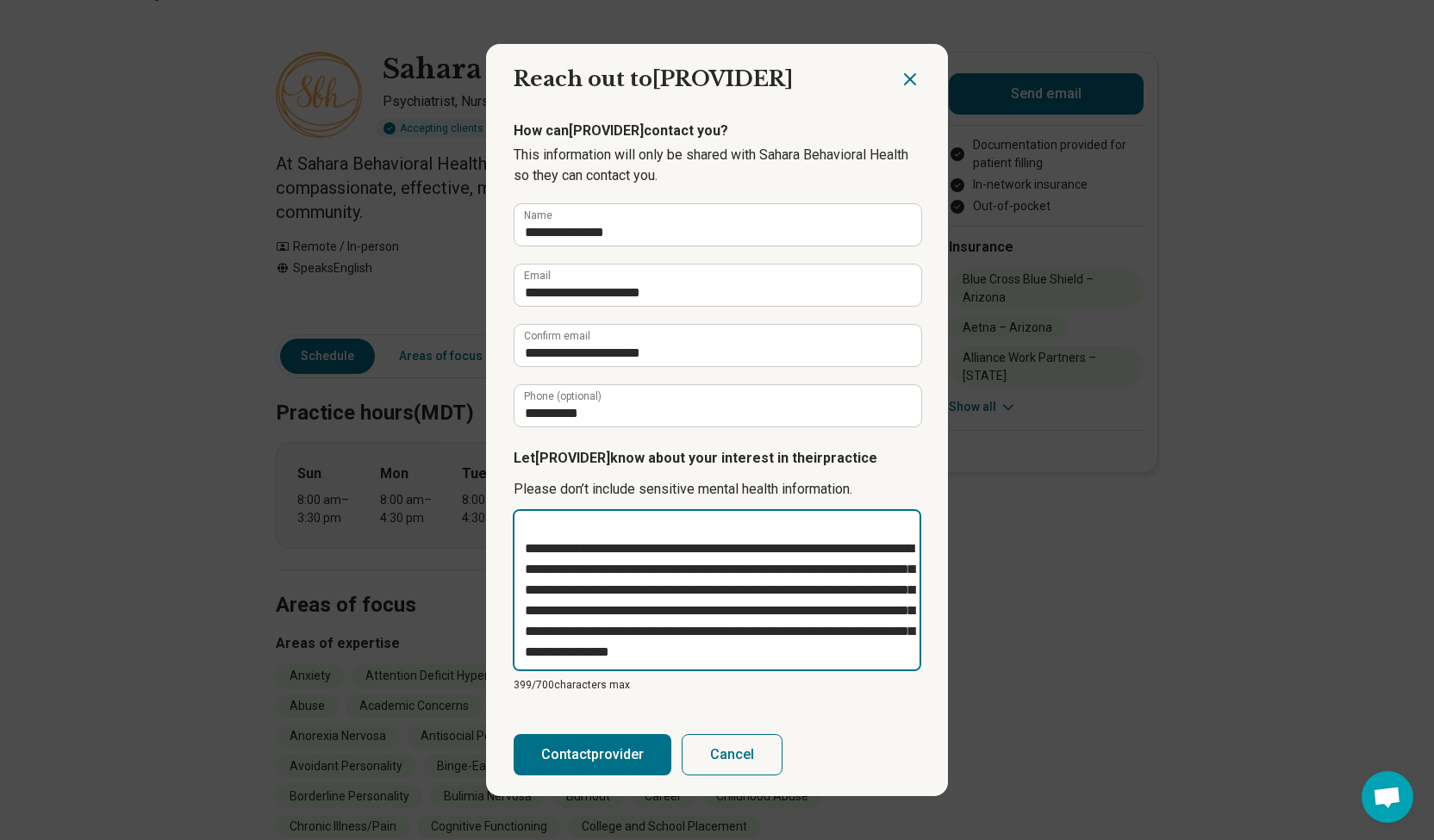 type on "**********" 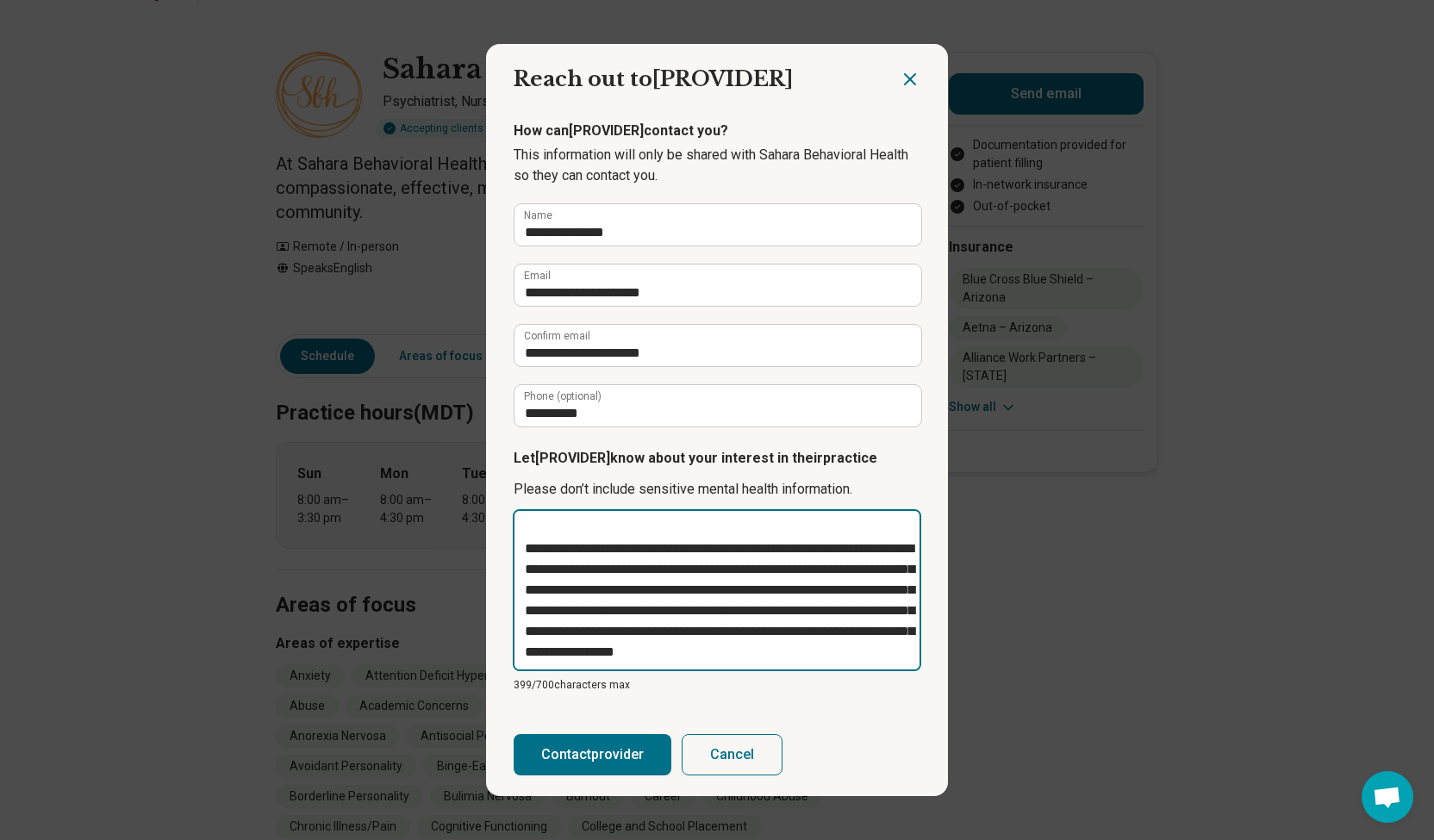 type on "**********" 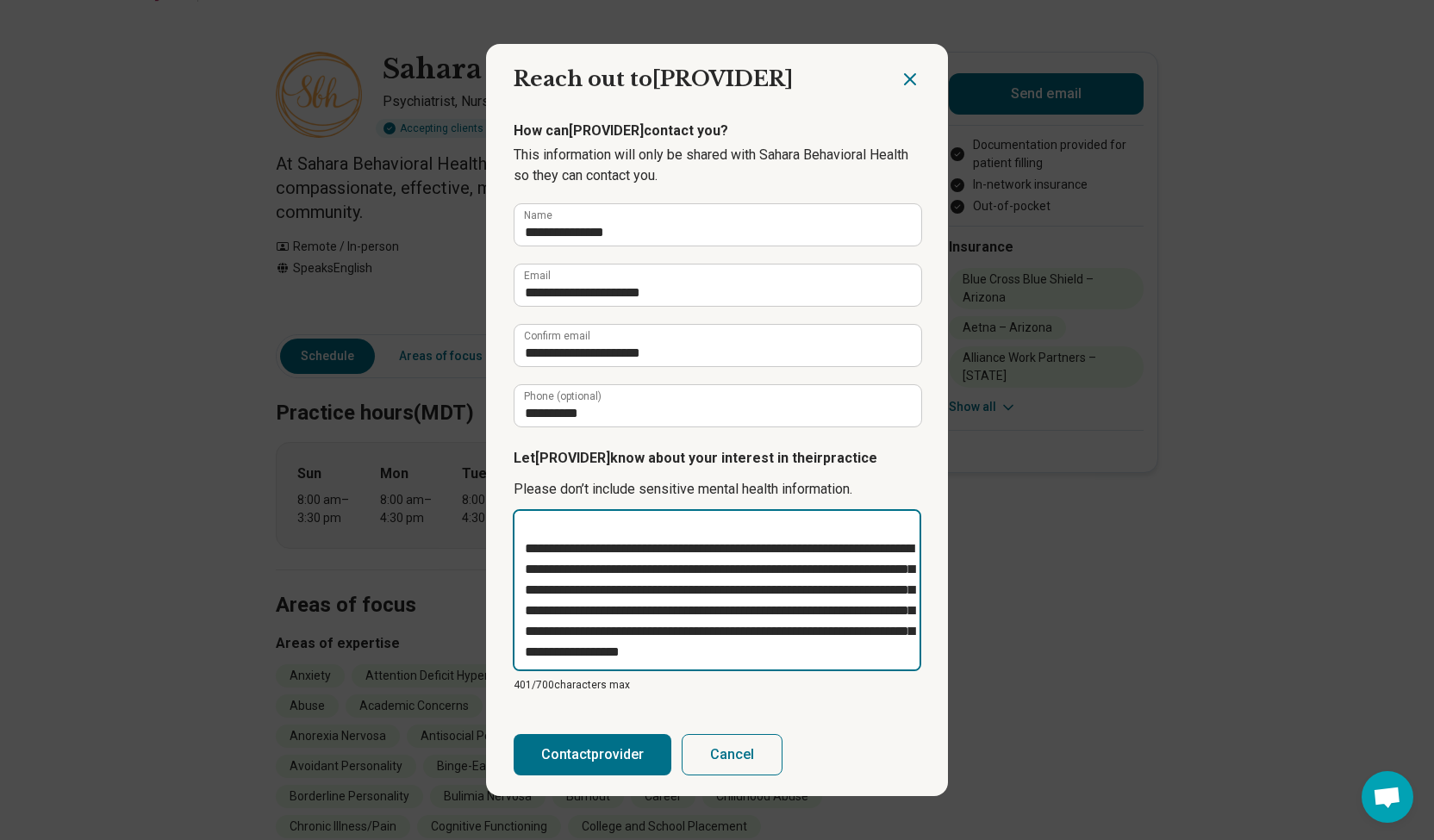 type on "**********" 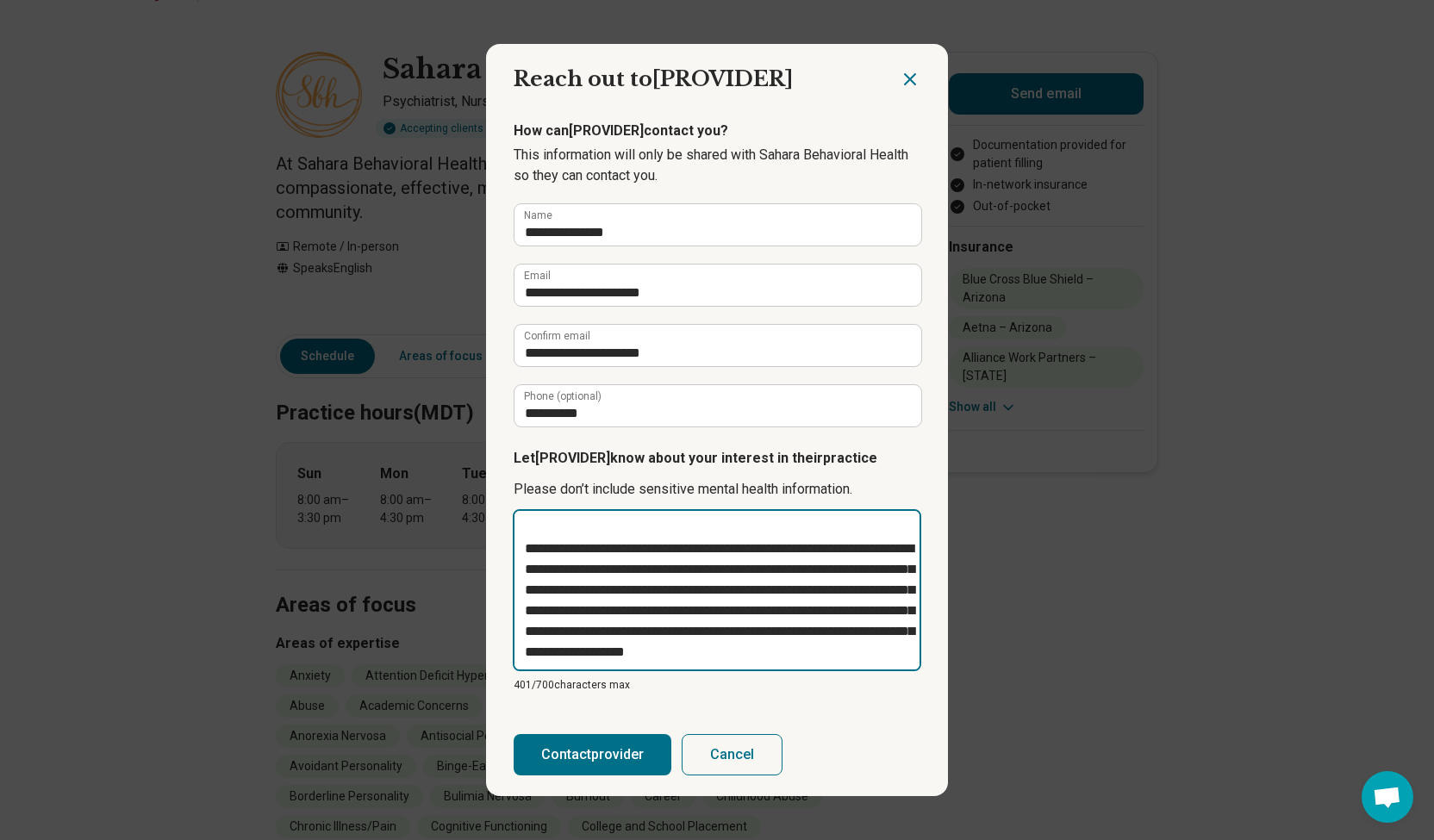 type on "**********" 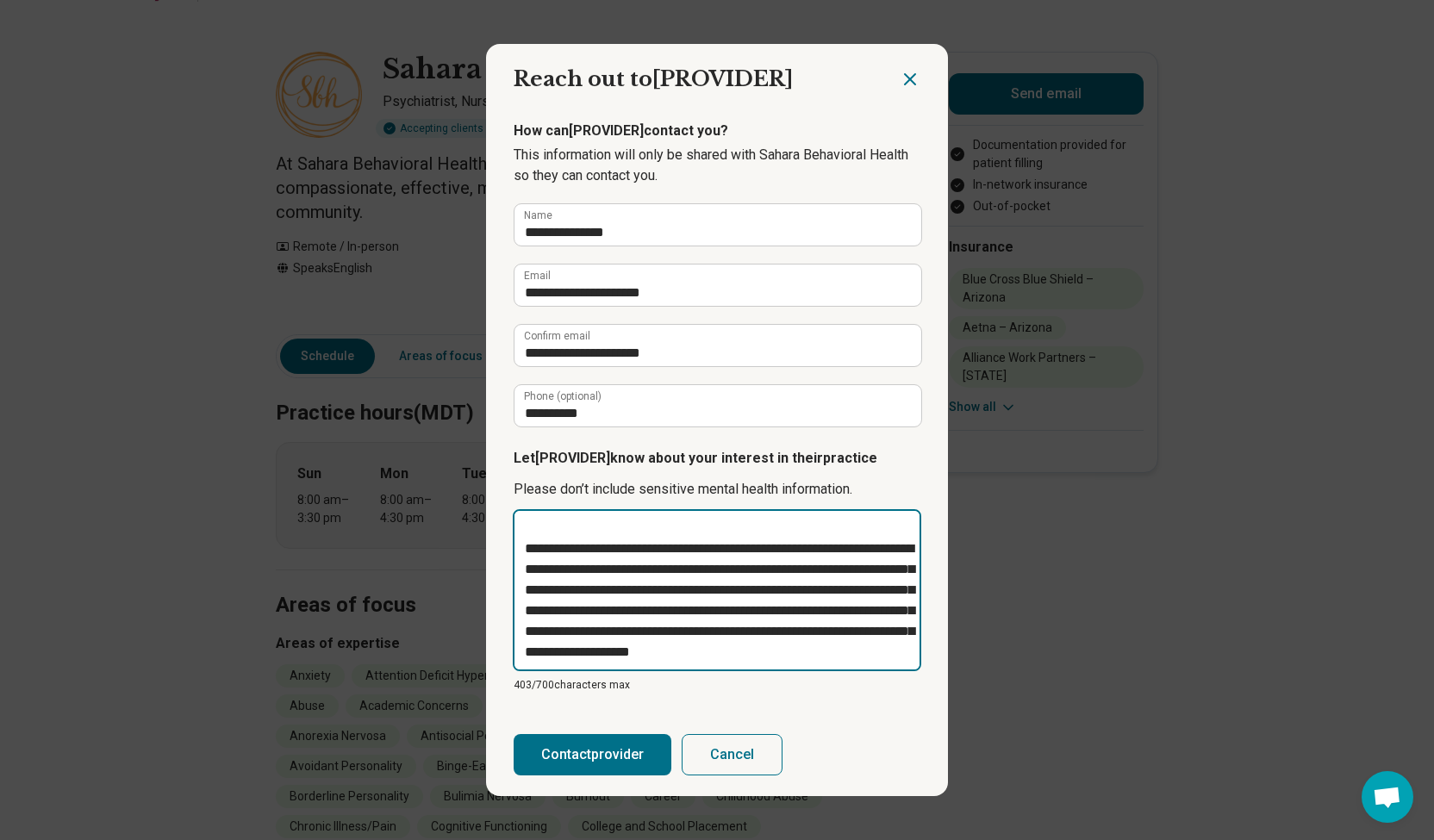 type on "**********" 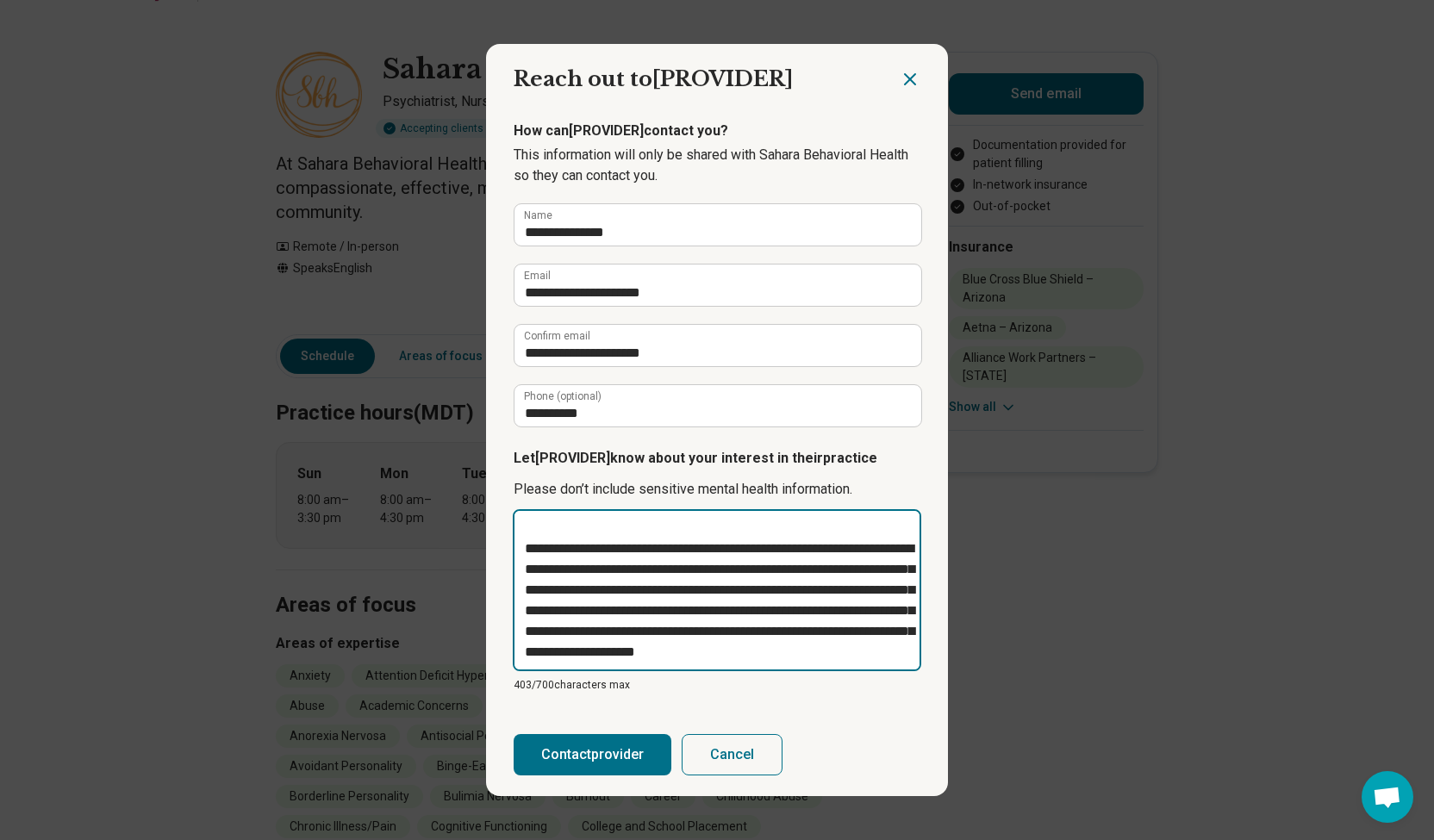 type on "*" 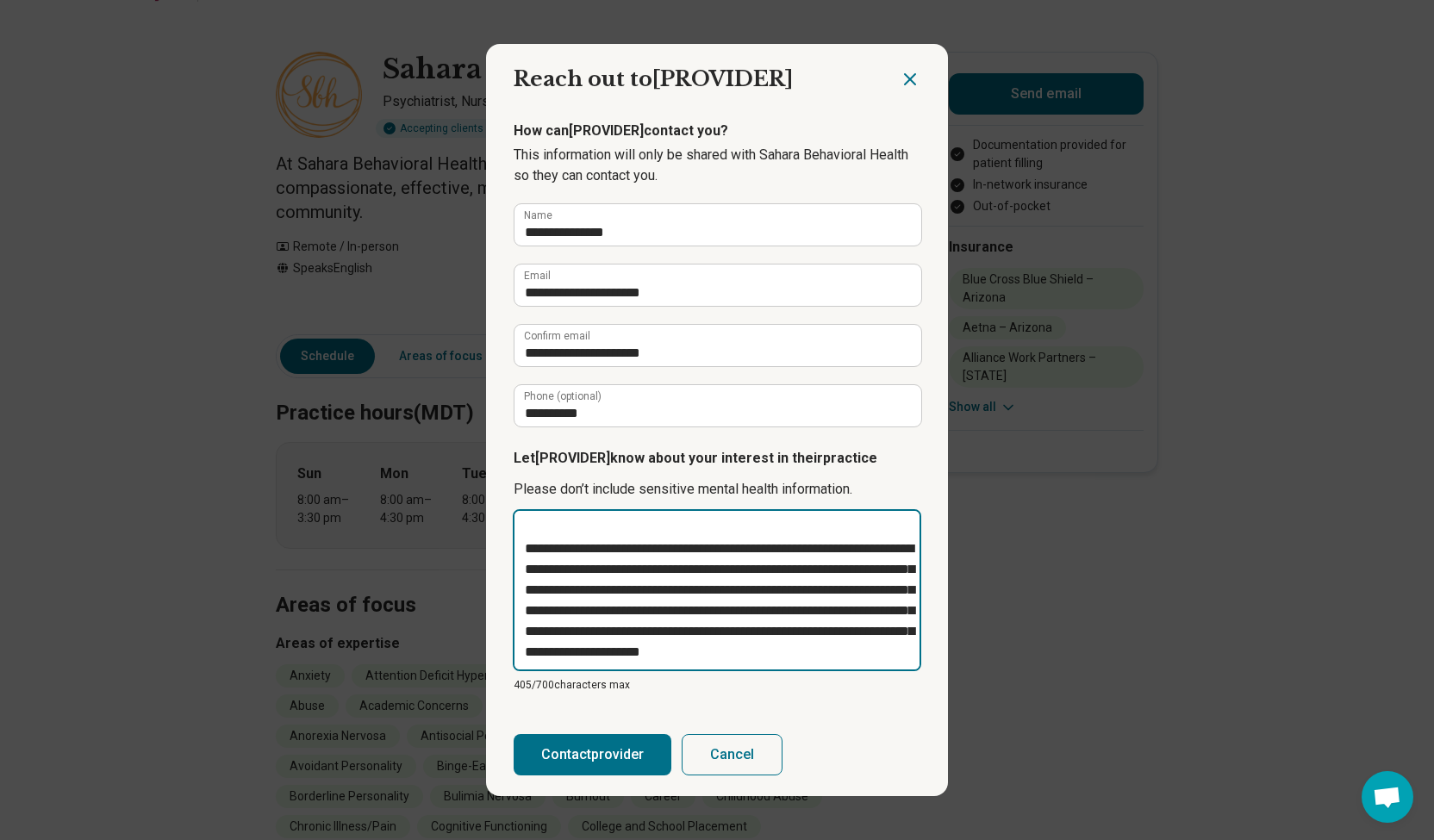 type on "**********" 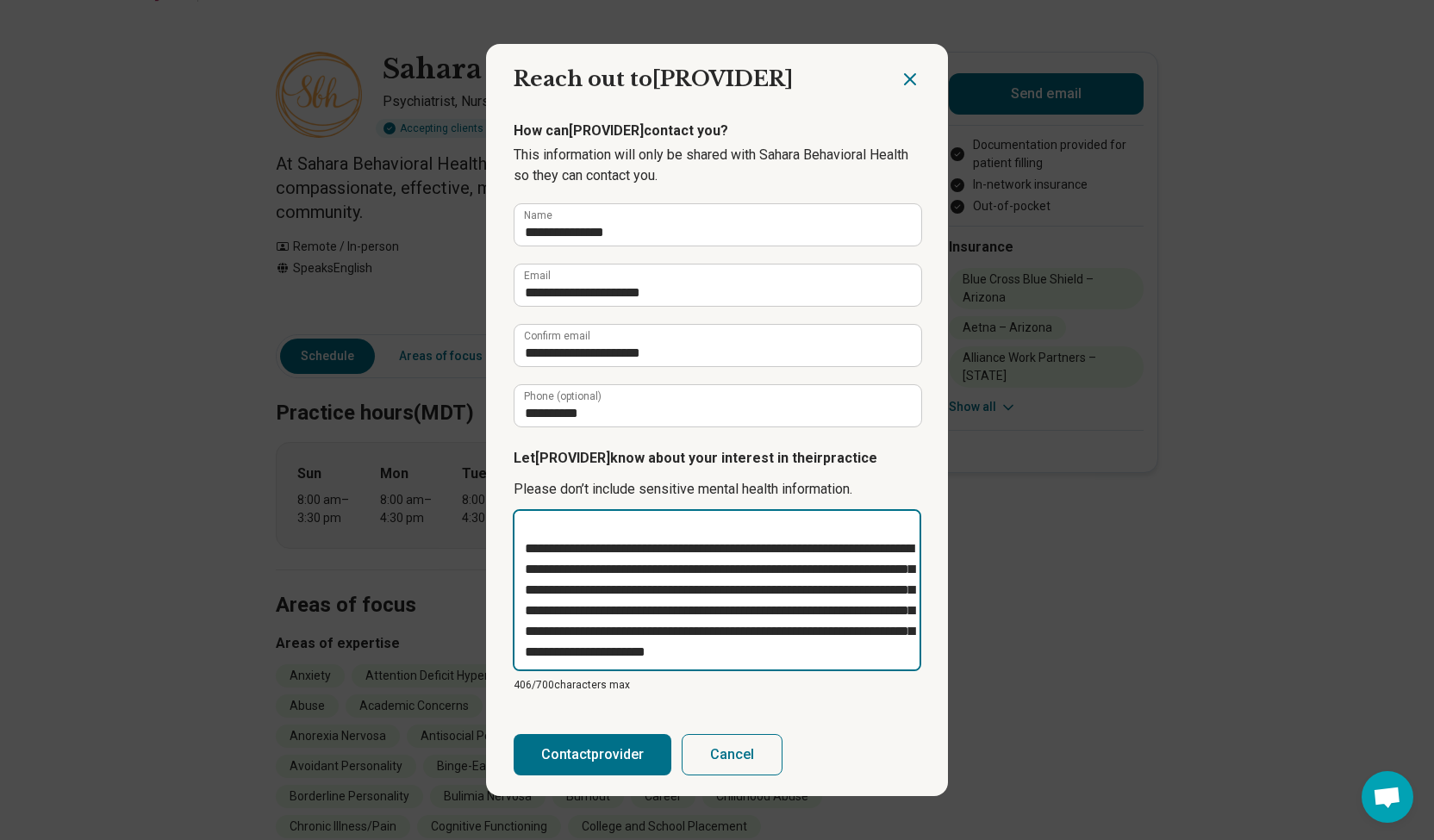 type on "**********" 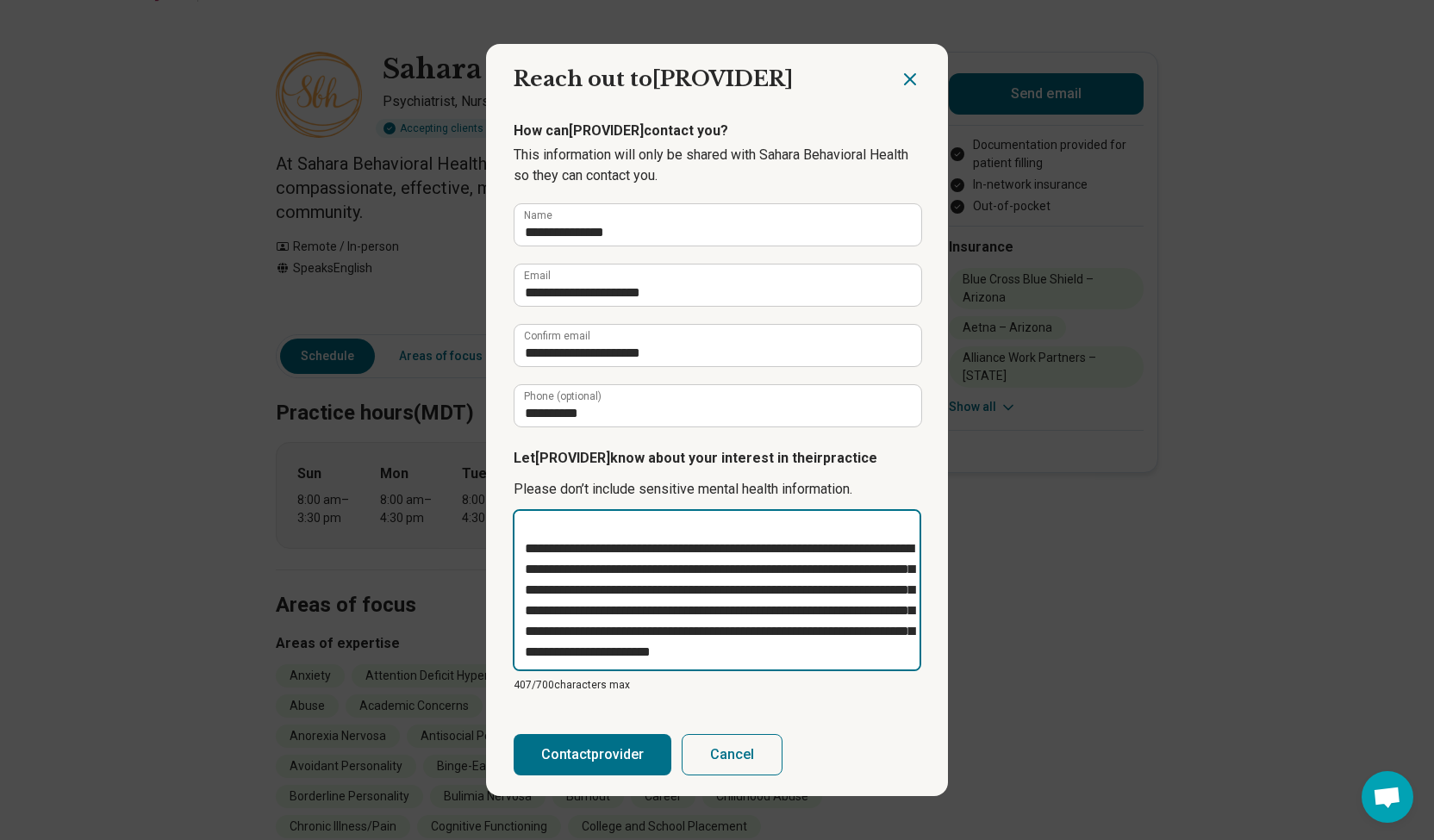 type on "**********" 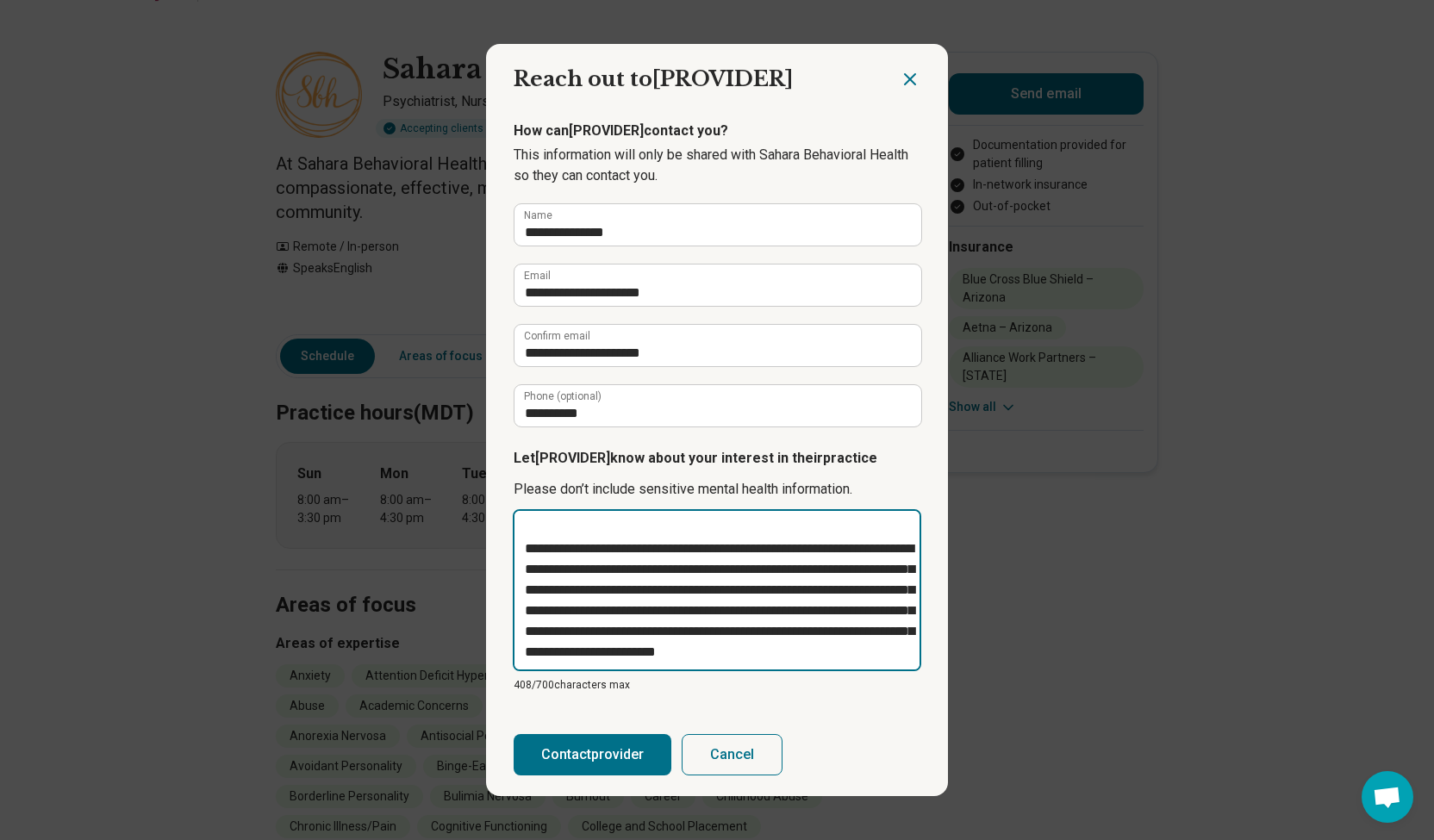 type on "**********" 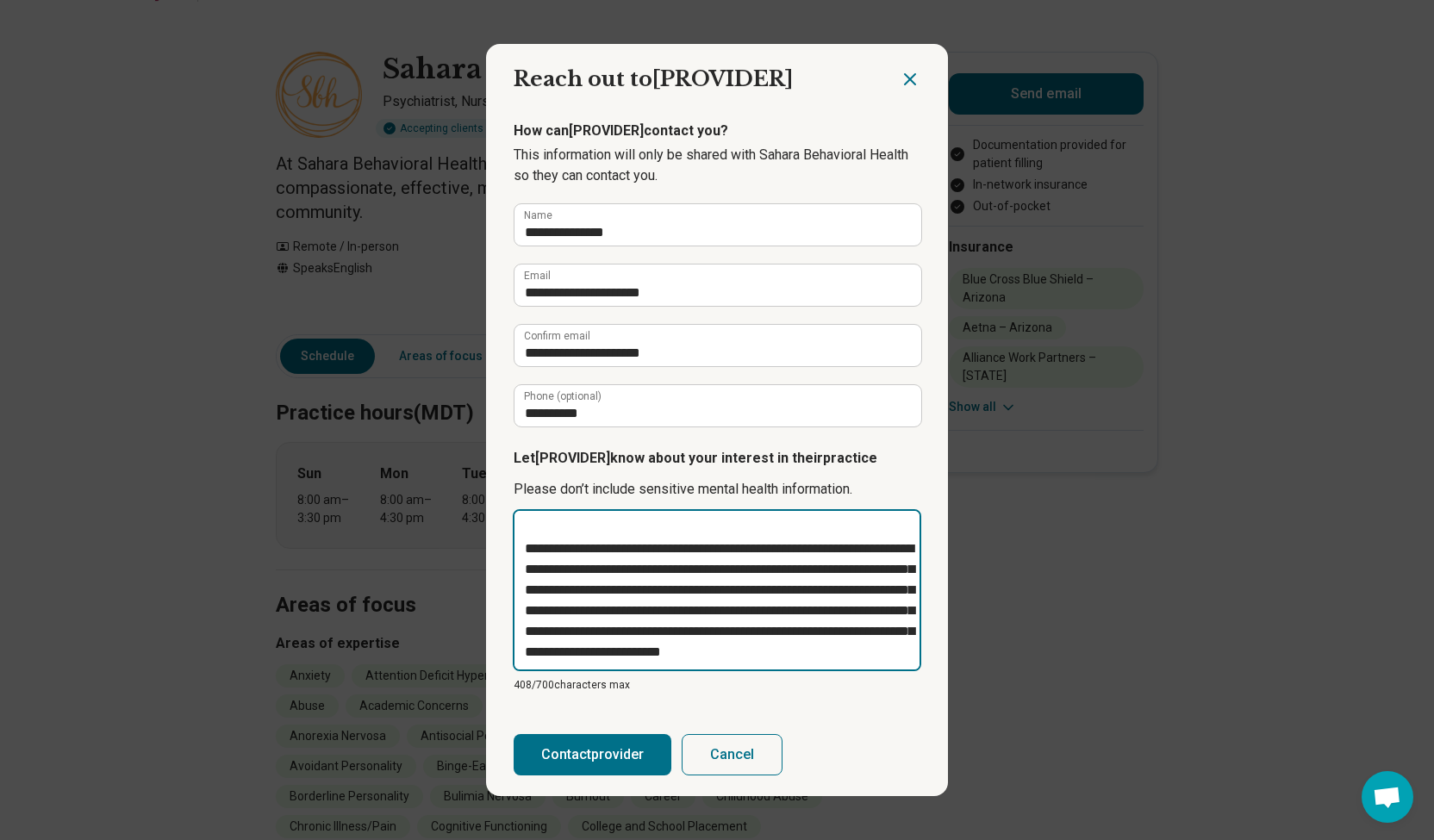 type on "**********" 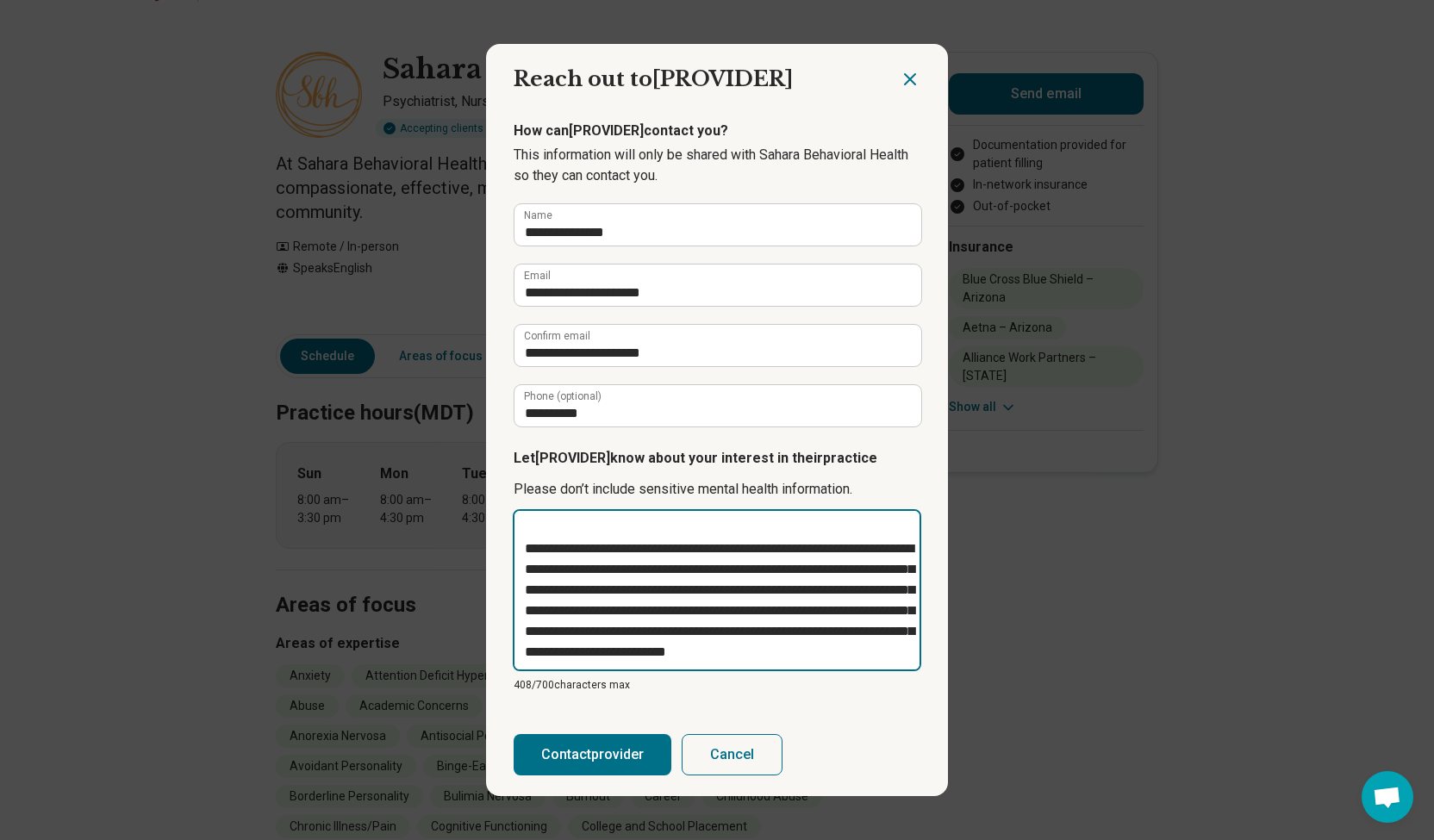type on "*" 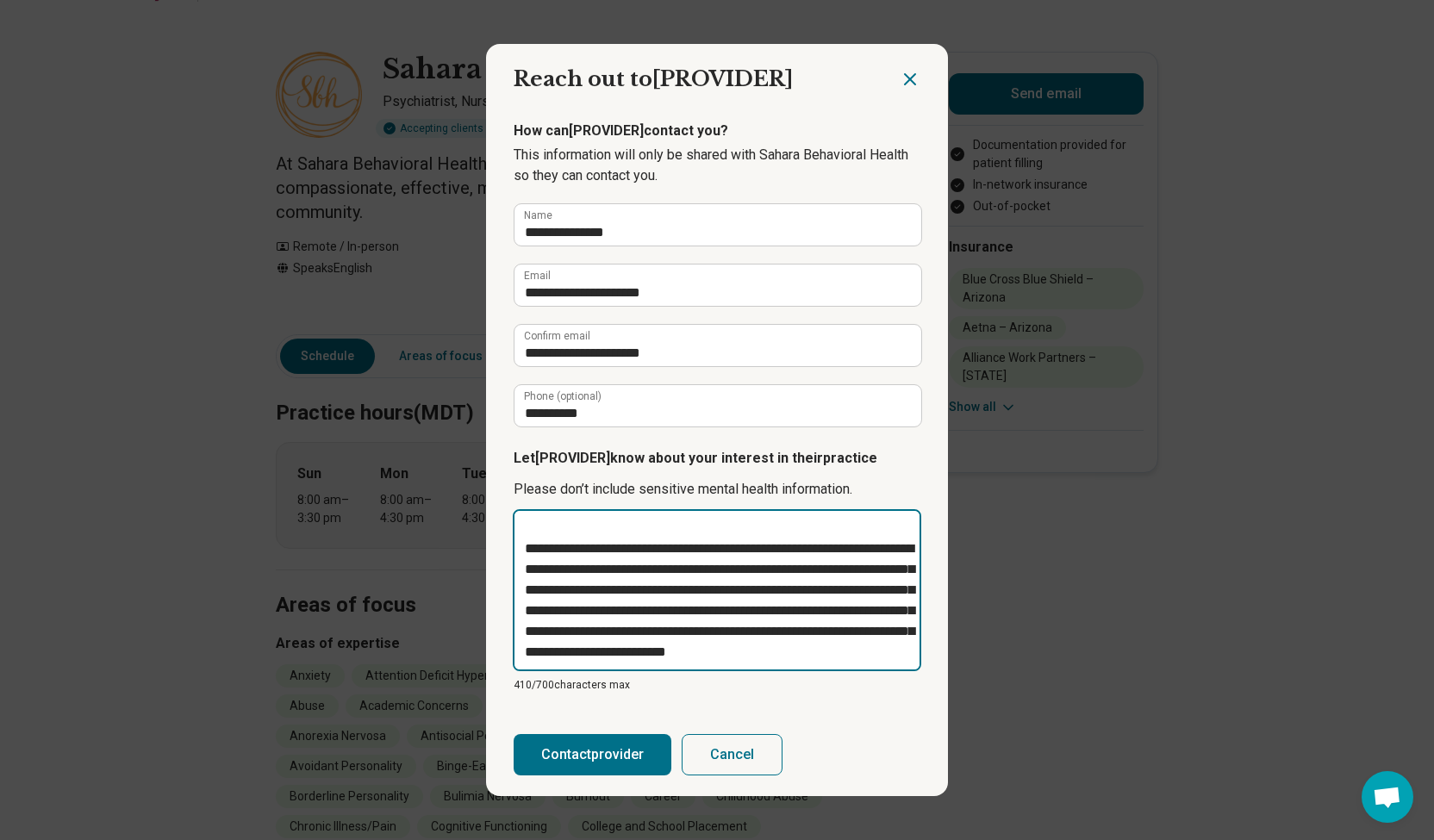 type on "**********" 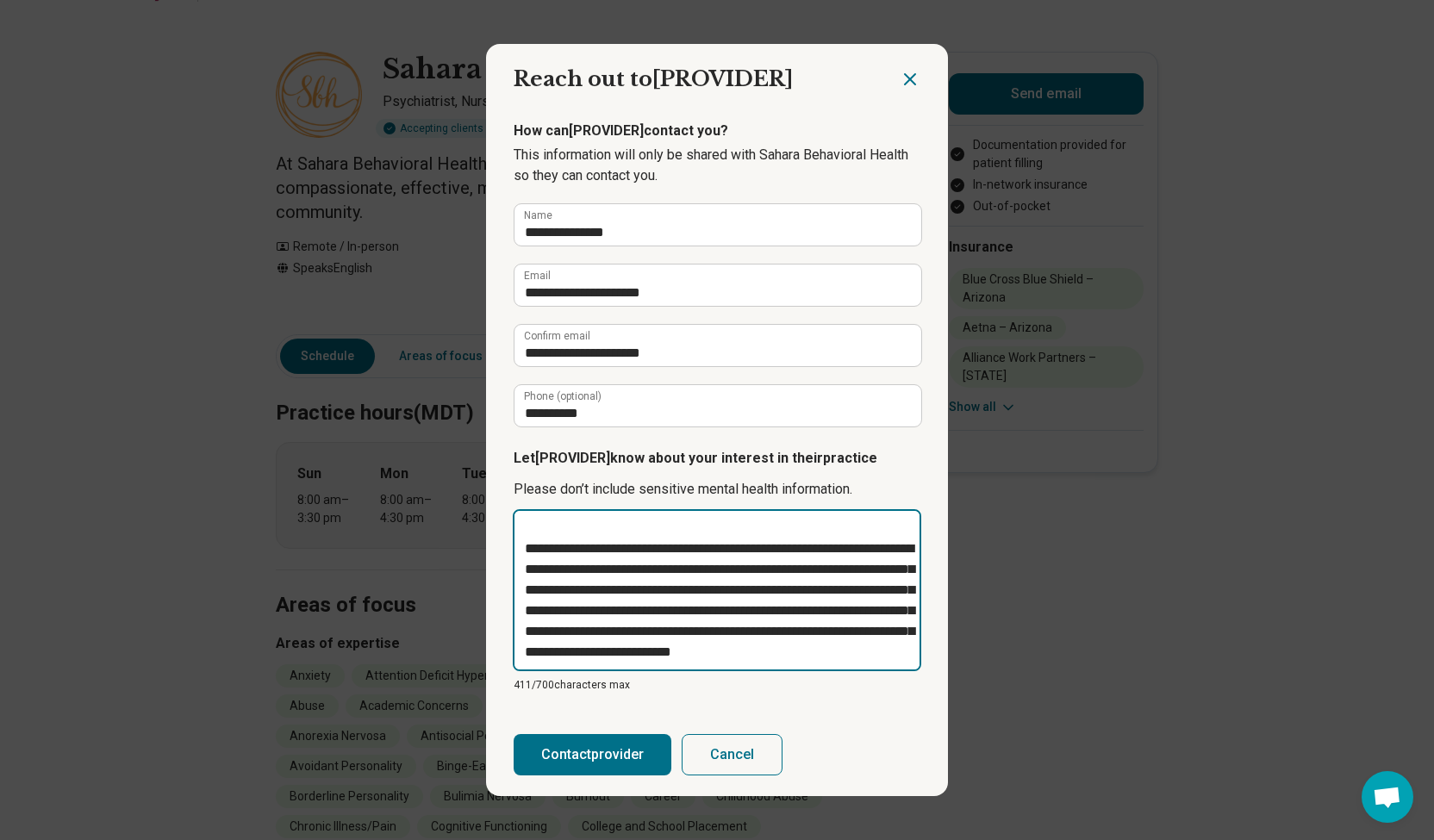 type on "**********" 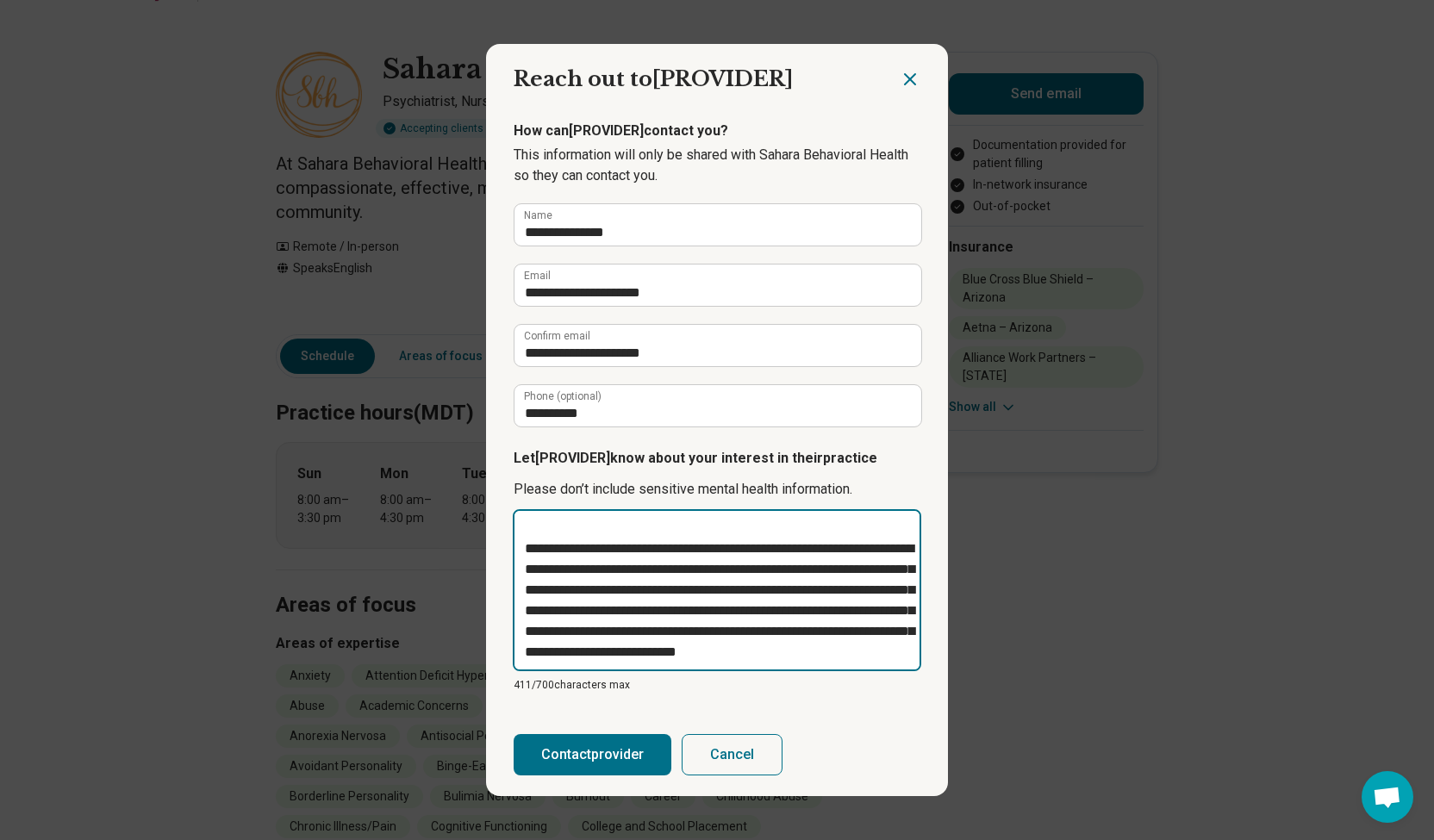type on "**********" 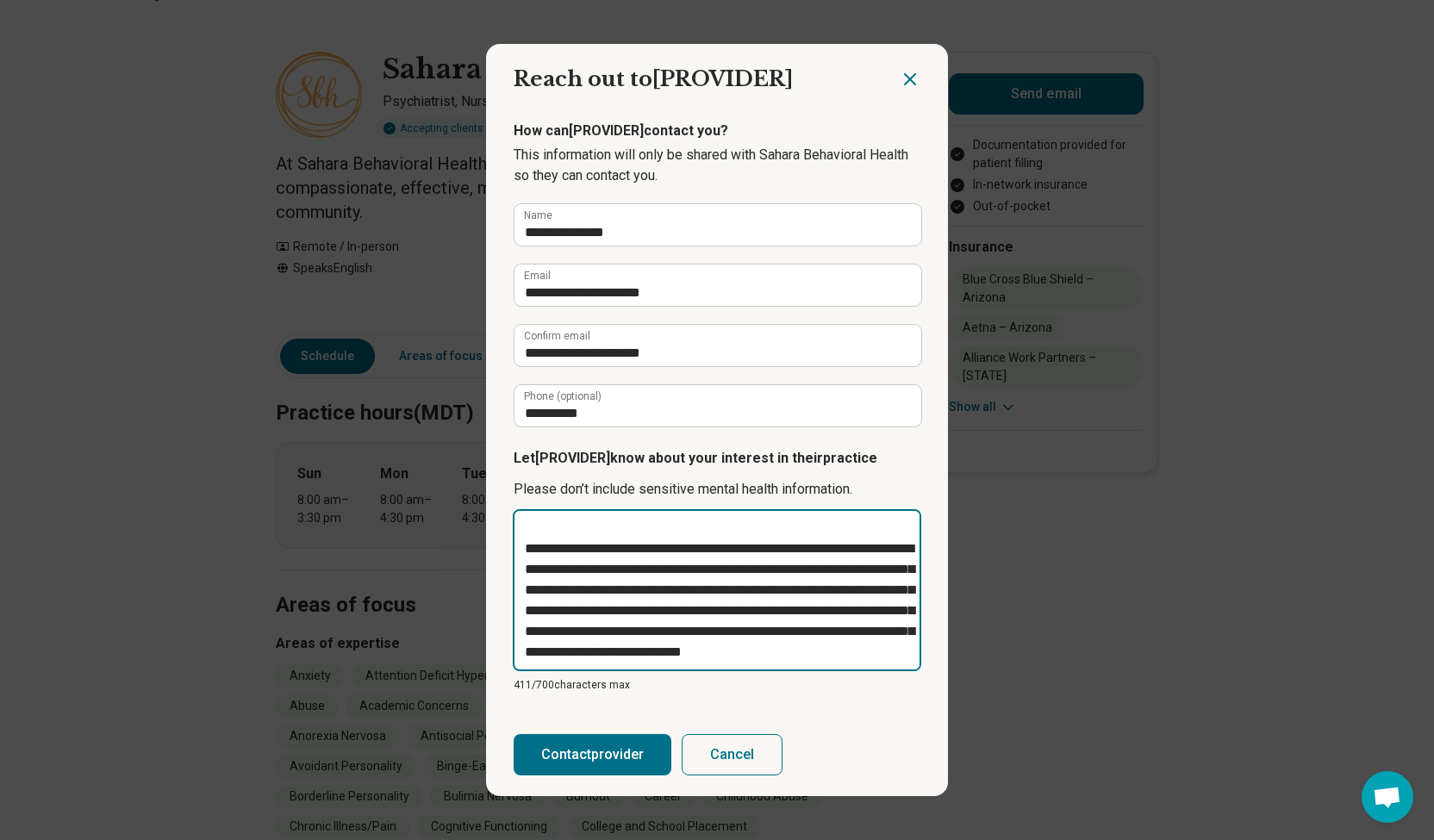 type on "**********" 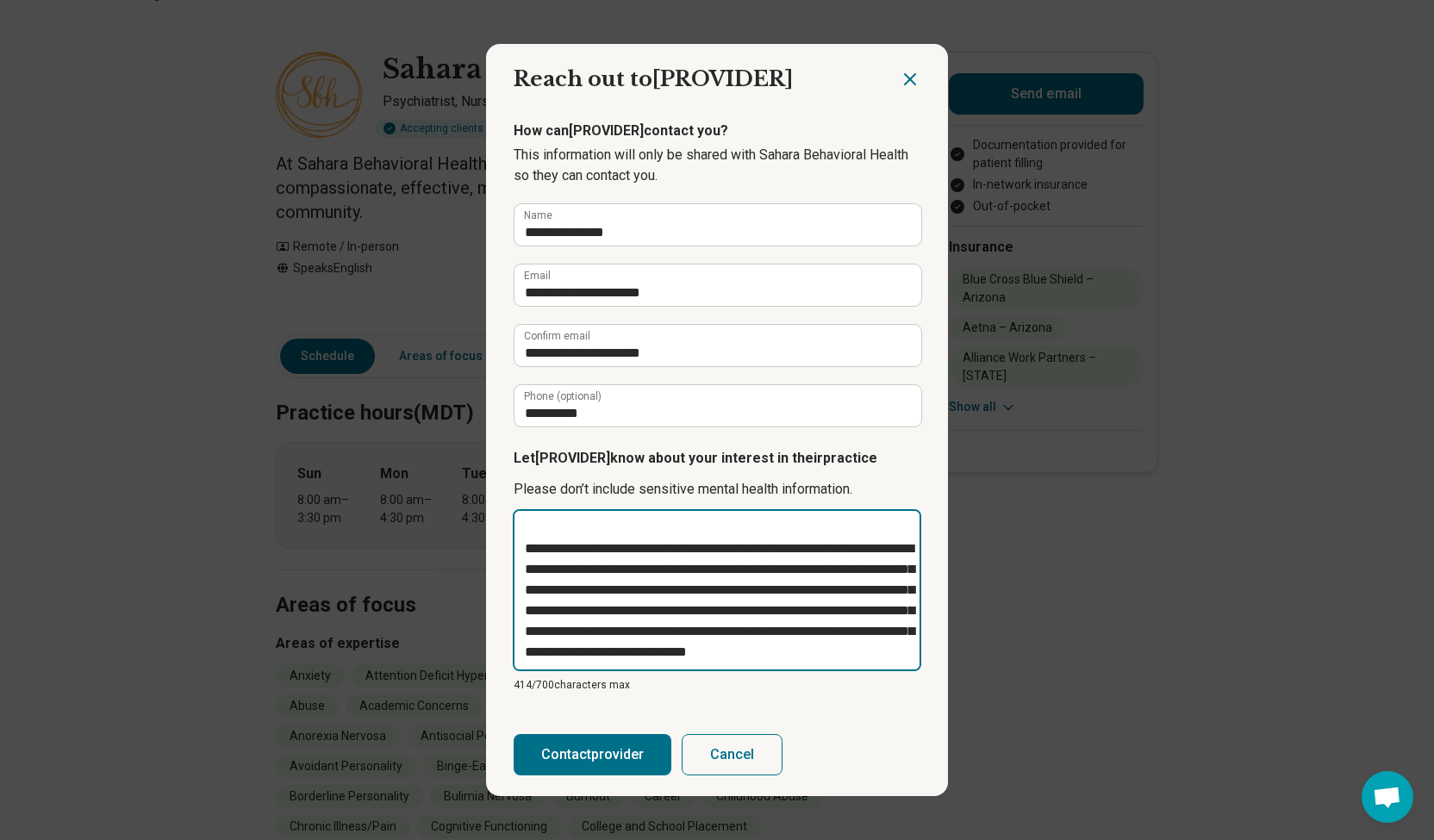type on "**********" 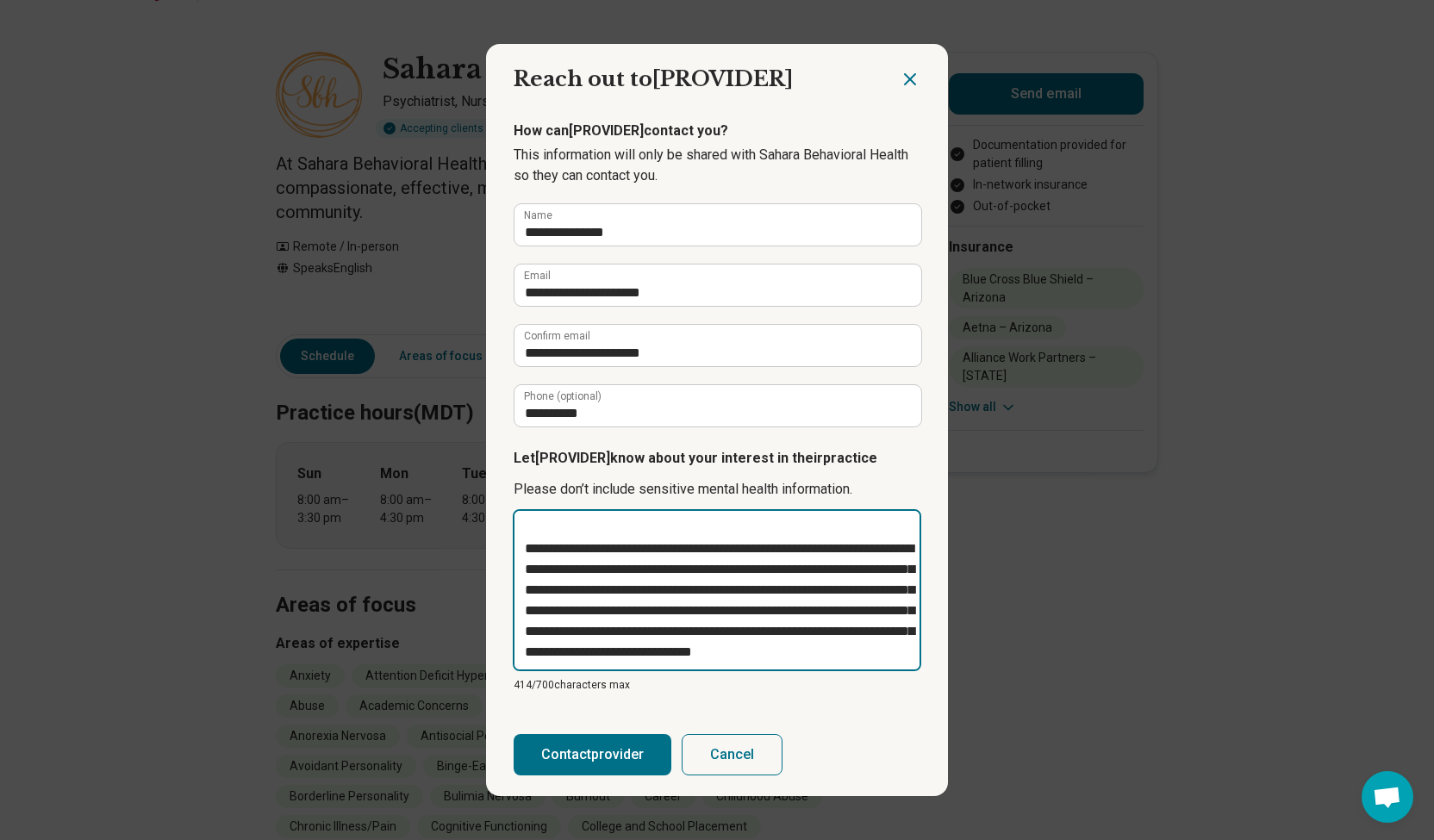 type on "*" 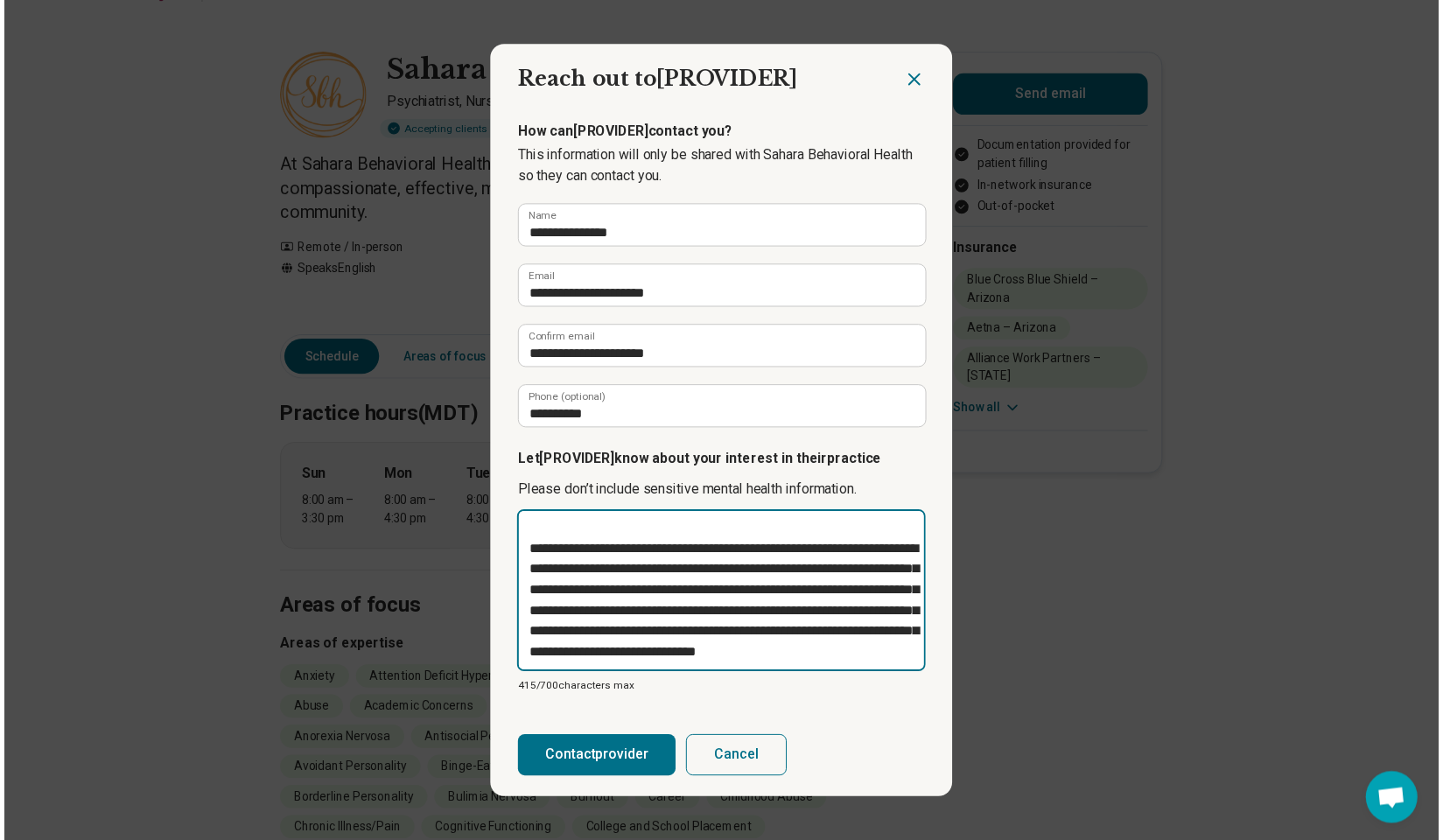 scroll, scrollTop: 84, scrollLeft: 0, axis: vertical 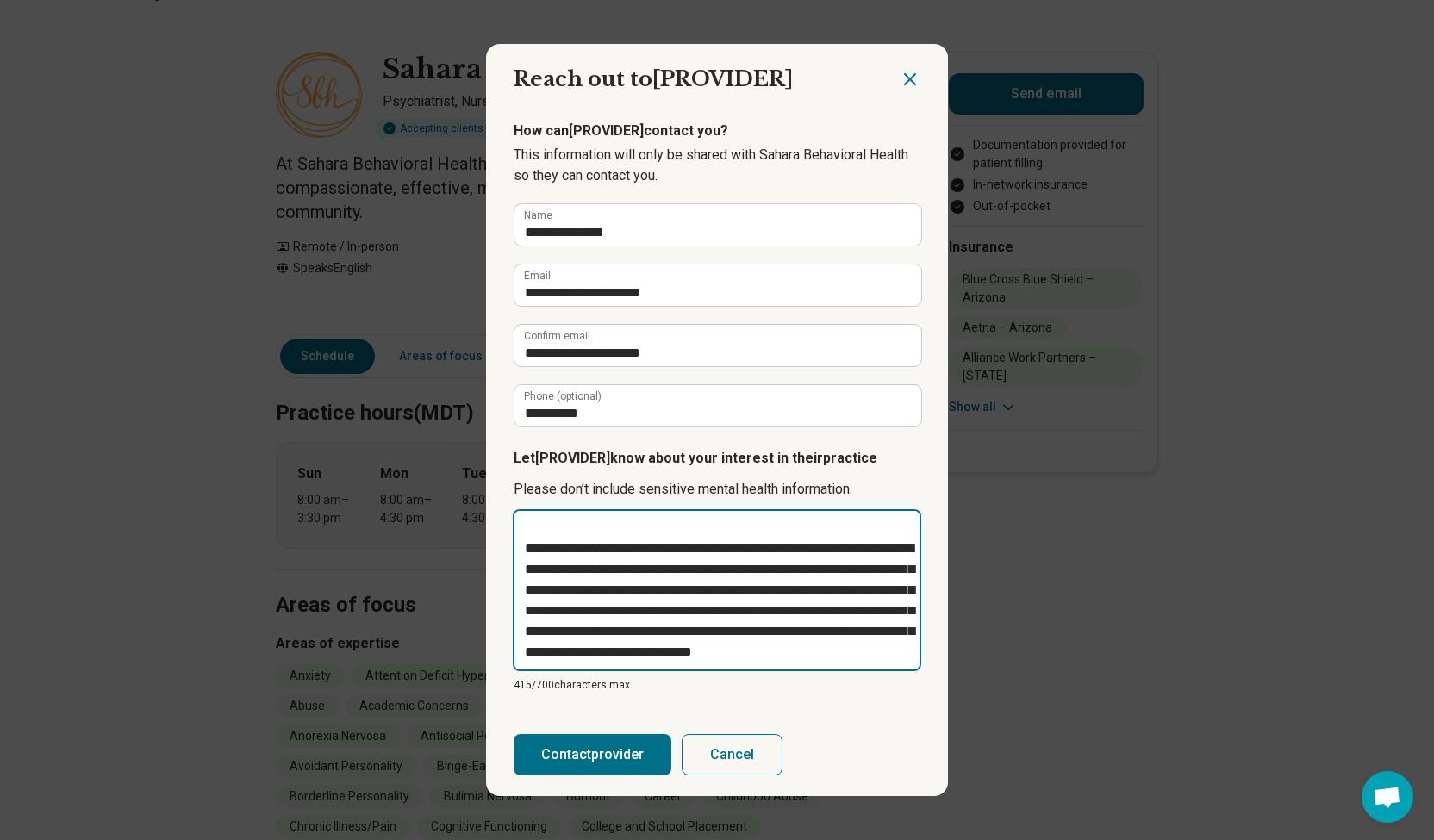 type on "**********" 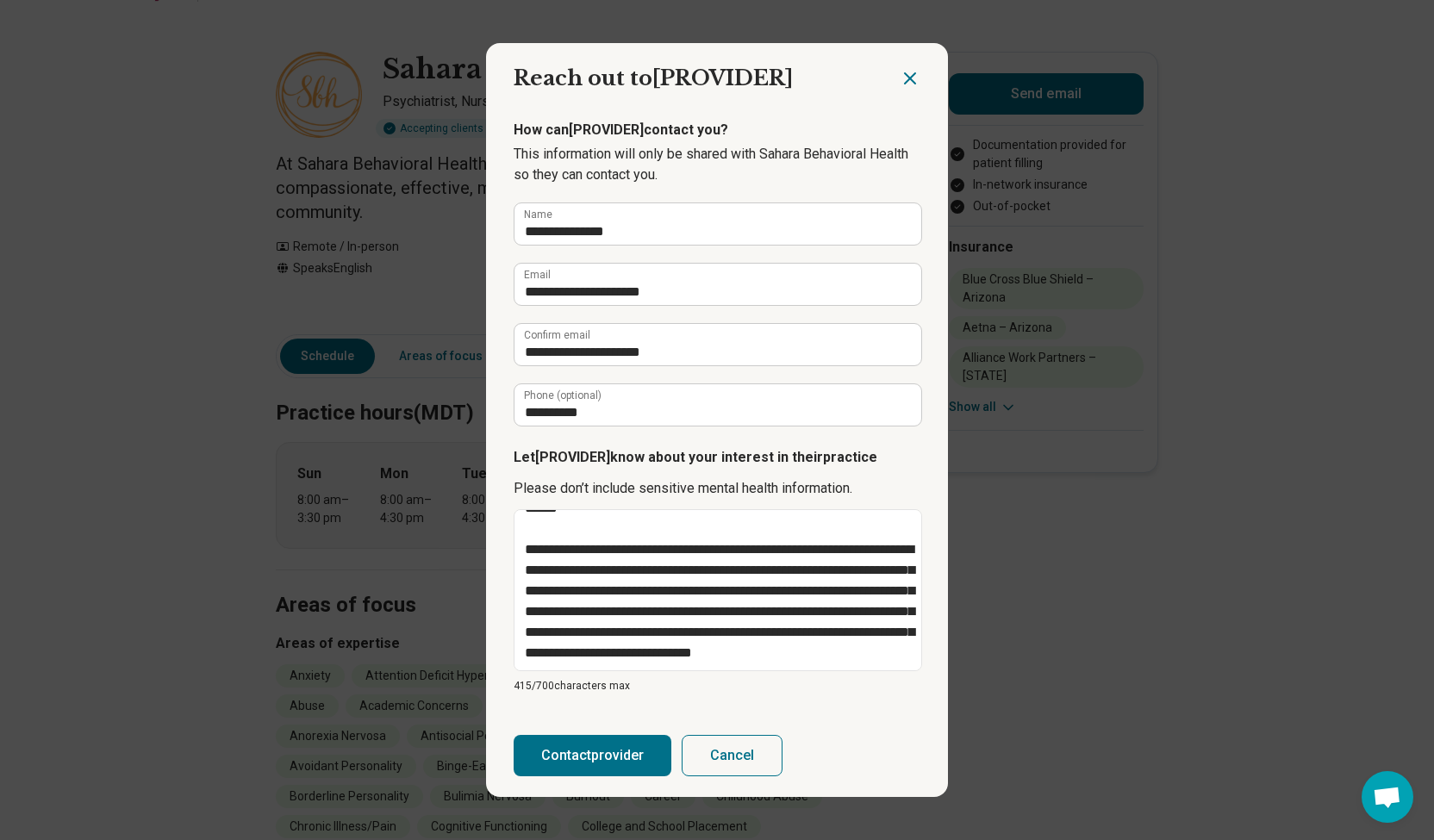click on "Contact  provider" at bounding box center (592, 756) 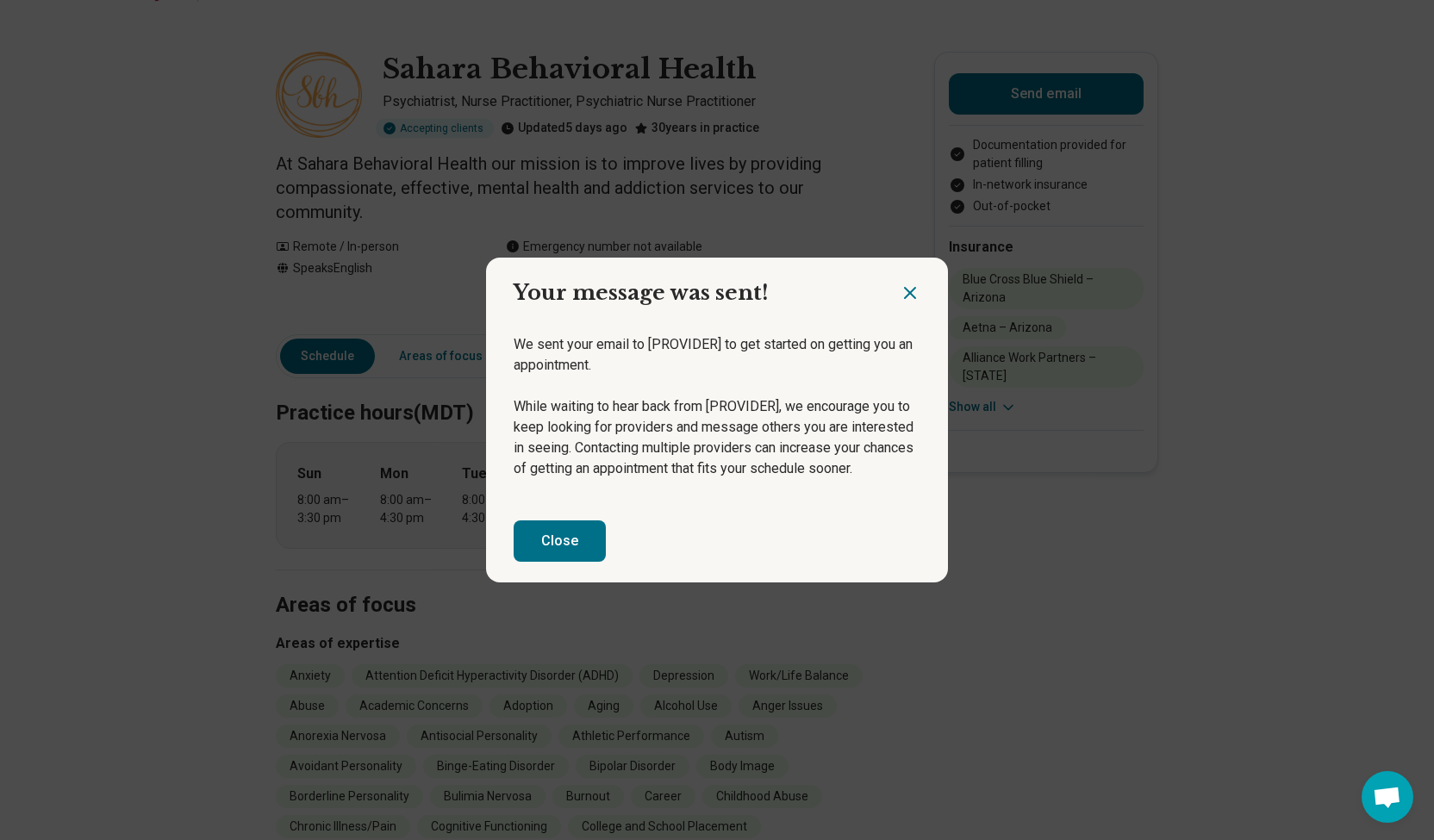 click on "Close" at bounding box center (559, 541) 